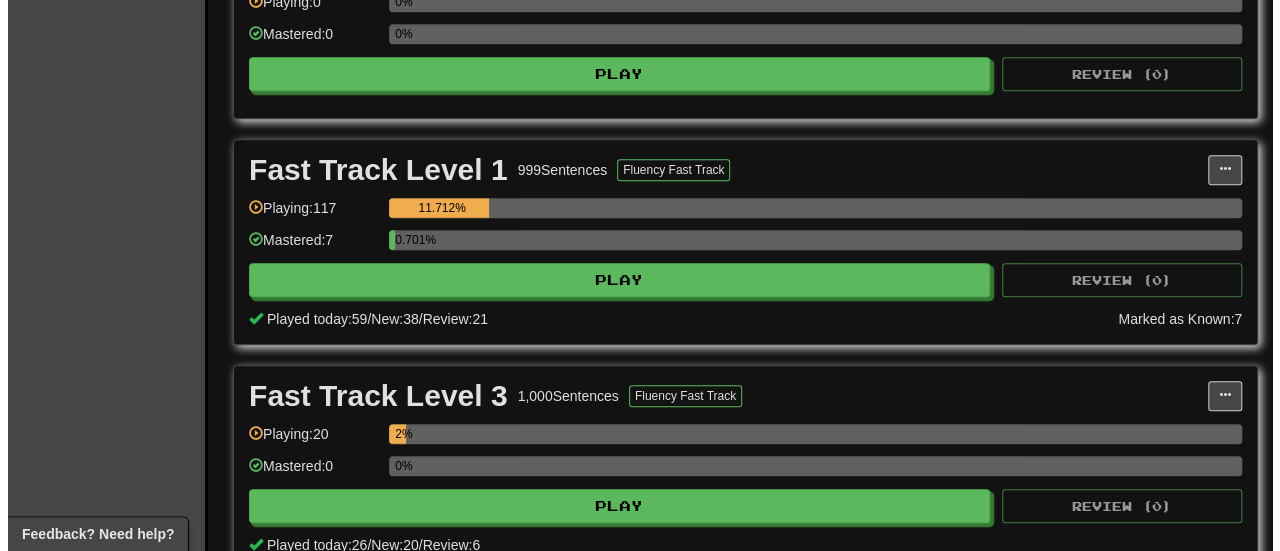 scroll, scrollTop: 883, scrollLeft: 0, axis: vertical 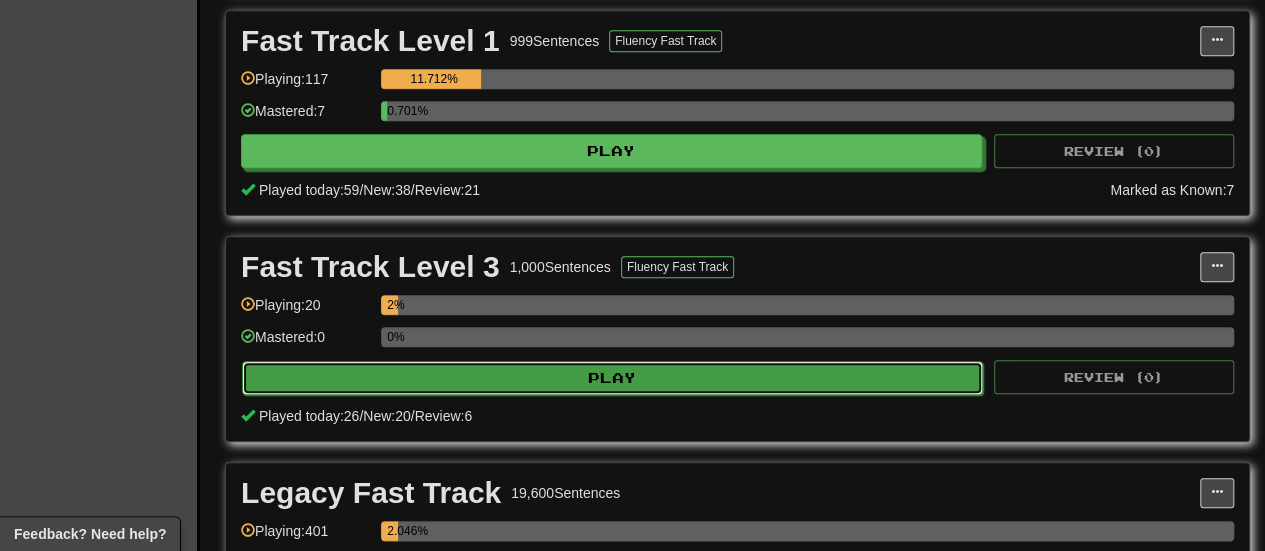 click on "Play" at bounding box center (612, 378) 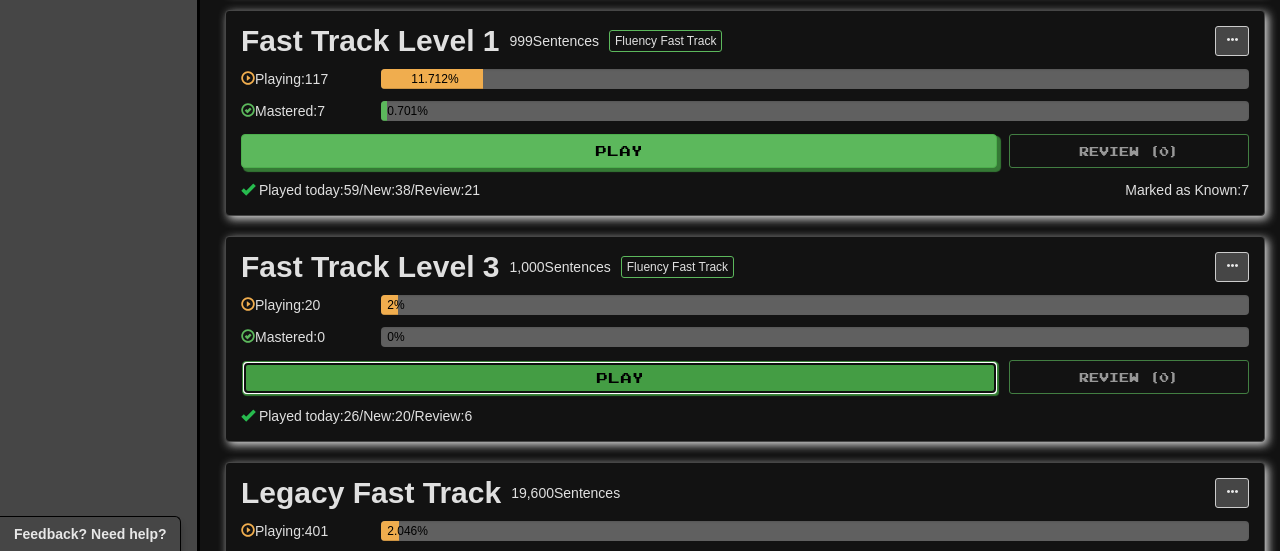 select on "**" 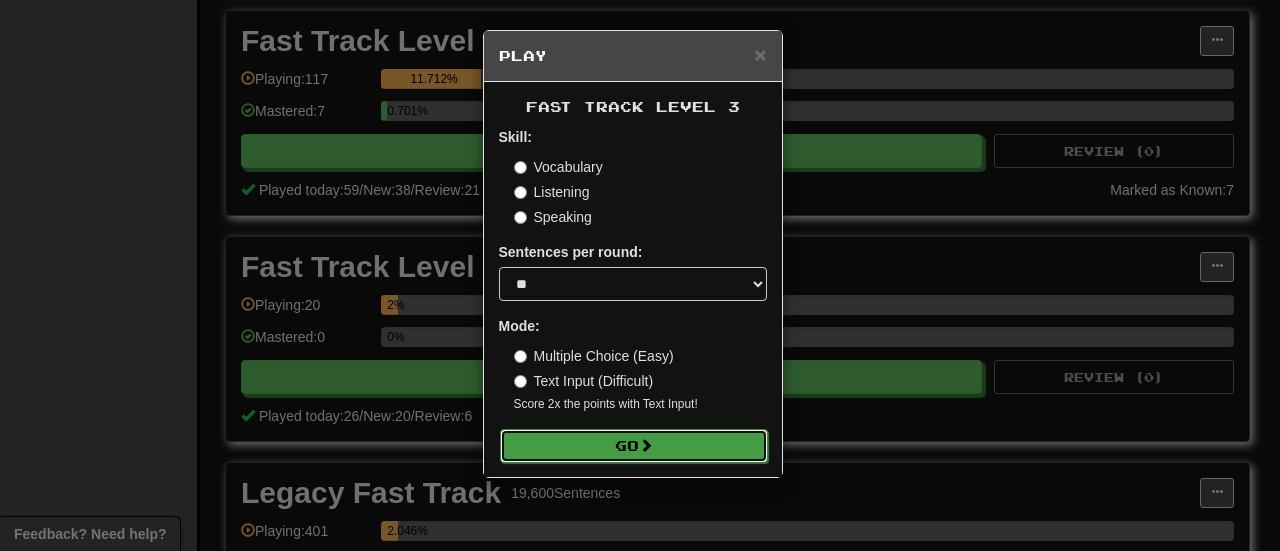 click on "Go" at bounding box center [634, 446] 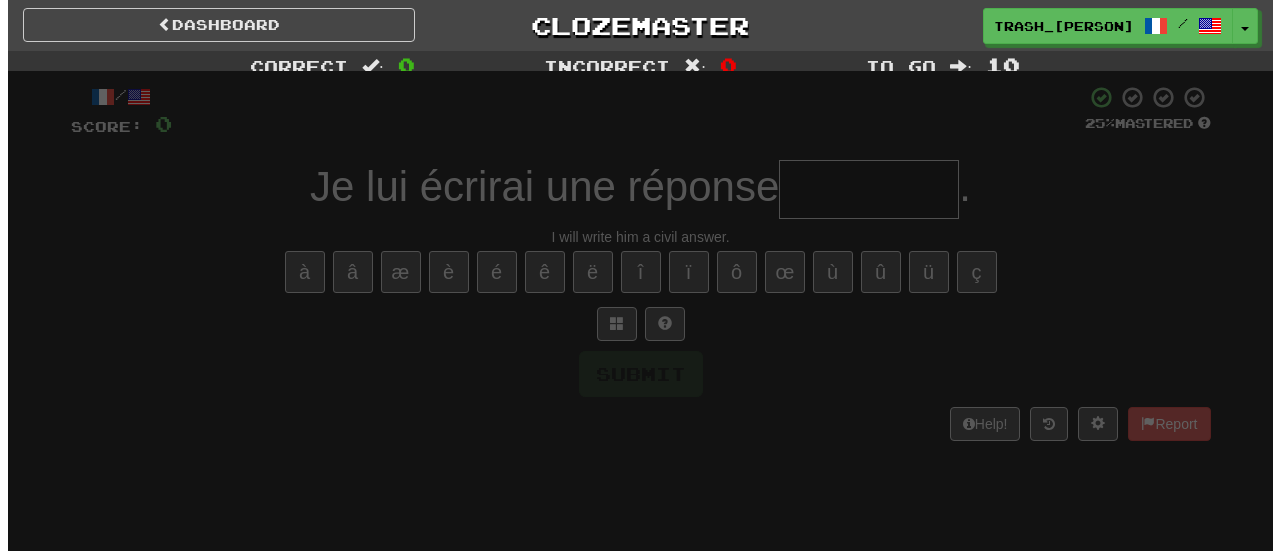 scroll, scrollTop: 0, scrollLeft: 0, axis: both 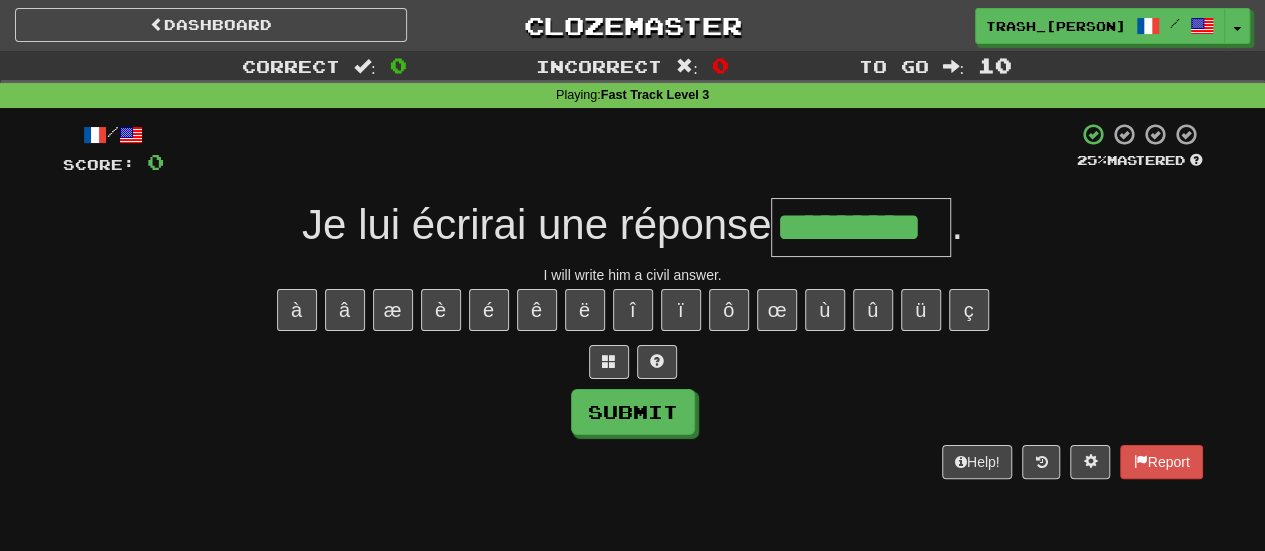 type on "*********" 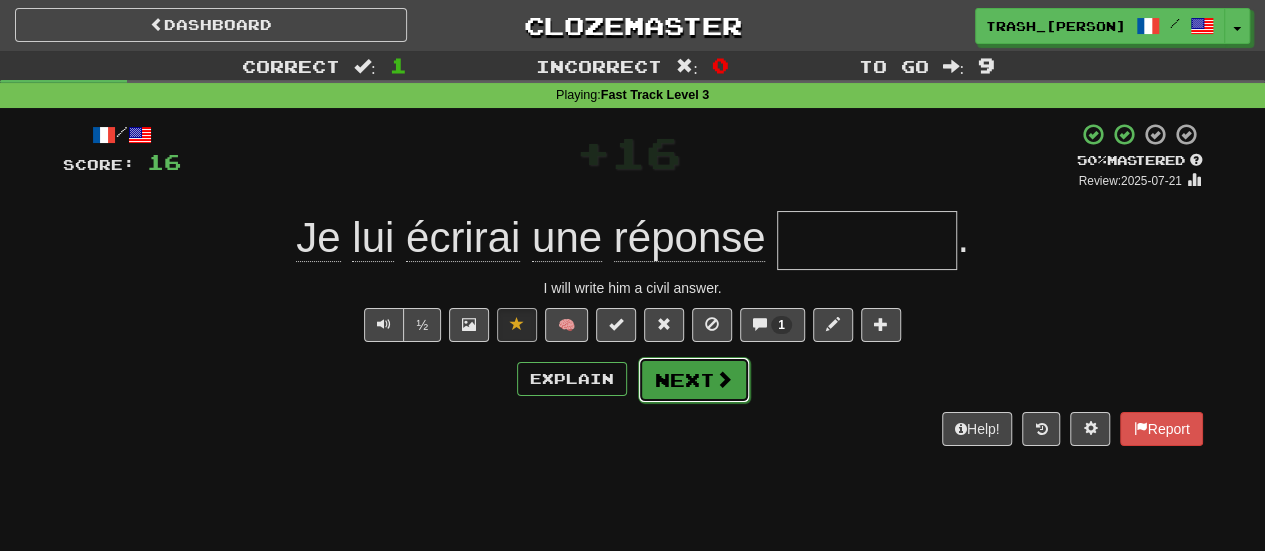 click on "Next" at bounding box center (694, 380) 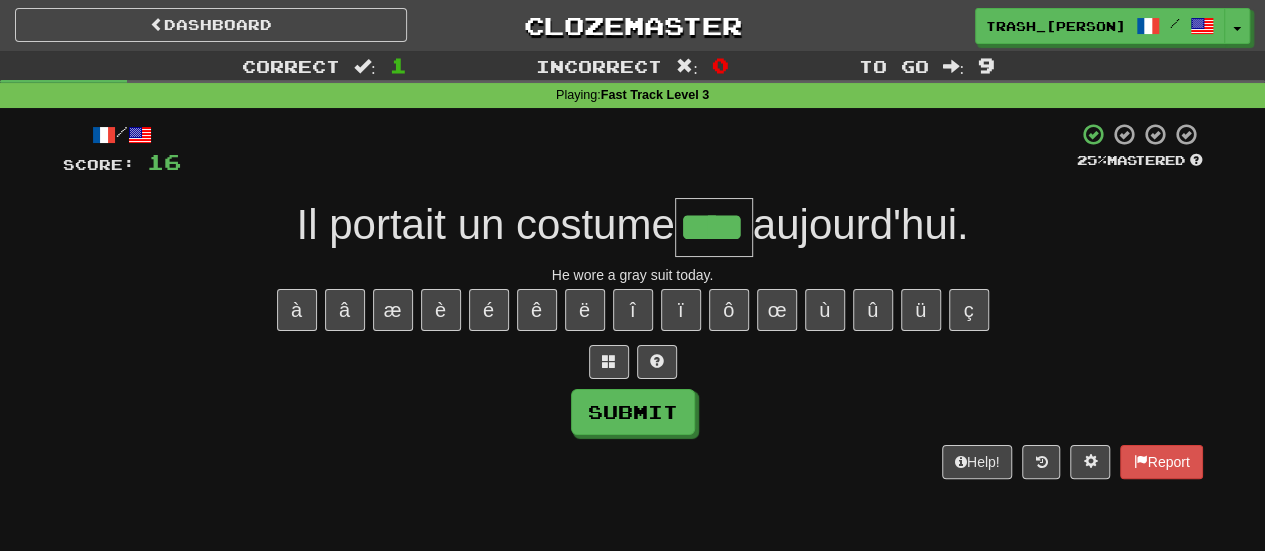 type on "****" 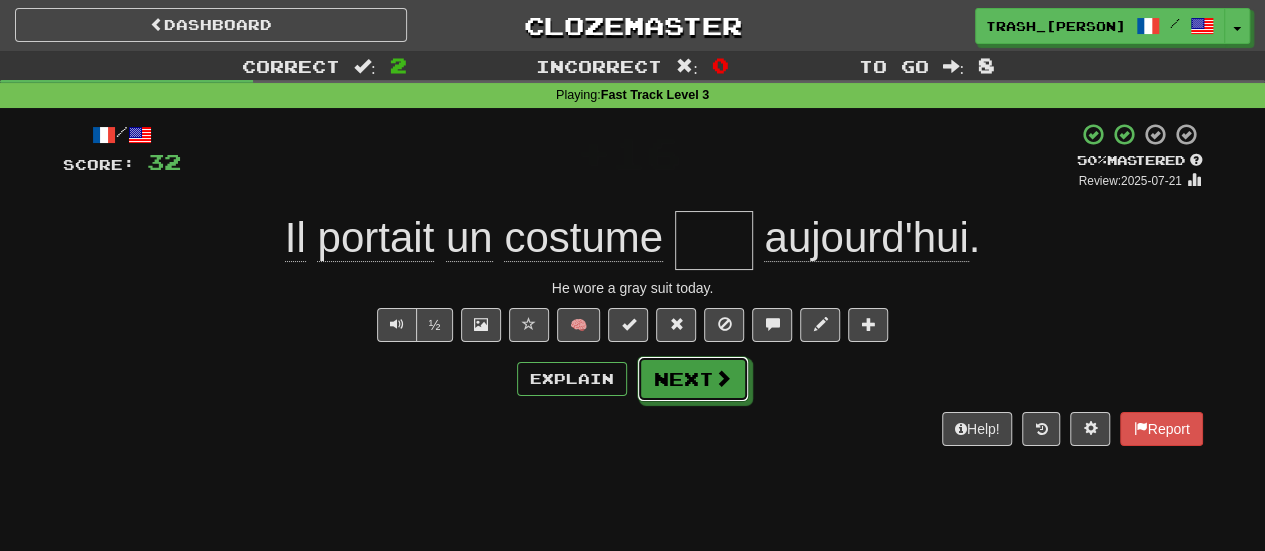 click on "Next" at bounding box center [693, 379] 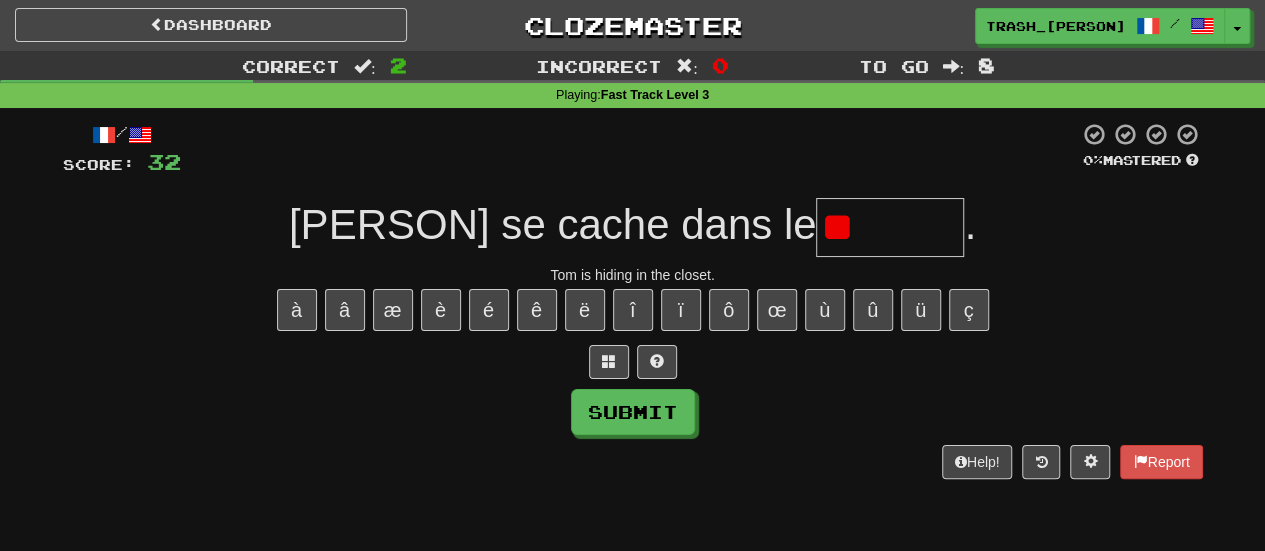 type on "*" 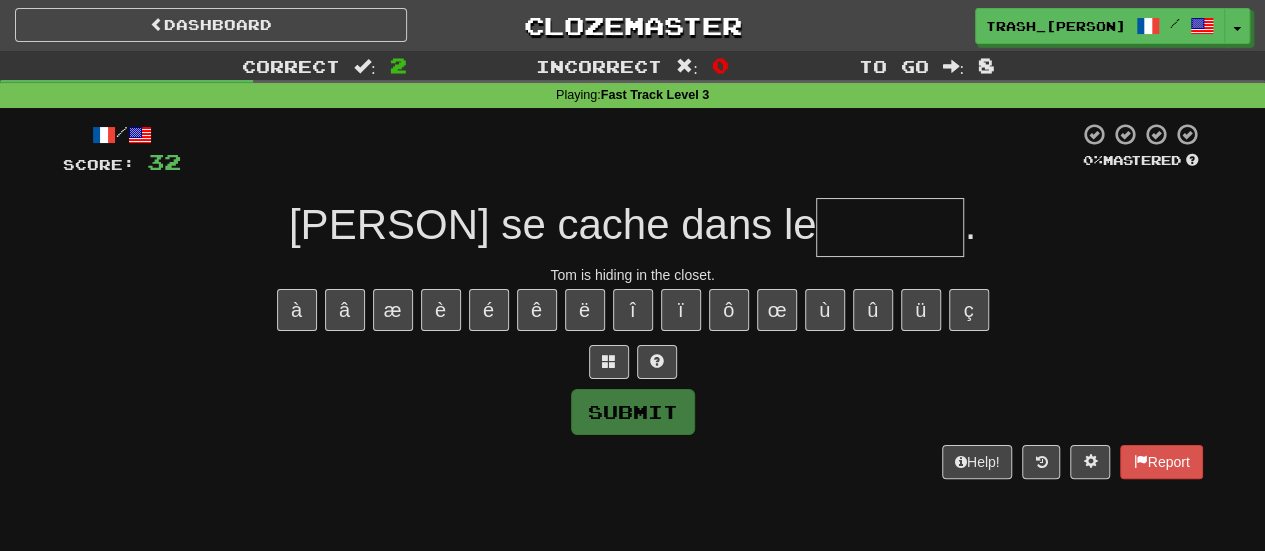 type on "*" 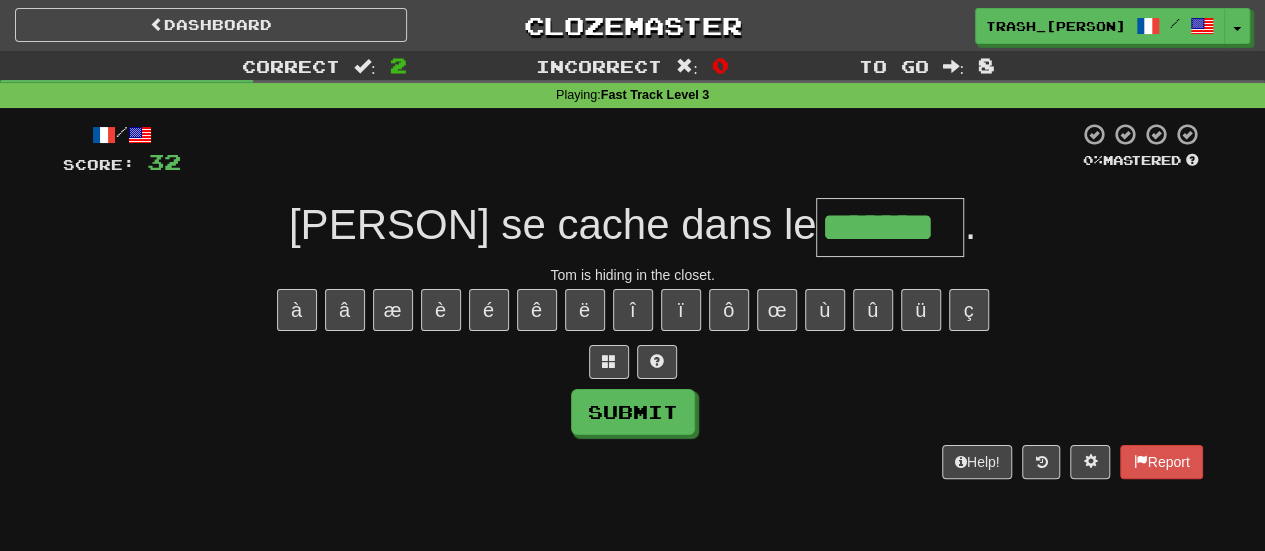 type on "*******" 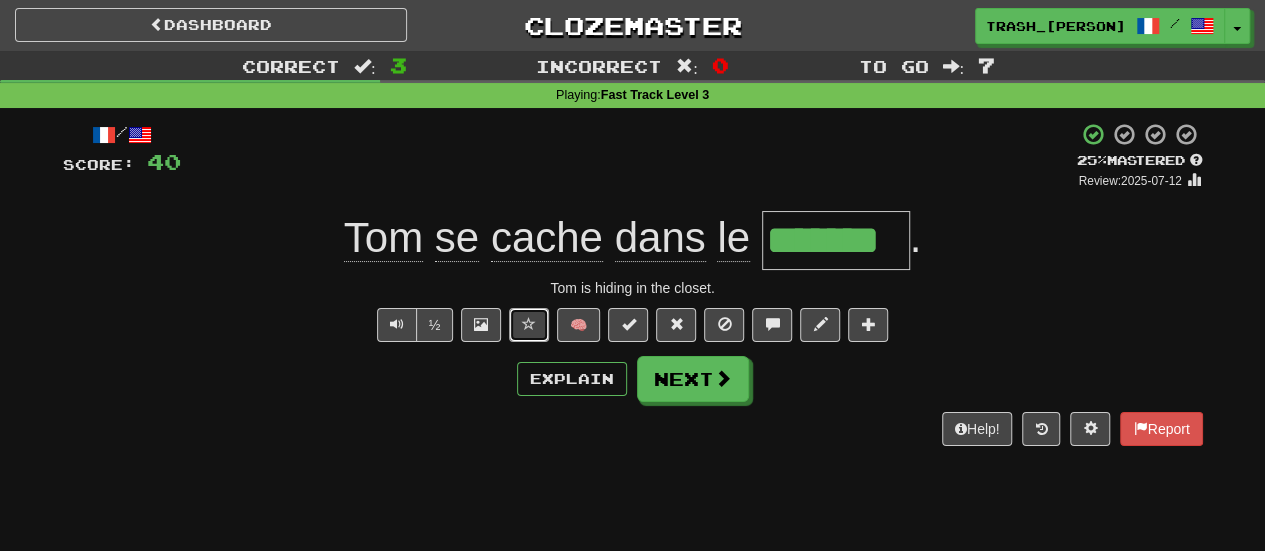 click at bounding box center (529, 324) 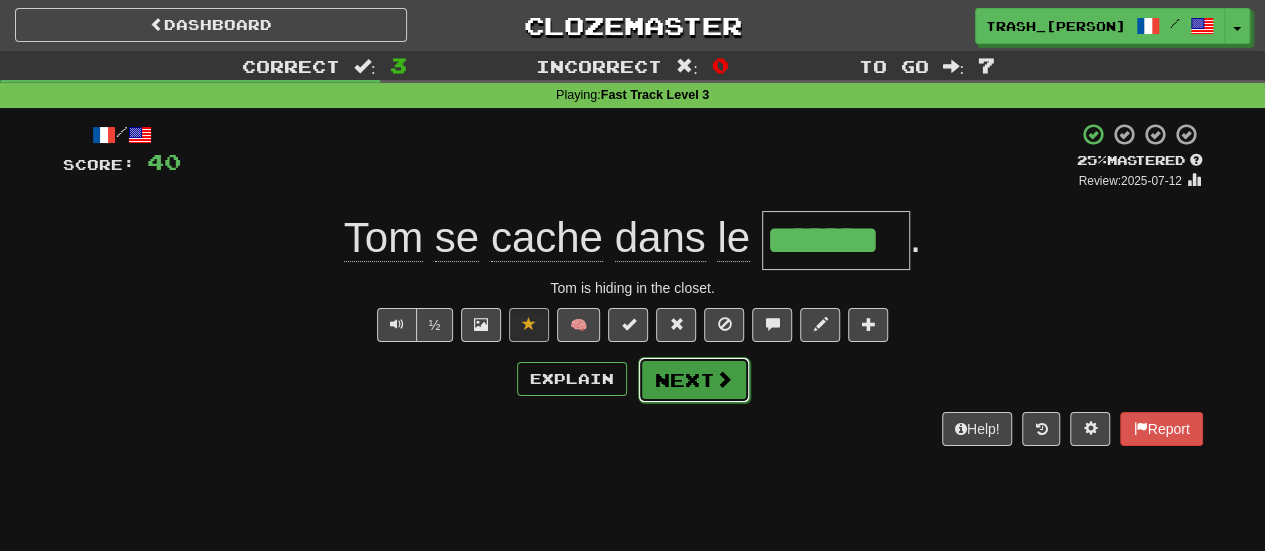 click on "Next" at bounding box center [694, 380] 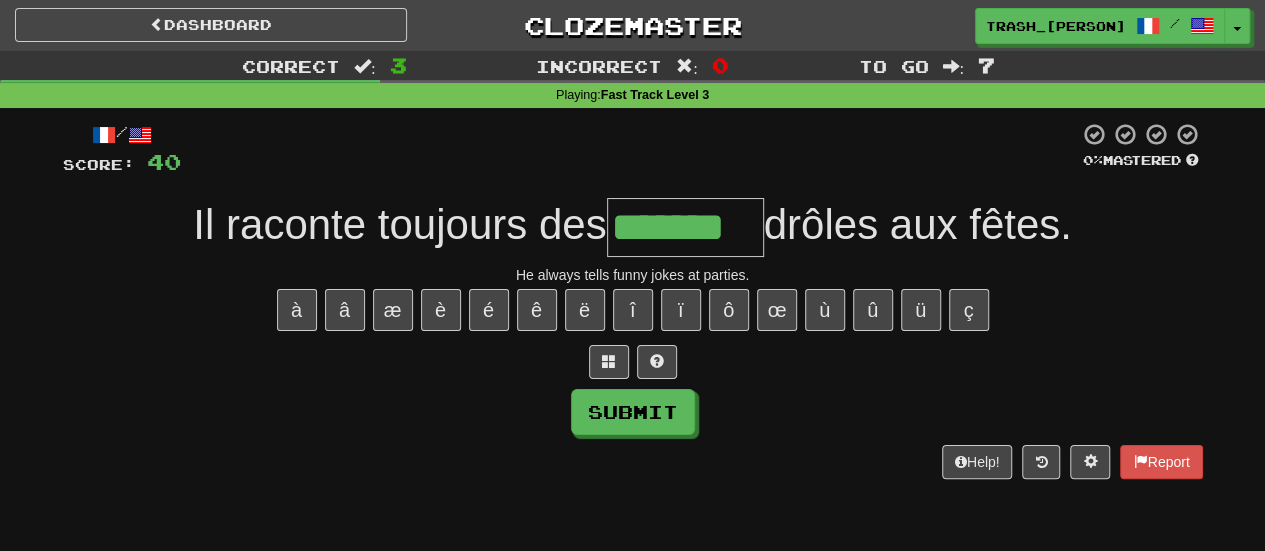 type on "*******" 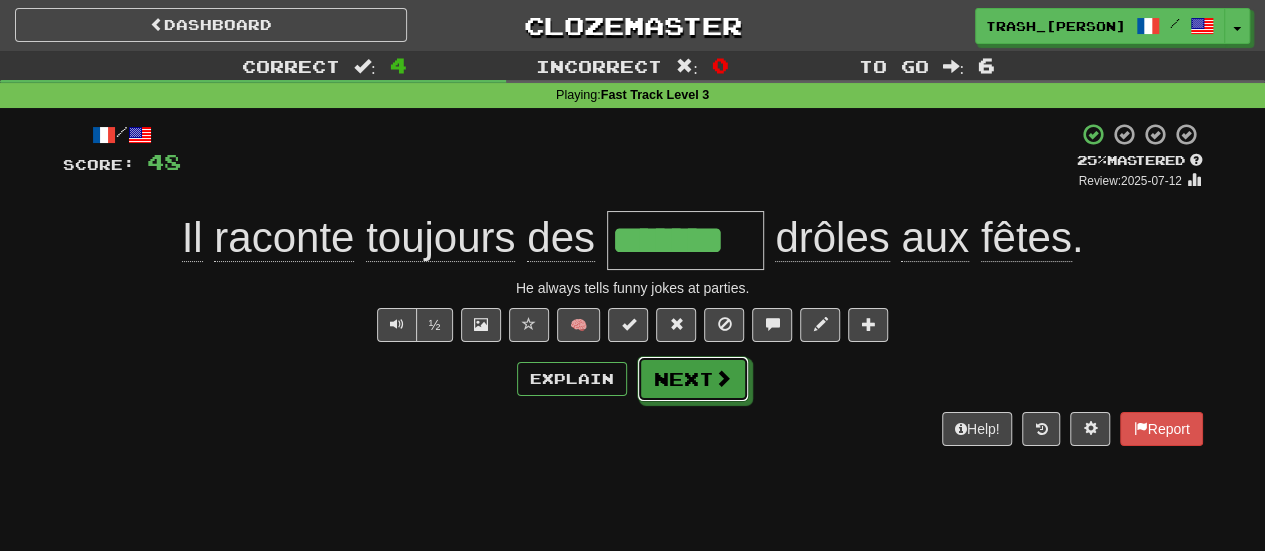 click on "Next" at bounding box center (693, 379) 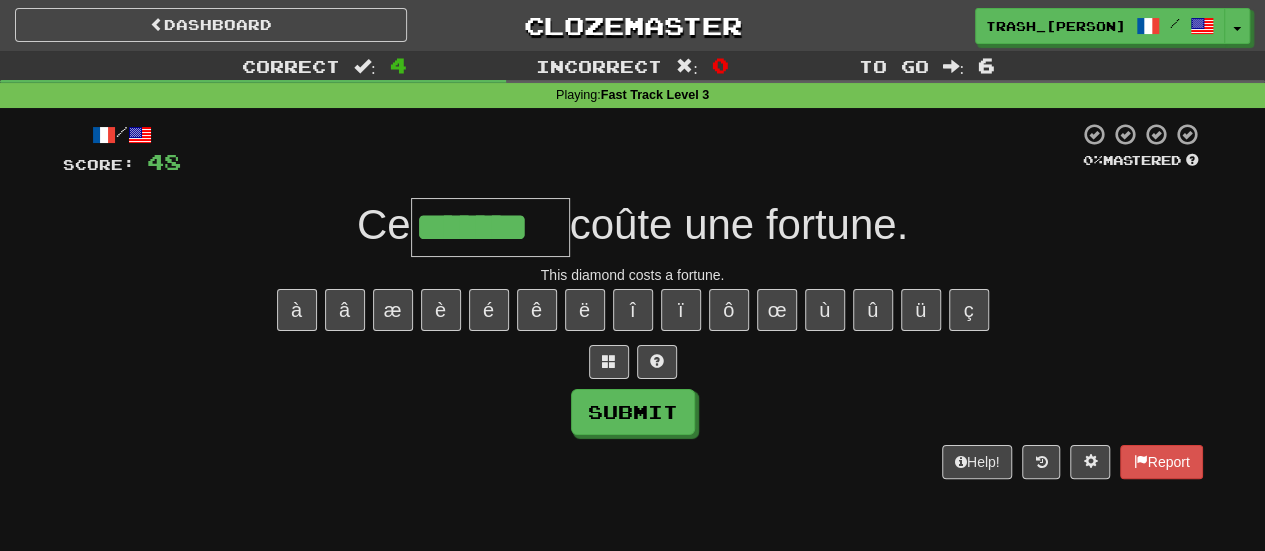 type on "*******" 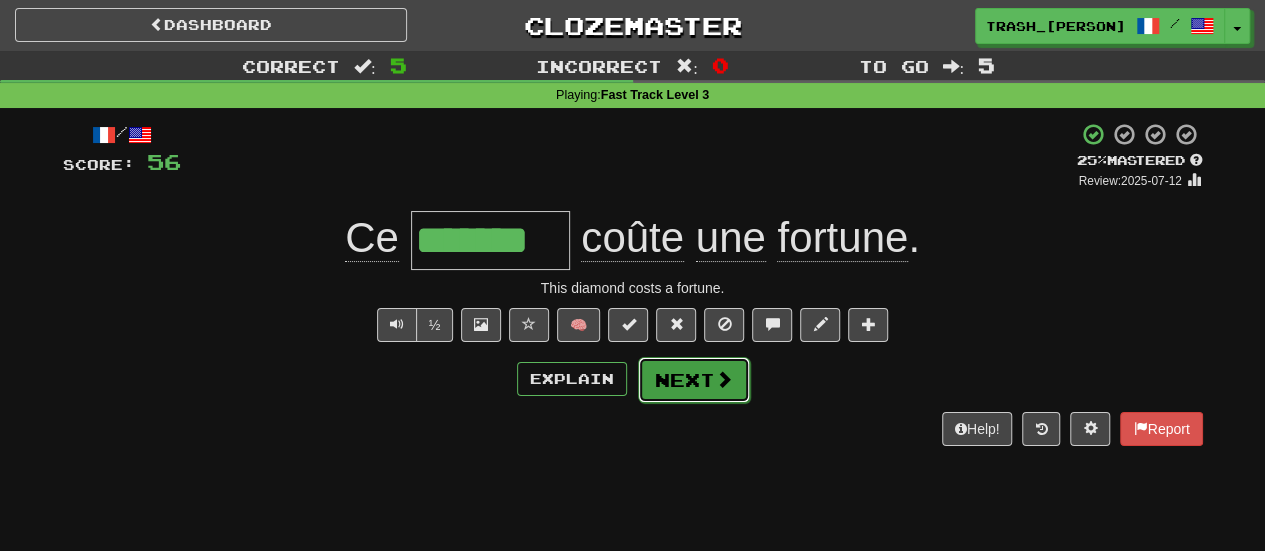 click on "Next" at bounding box center [694, 380] 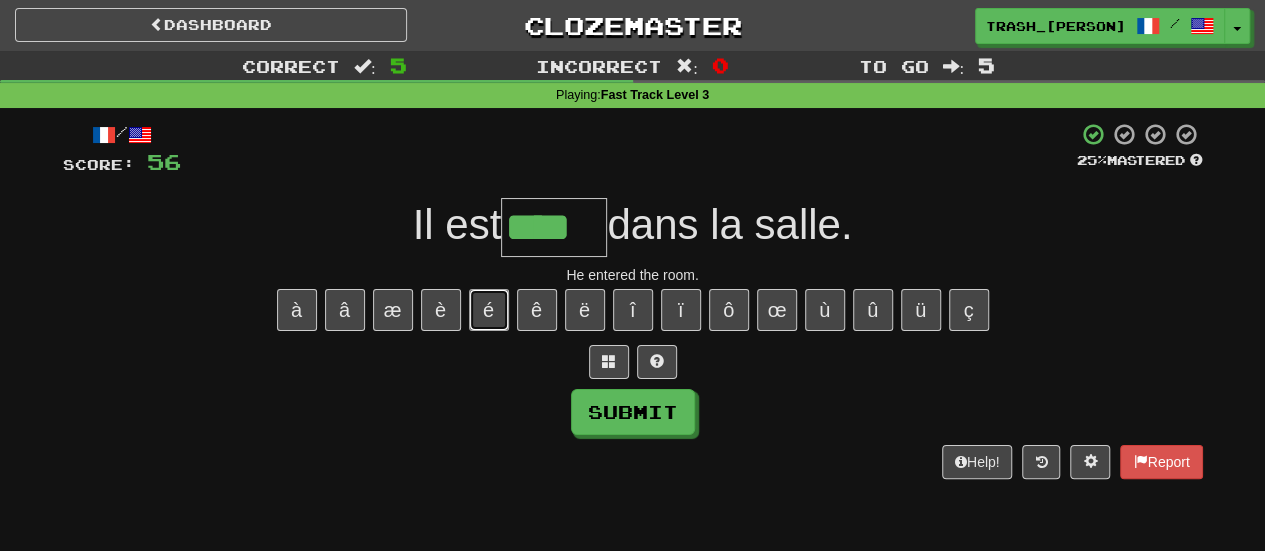 click on "é" at bounding box center (489, 310) 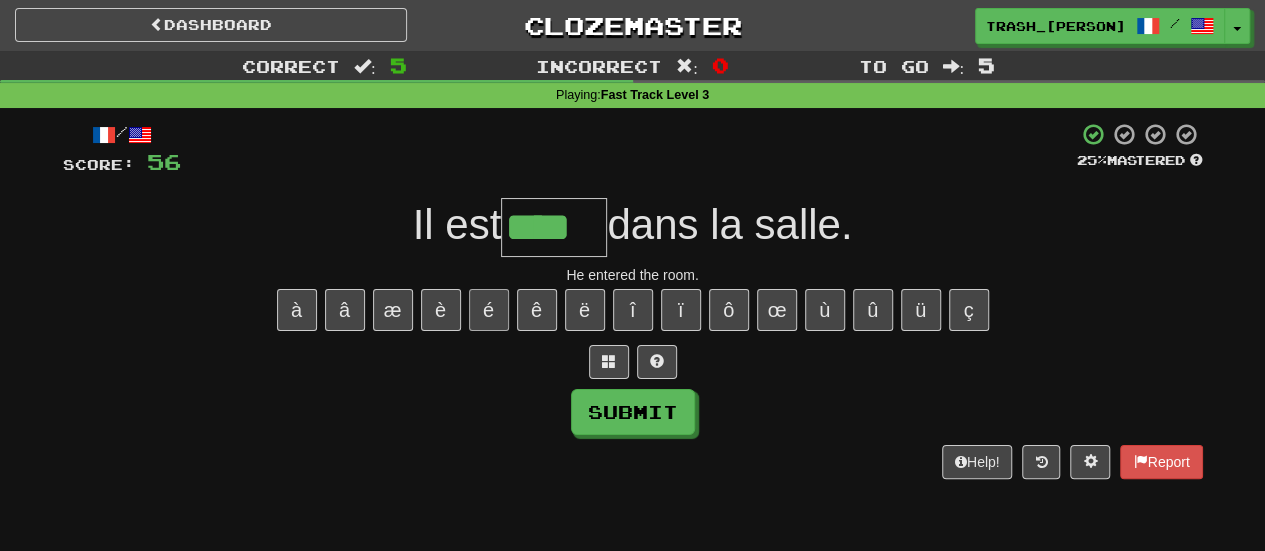 type on "*****" 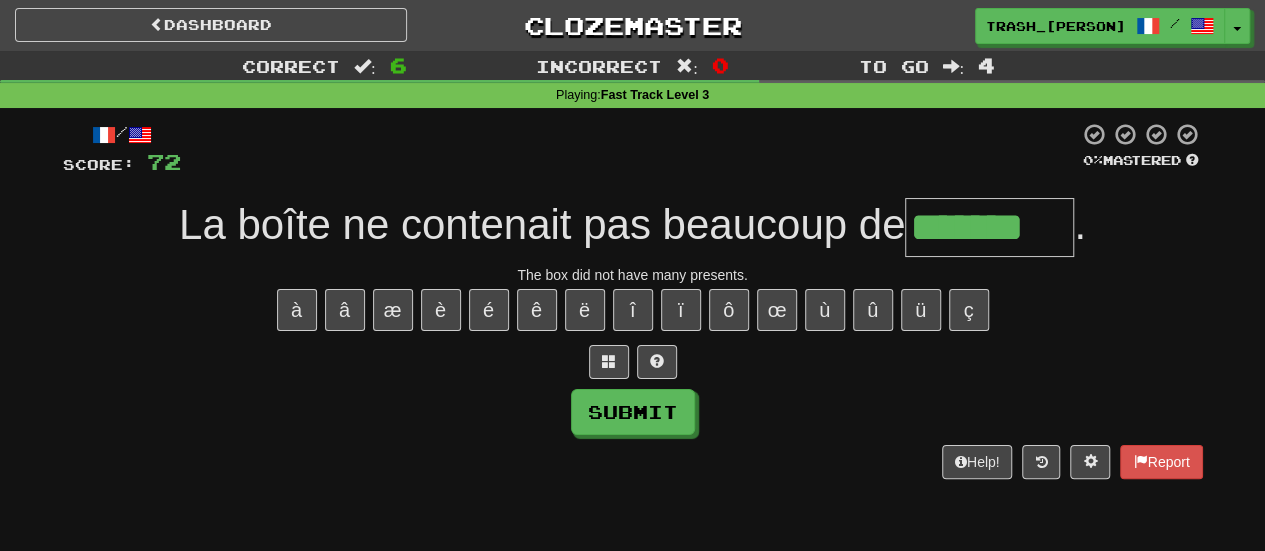 type on "*******" 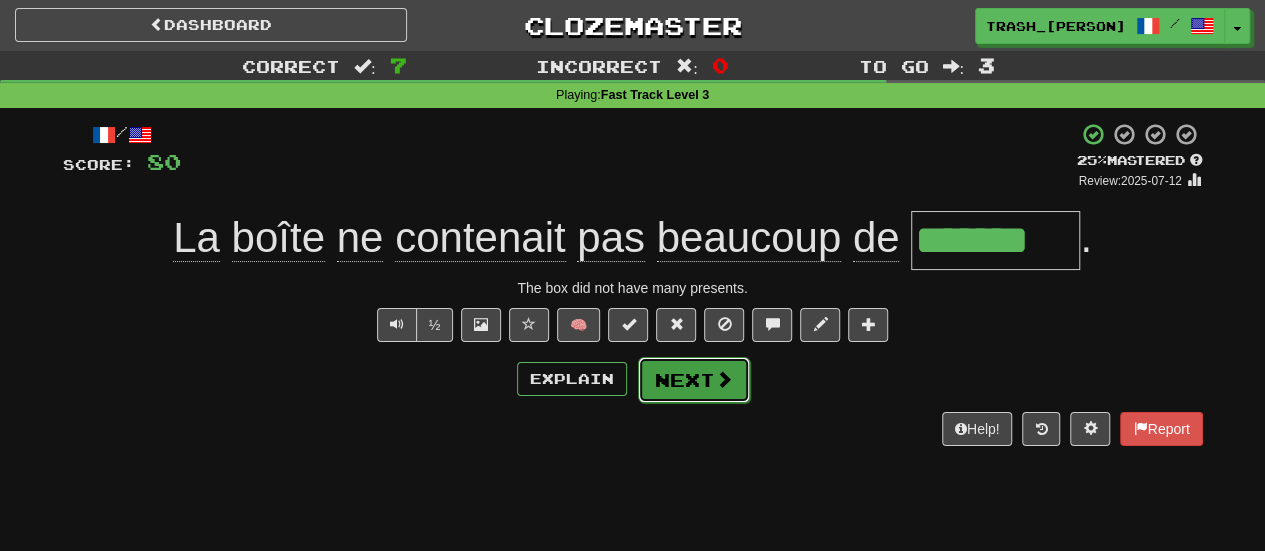 click on "Next" at bounding box center [694, 380] 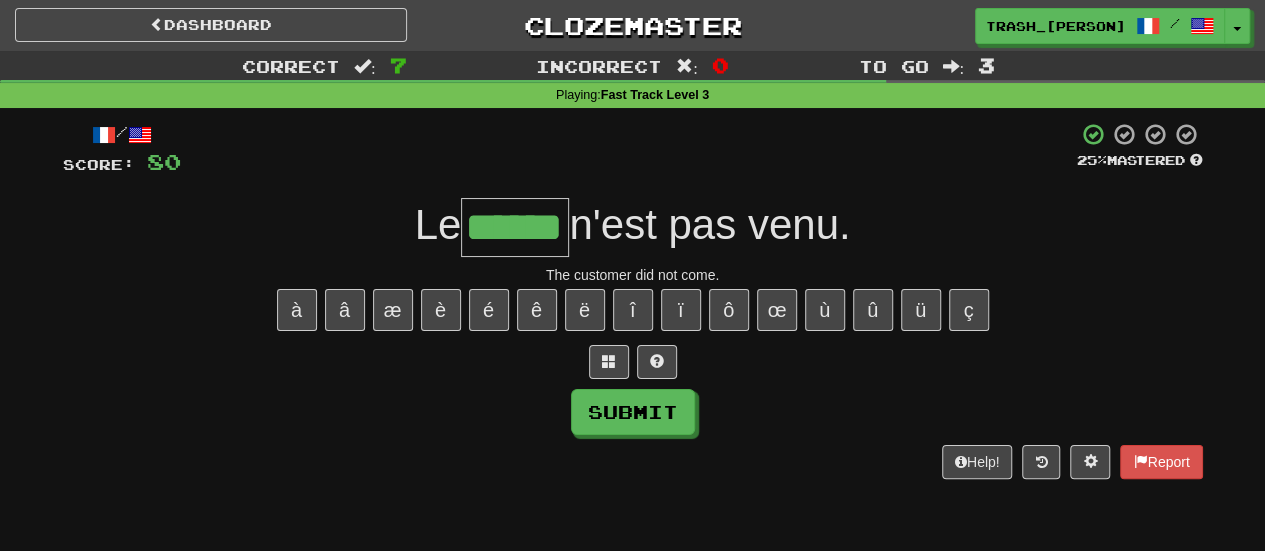 type on "******" 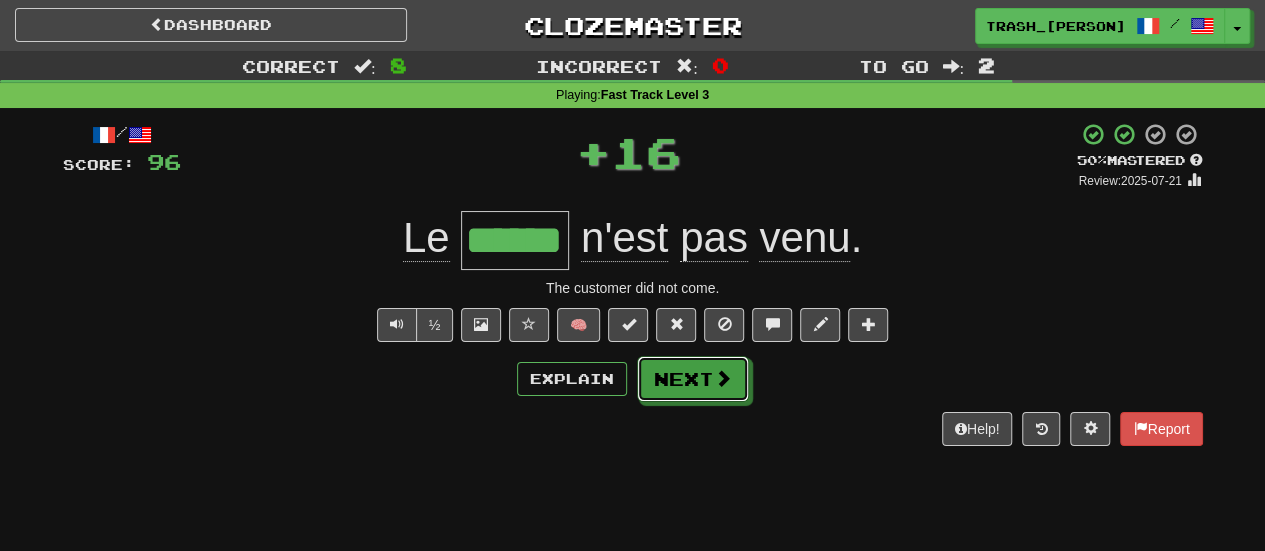 click on "Next" at bounding box center [693, 379] 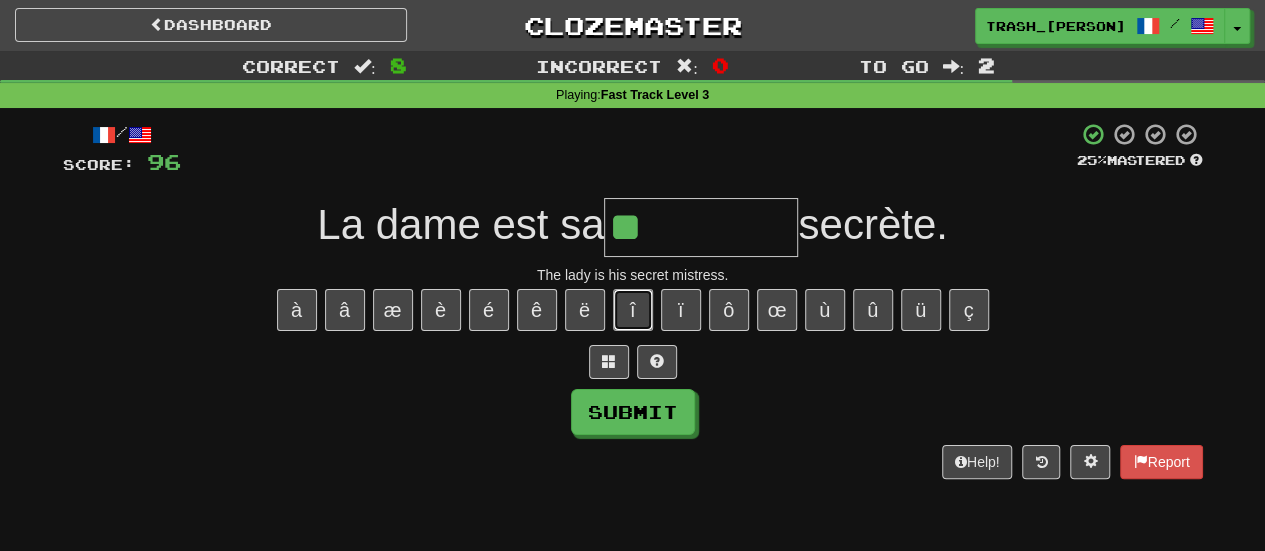 click on "î" at bounding box center (633, 310) 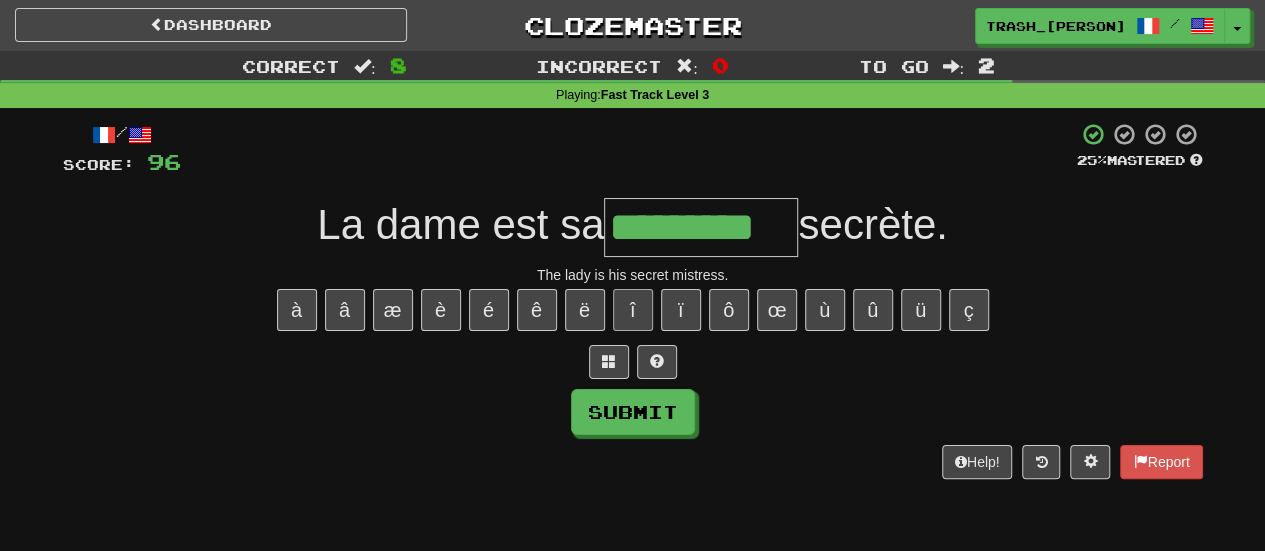 type on "*********" 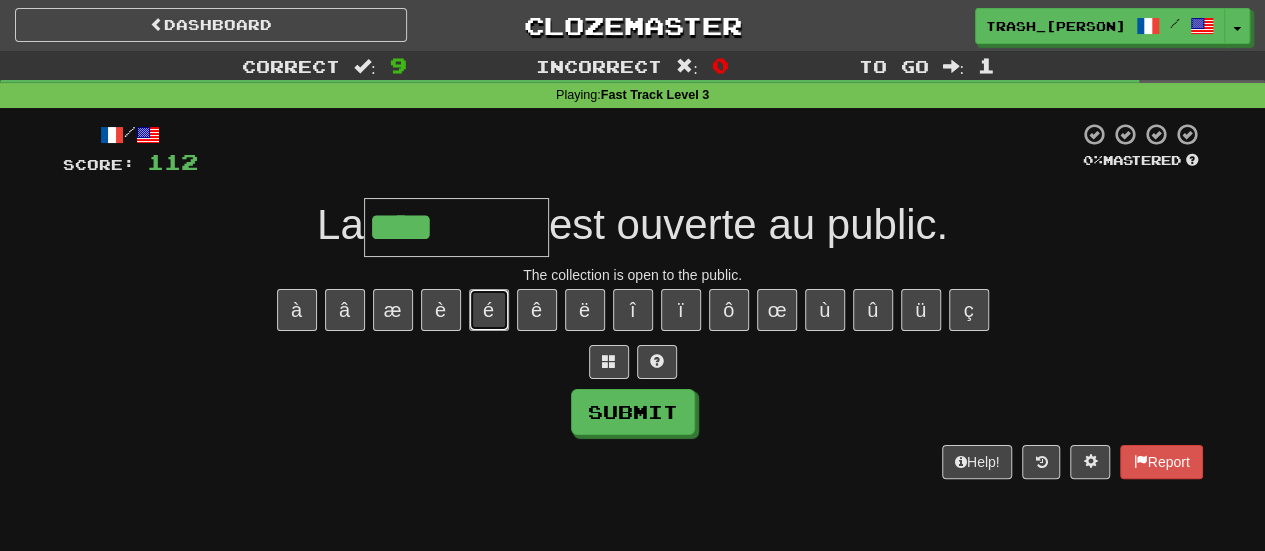 click on "é" at bounding box center (489, 310) 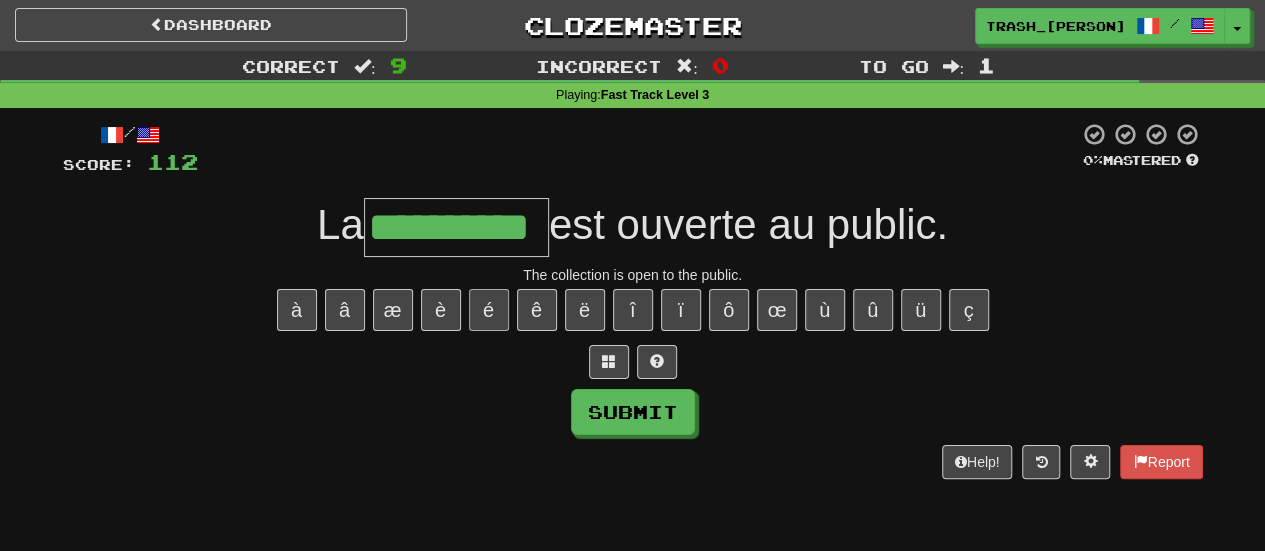 type on "**********" 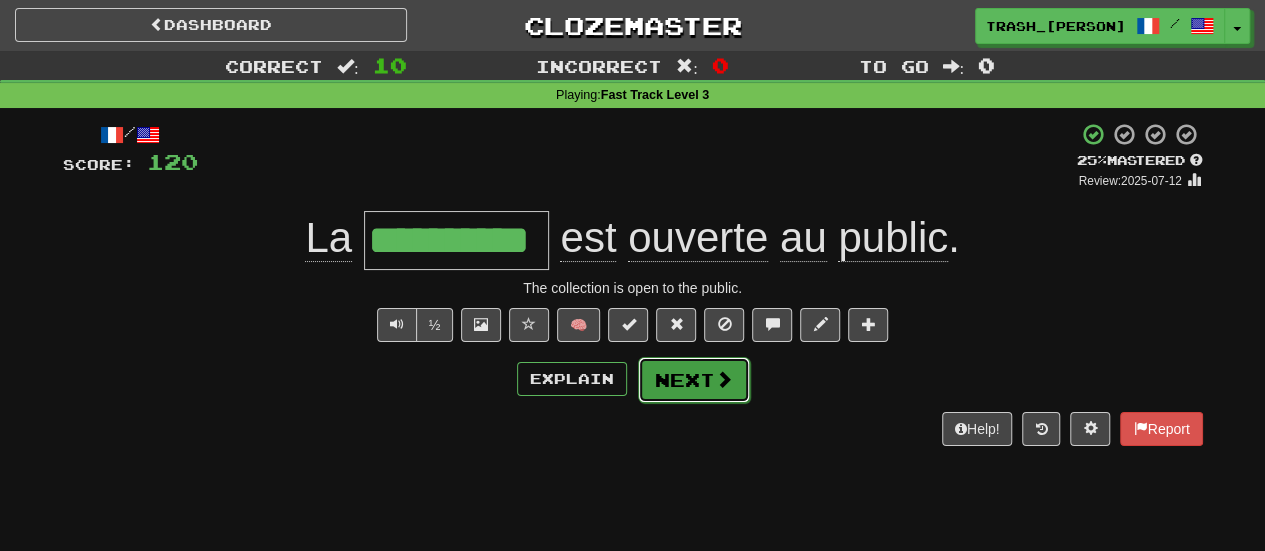 click on "Next" at bounding box center (694, 380) 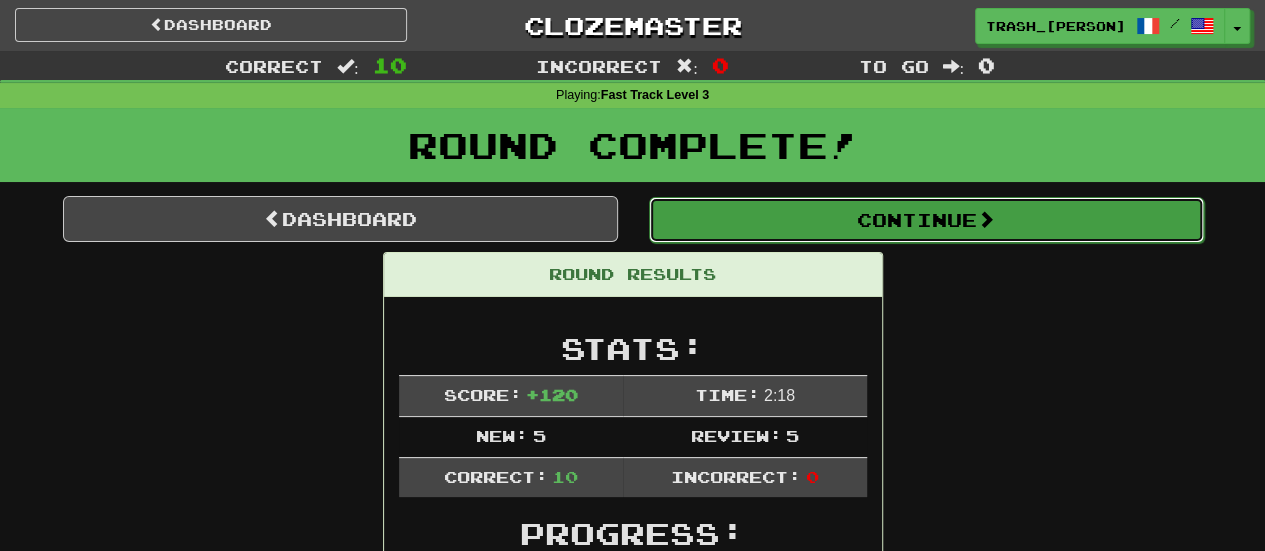click on "Continue" at bounding box center [926, 220] 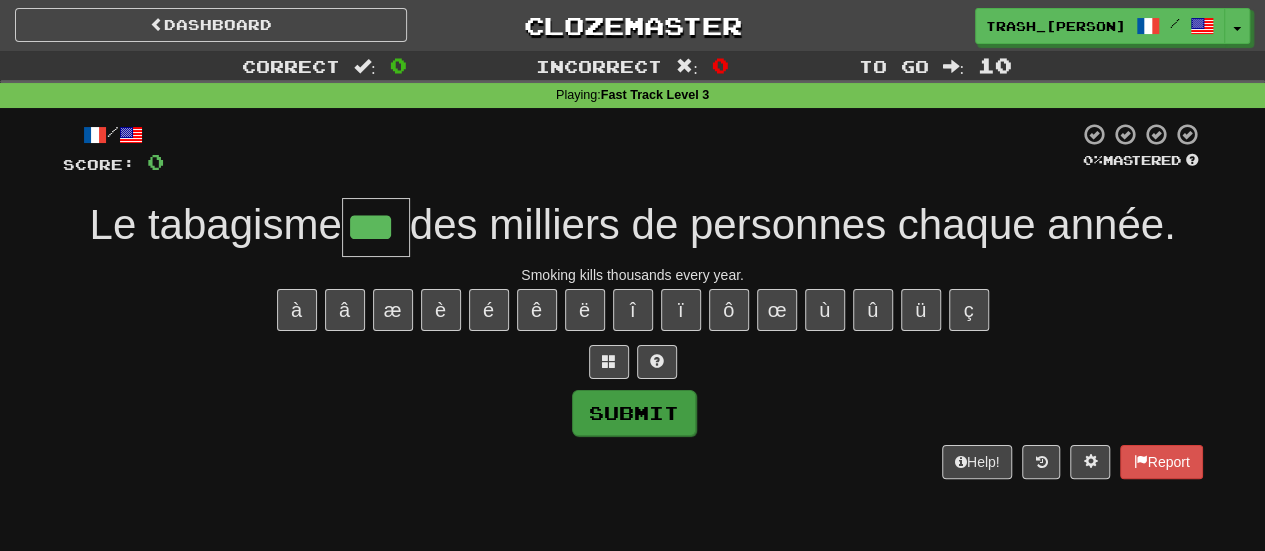 type on "***" 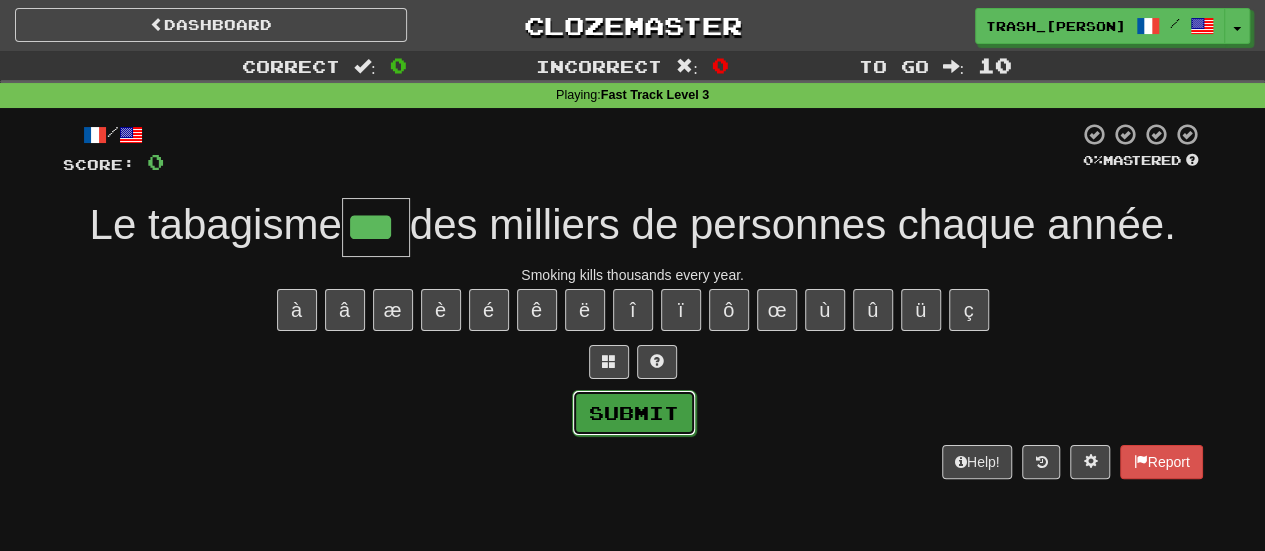 click on "Submit" at bounding box center (634, 413) 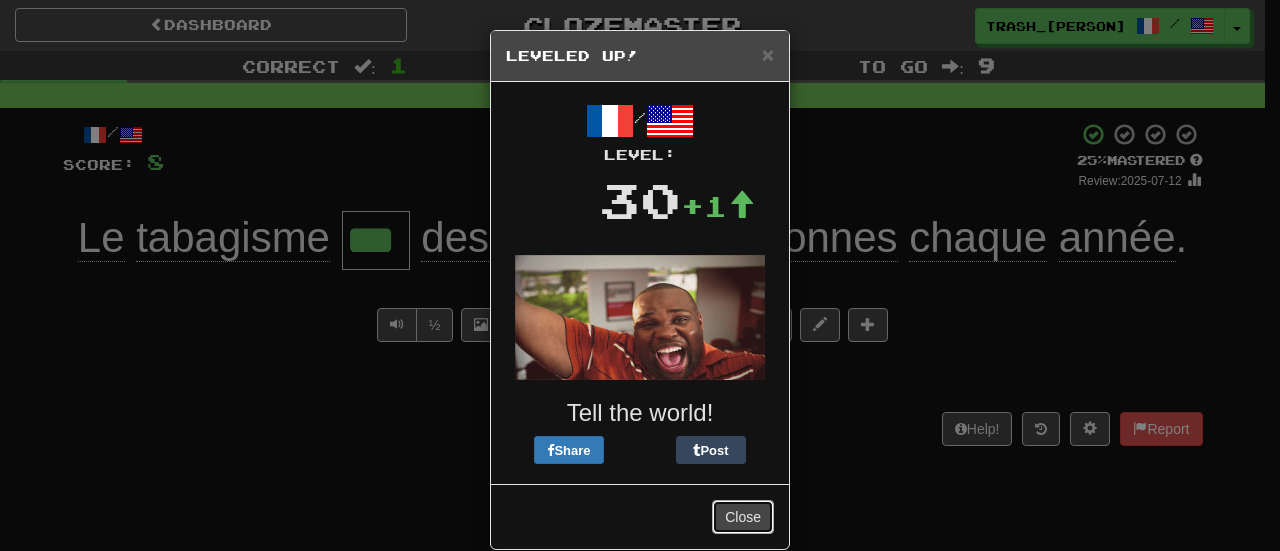 click on "Close" at bounding box center [743, 517] 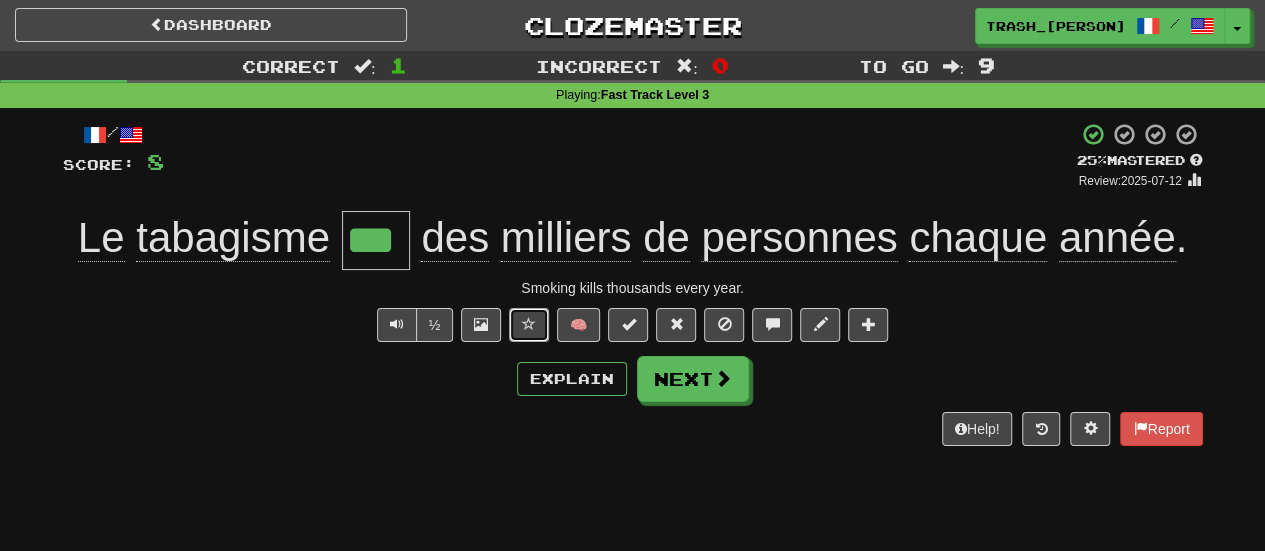 click at bounding box center [529, 325] 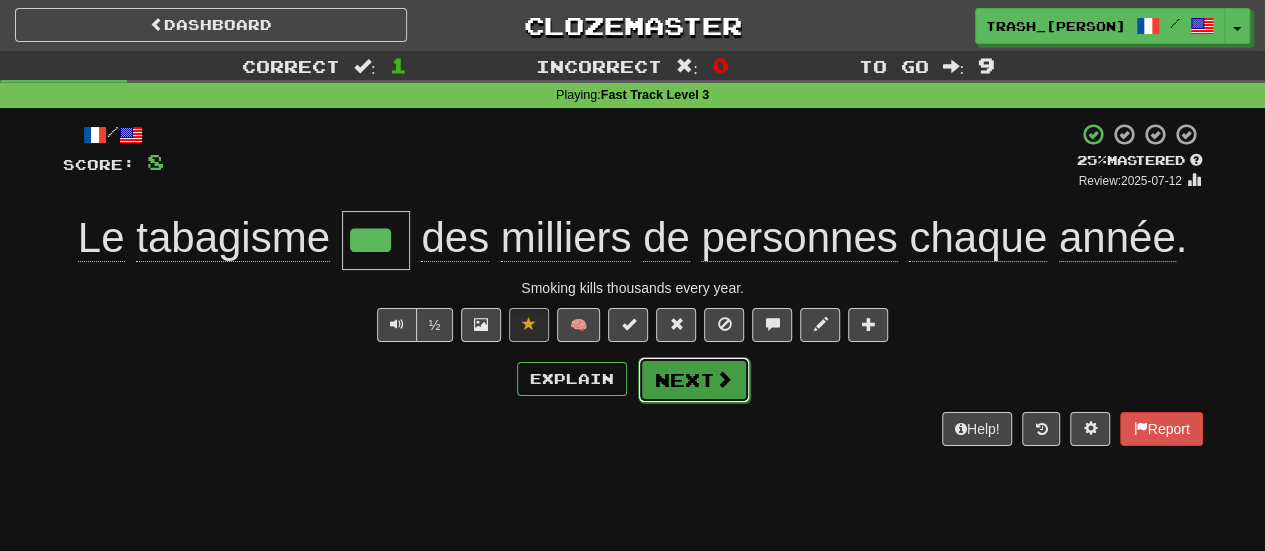 click at bounding box center (724, 379) 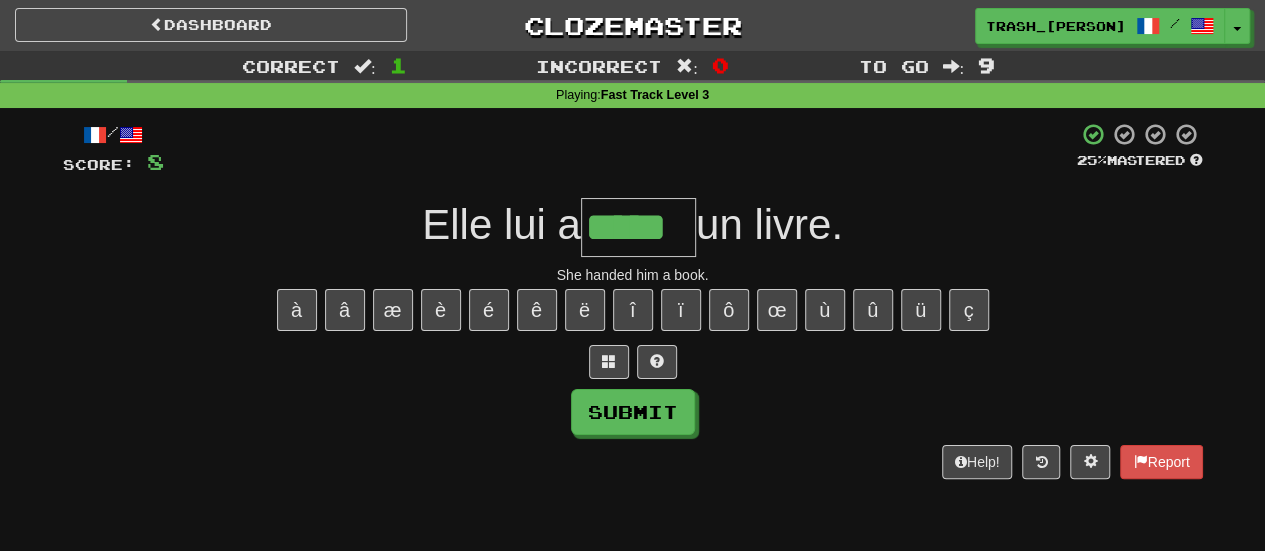 type on "*****" 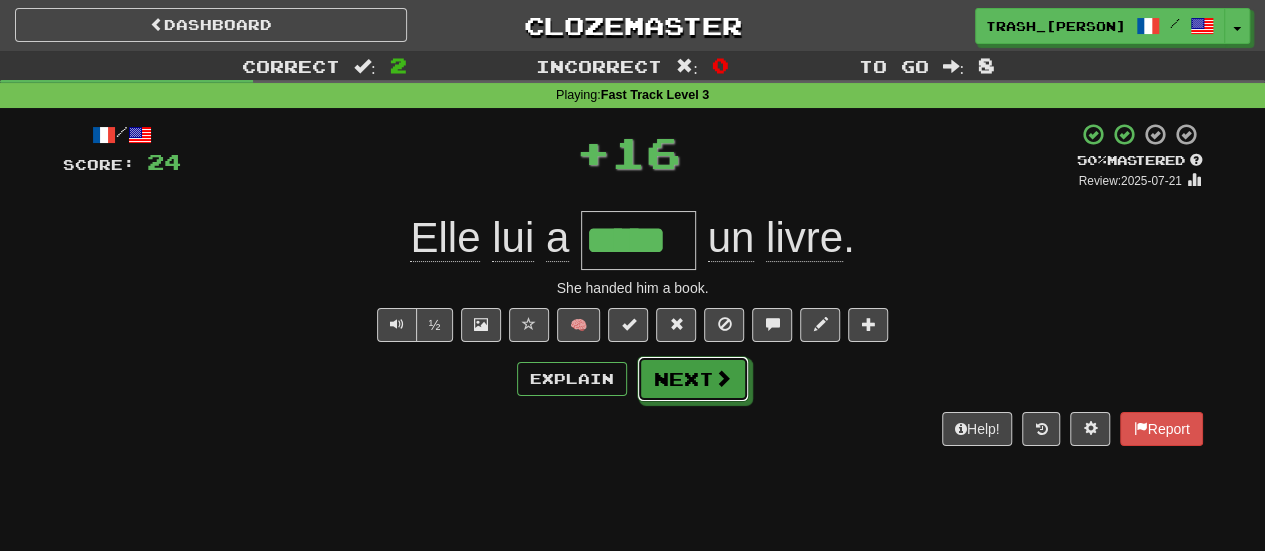 click at bounding box center (723, 378) 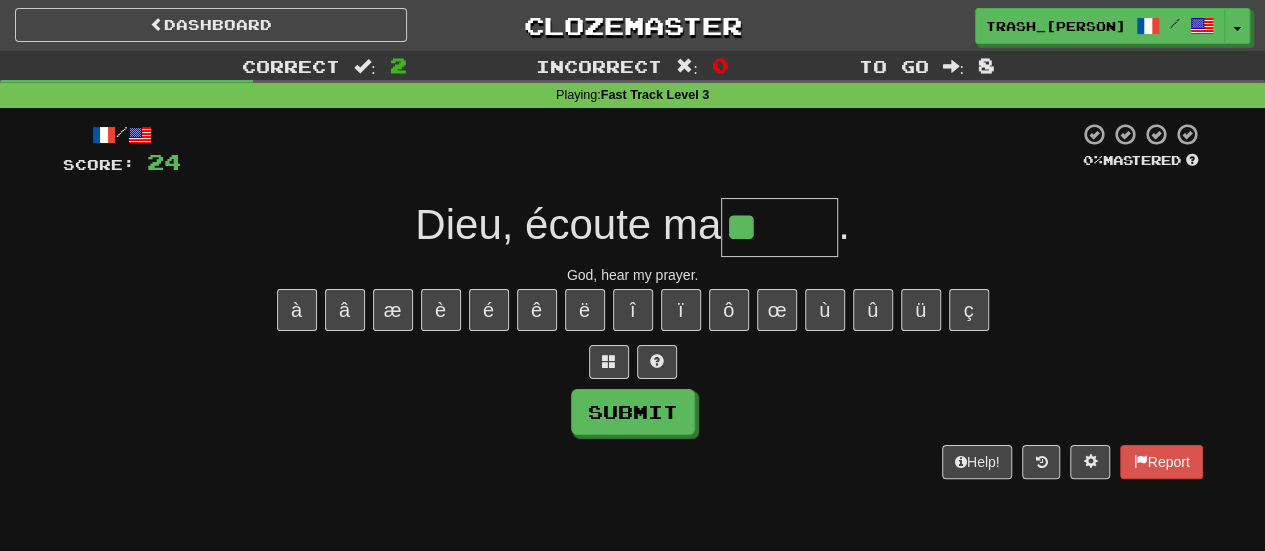 type on "******" 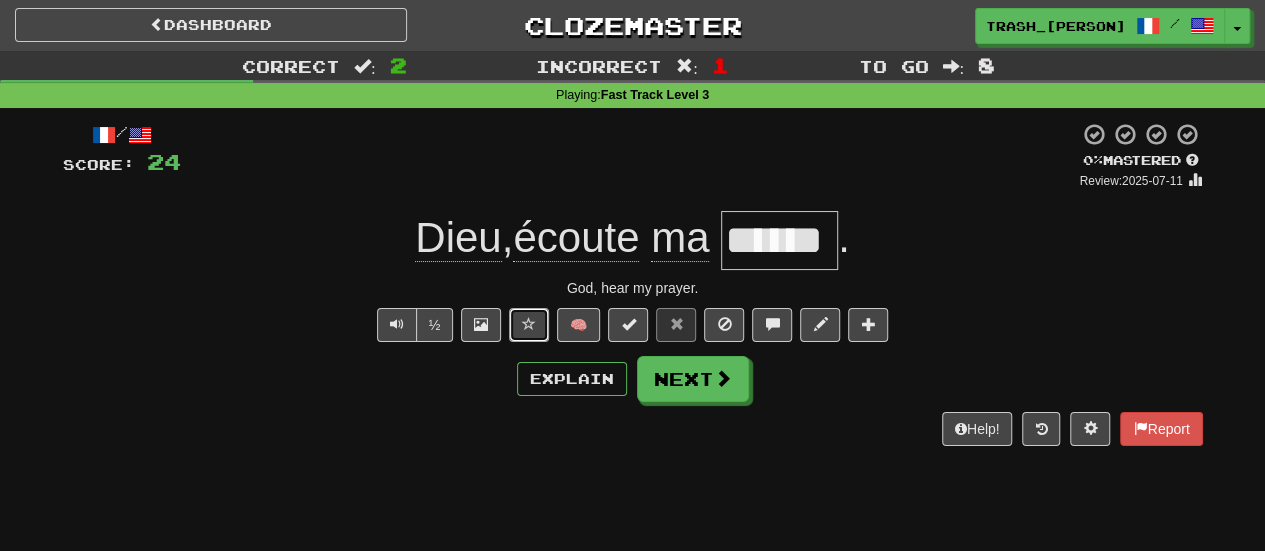 click at bounding box center (529, 324) 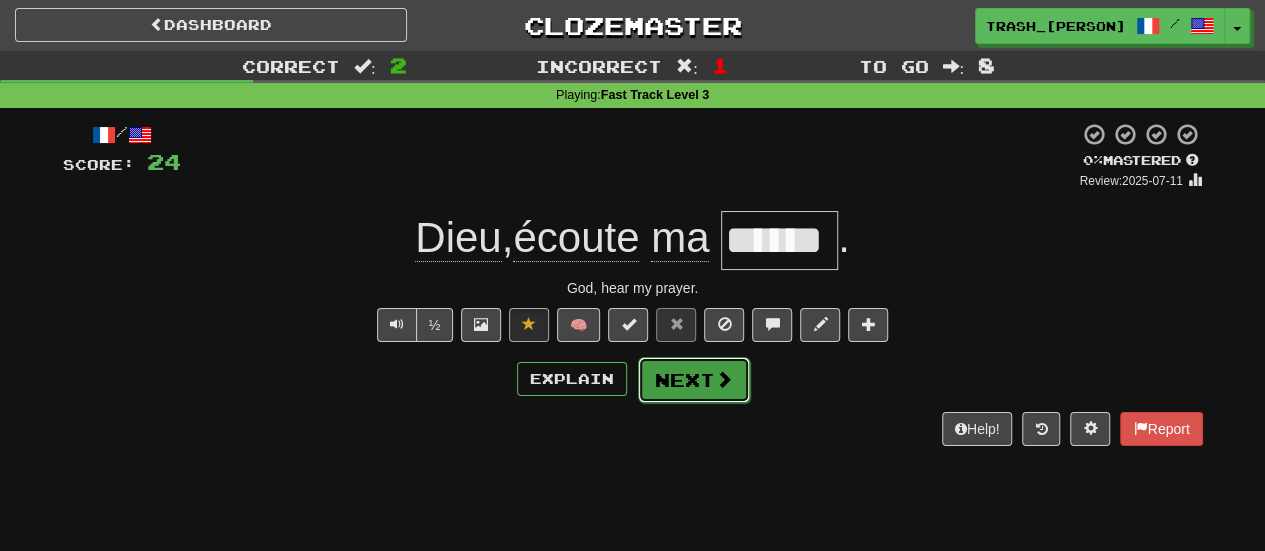 click on "Next" at bounding box center (694, 380) 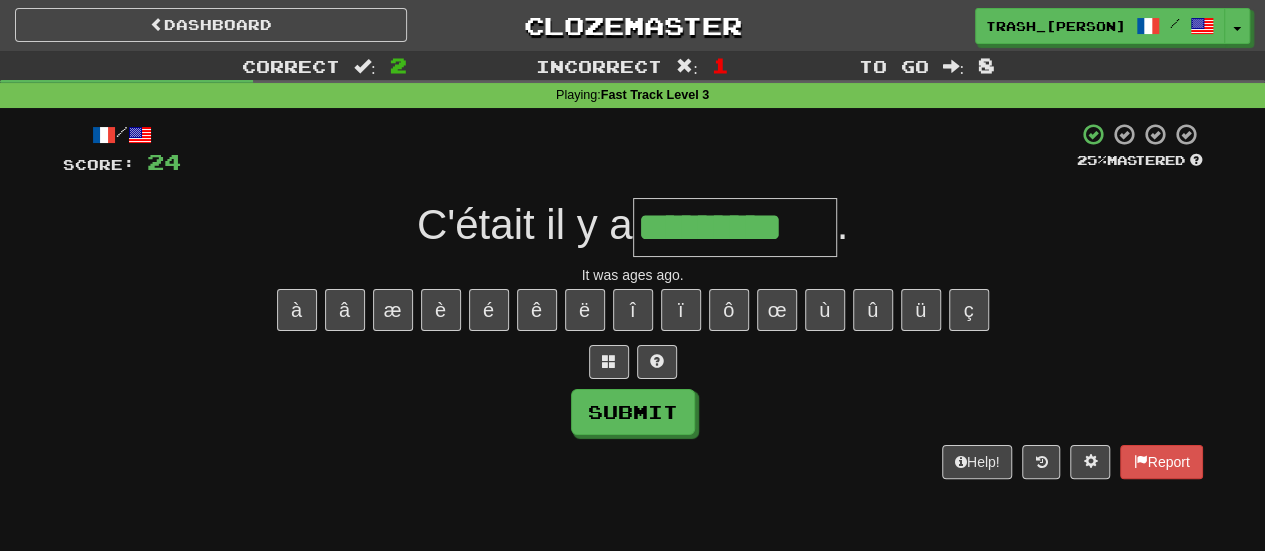 type on "*********" 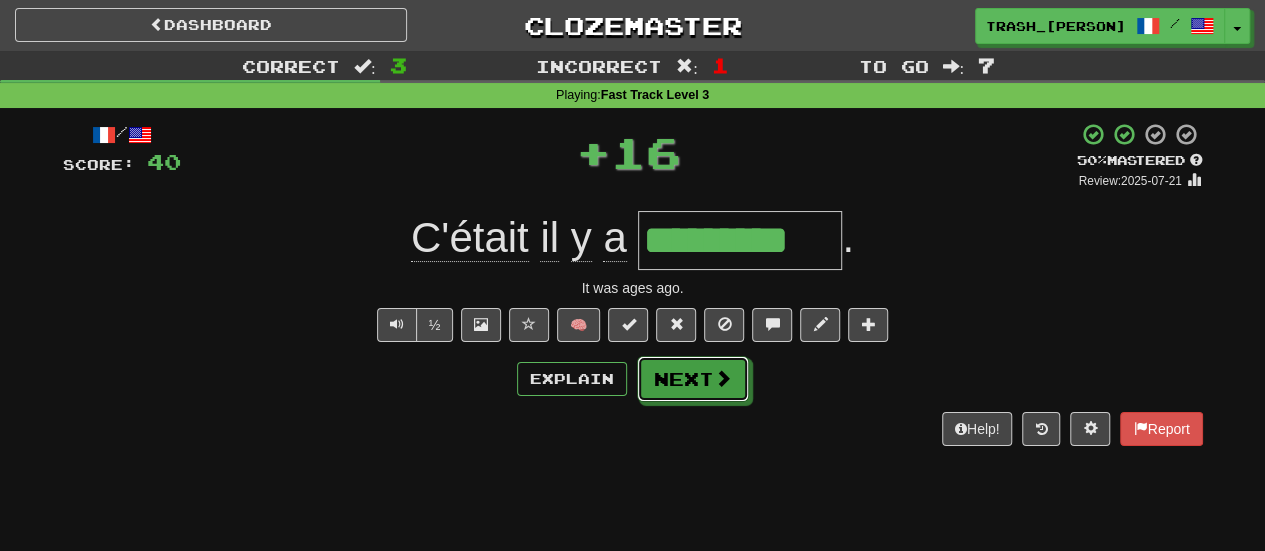 click on "Next" at bounding box center (693, 379) 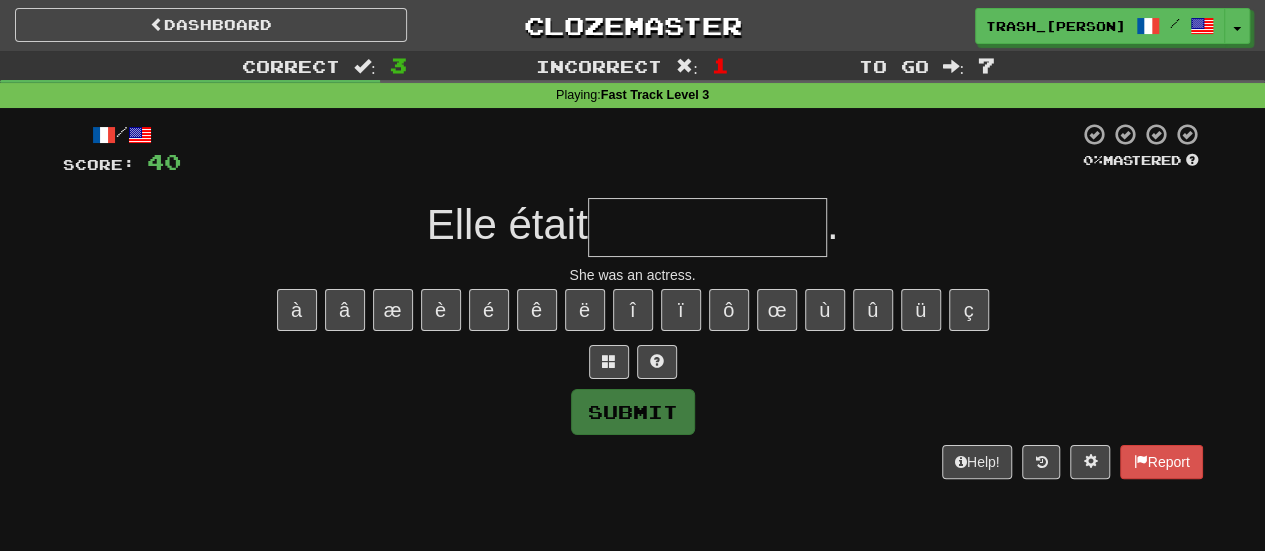 type on "*" 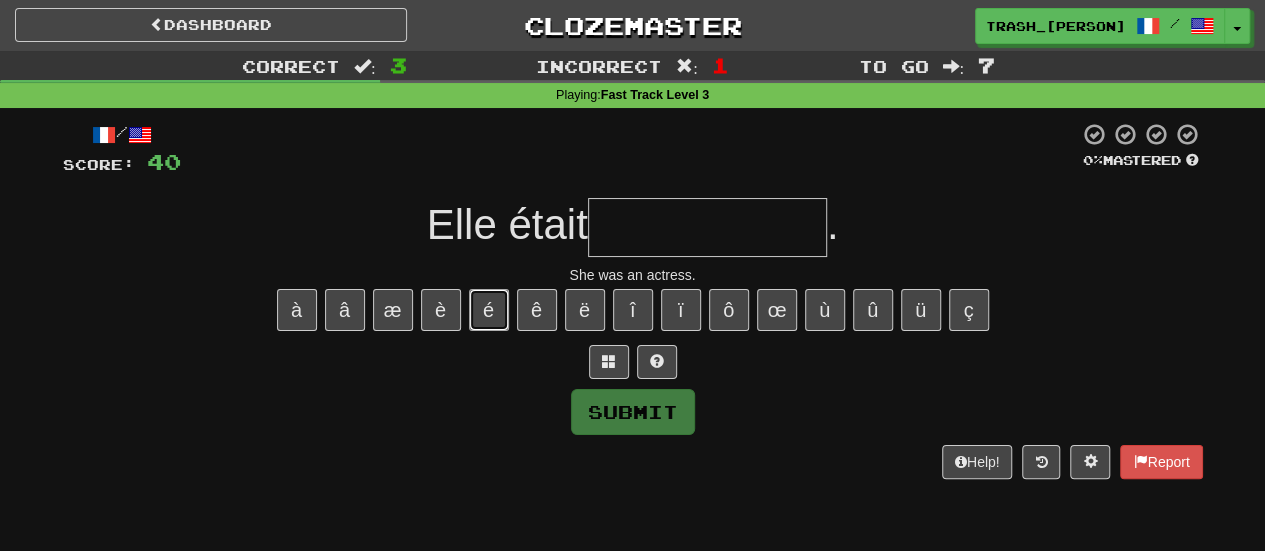 click on "é" at bounding box center [489, 310] 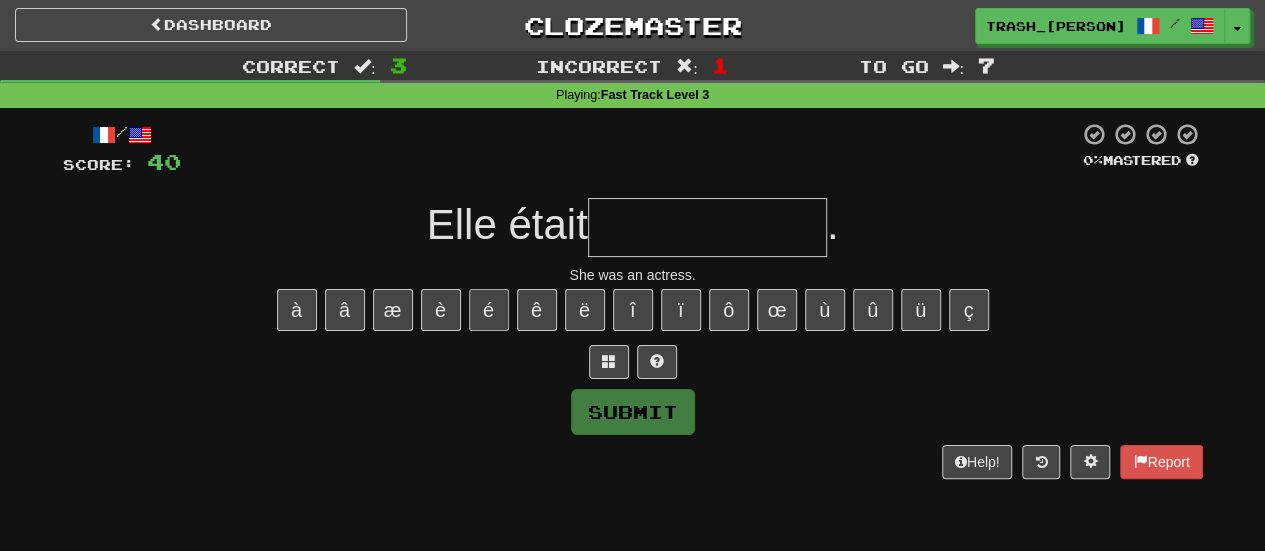 type on "*" 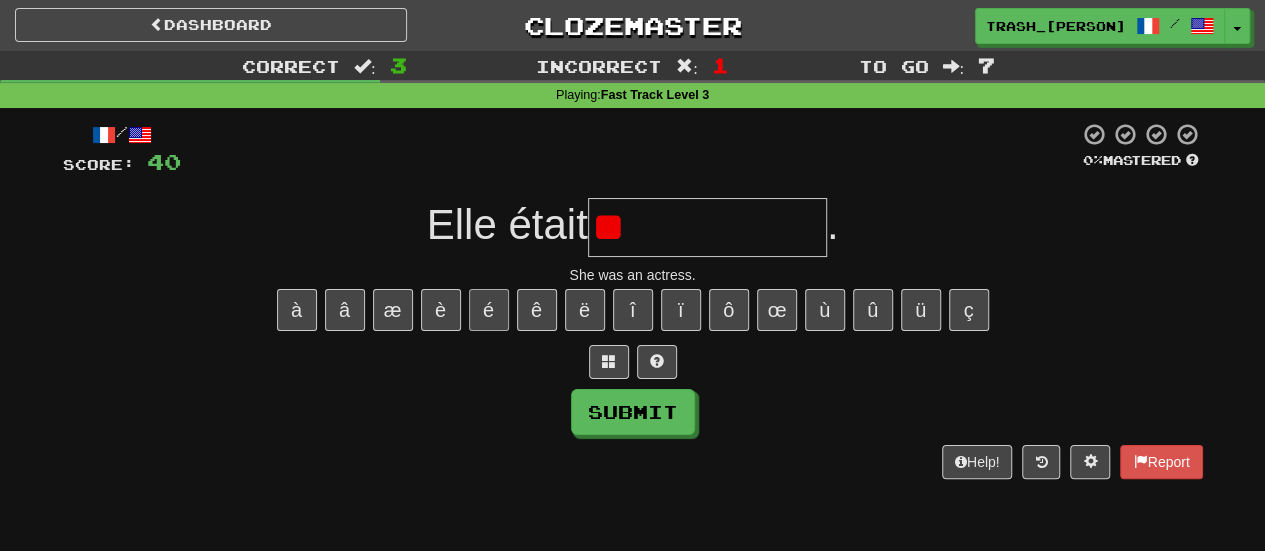 type on "*" 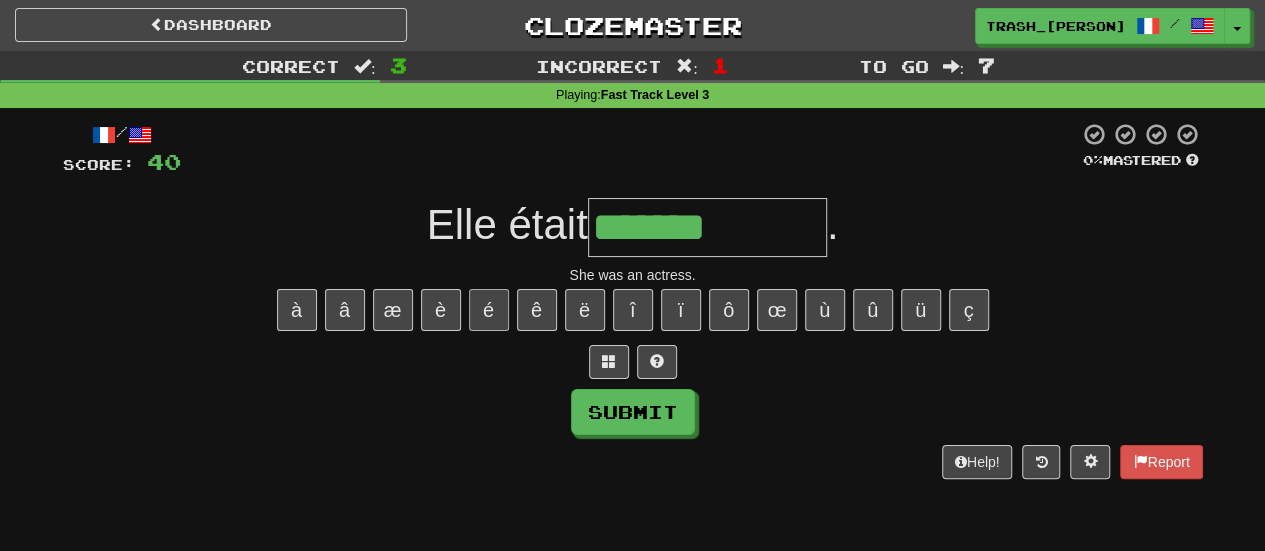 type on "**********" 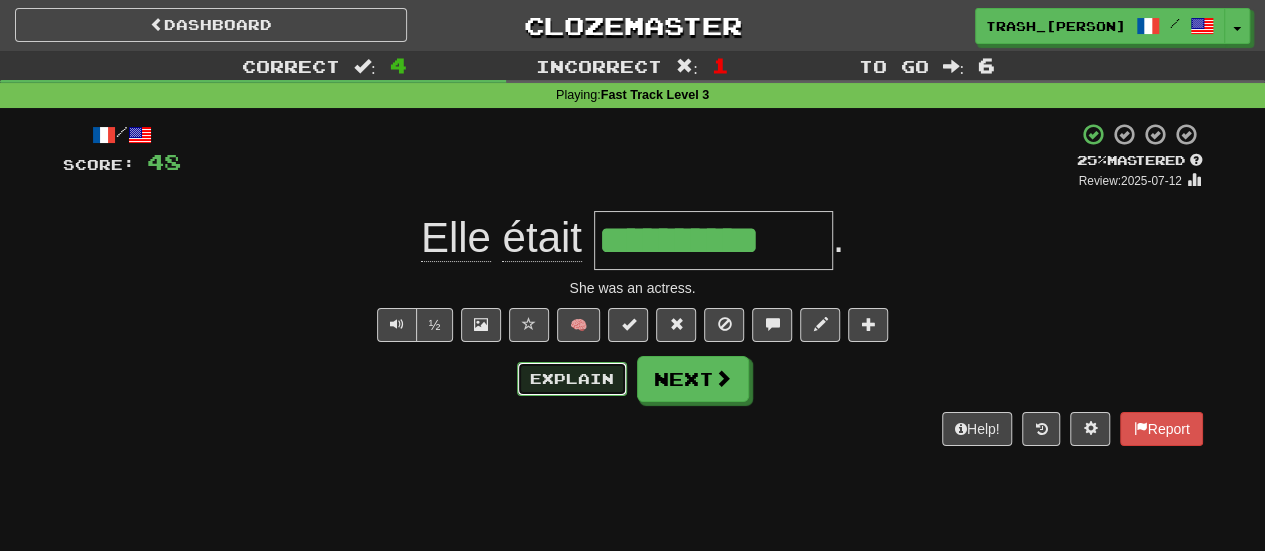 click on "Explain" at bounding box center (572, 379) 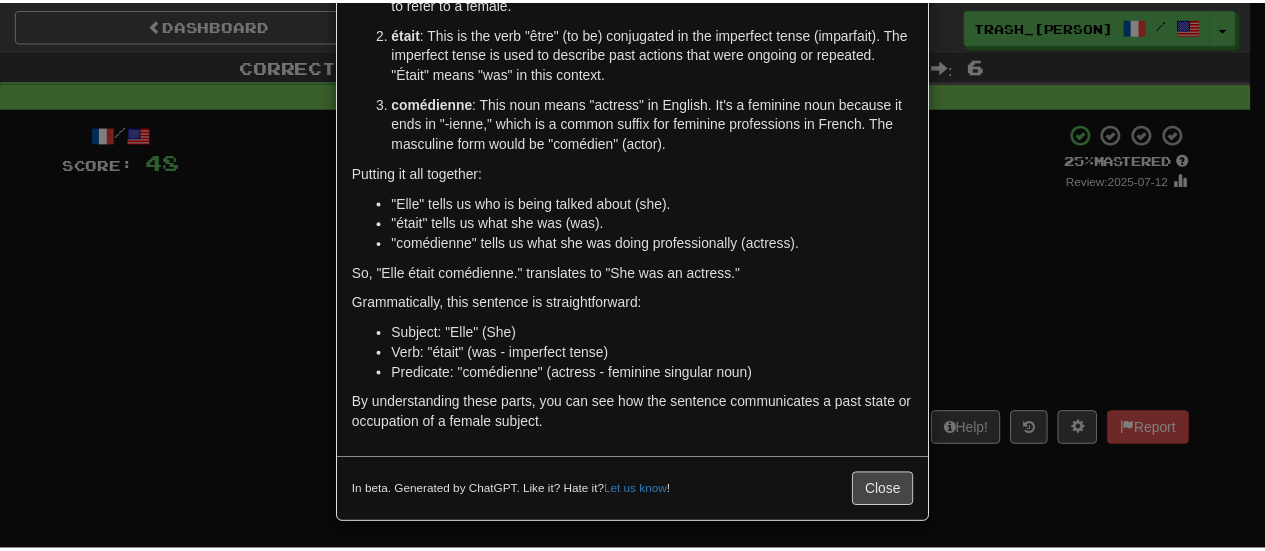 scroll, scrollTop: 174, scrollLeft: 0, axis: vertical 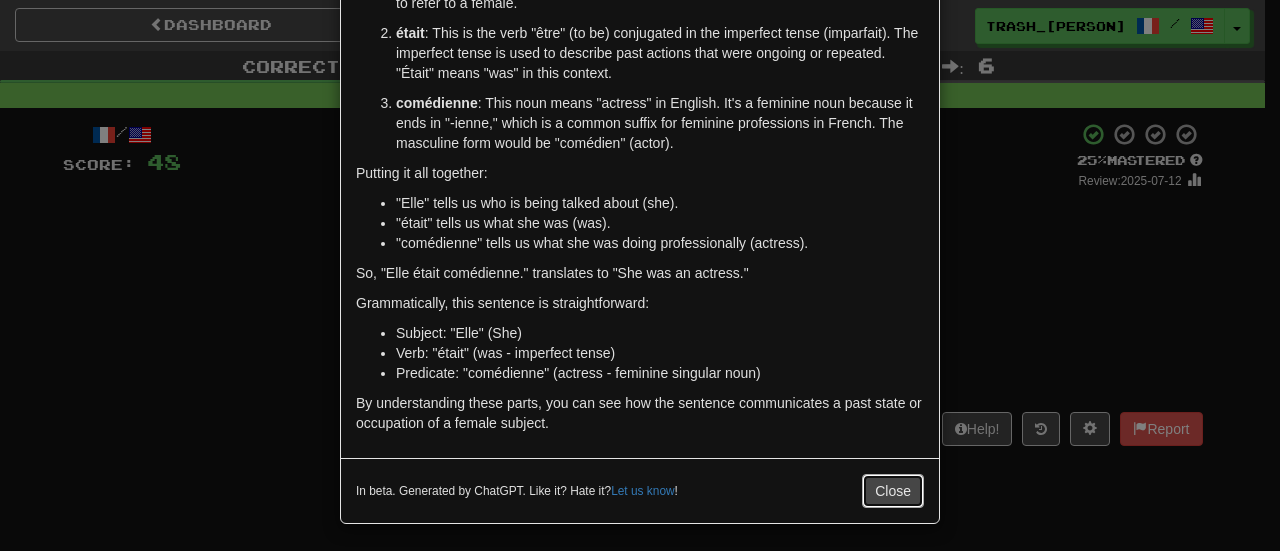 click on "Close" at bounding box center [893, 491] 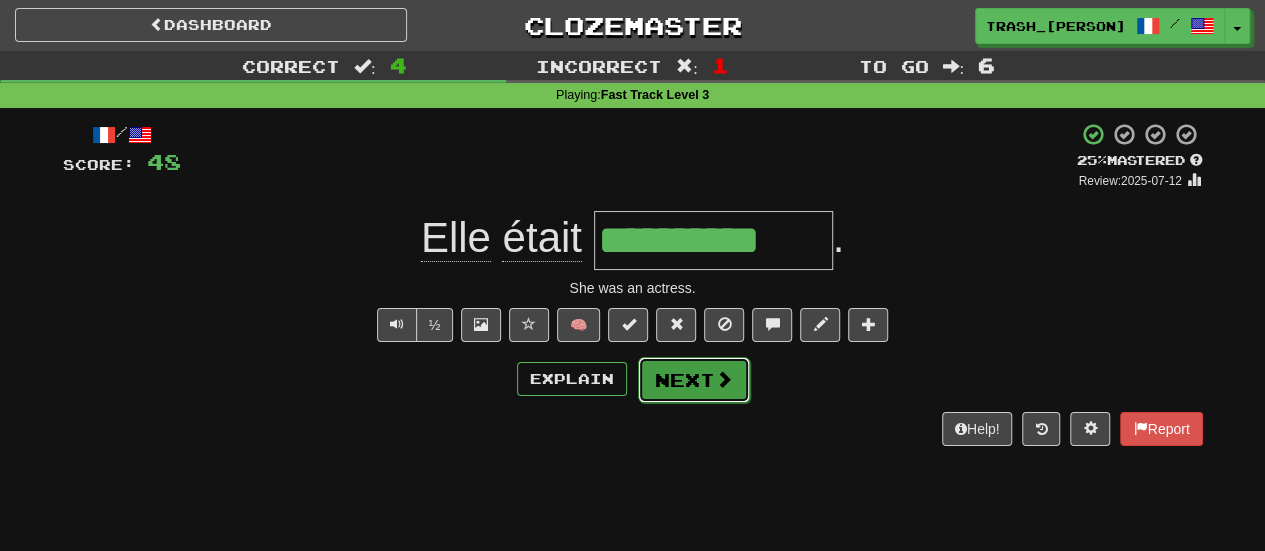 click on "Next" at bounding box center [694, 380] 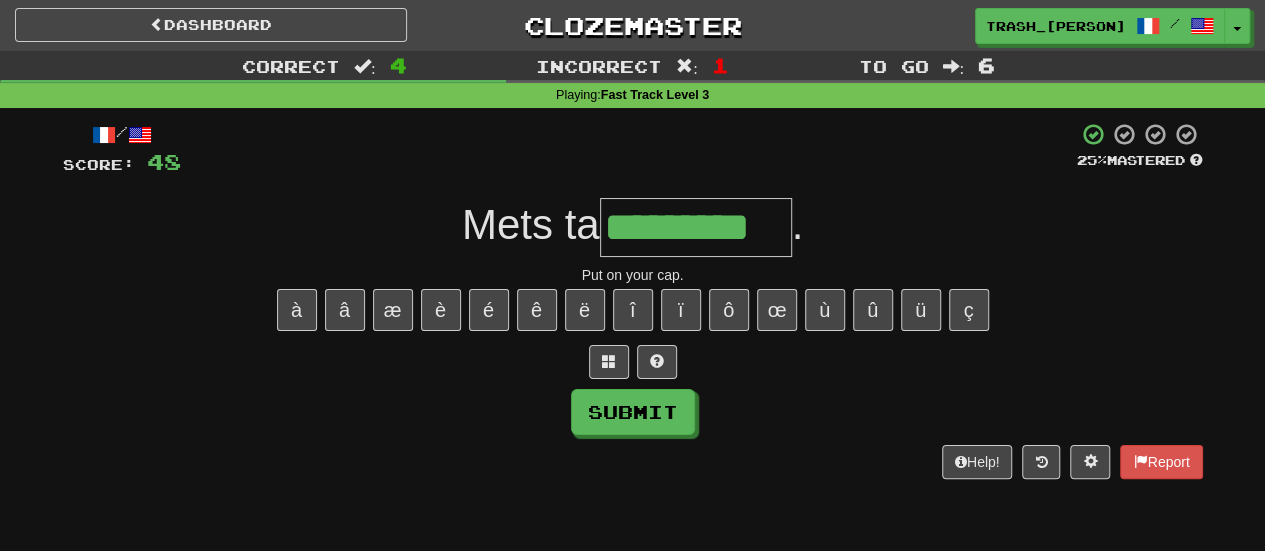 type on "*********" 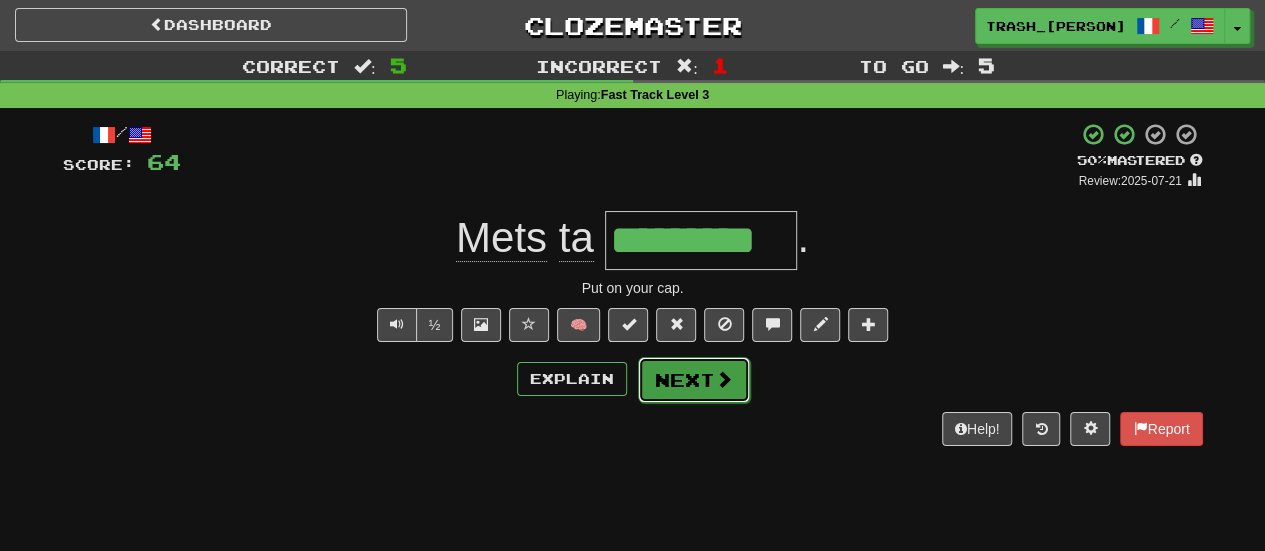 click on "Next" at bounding box center [694, 380] 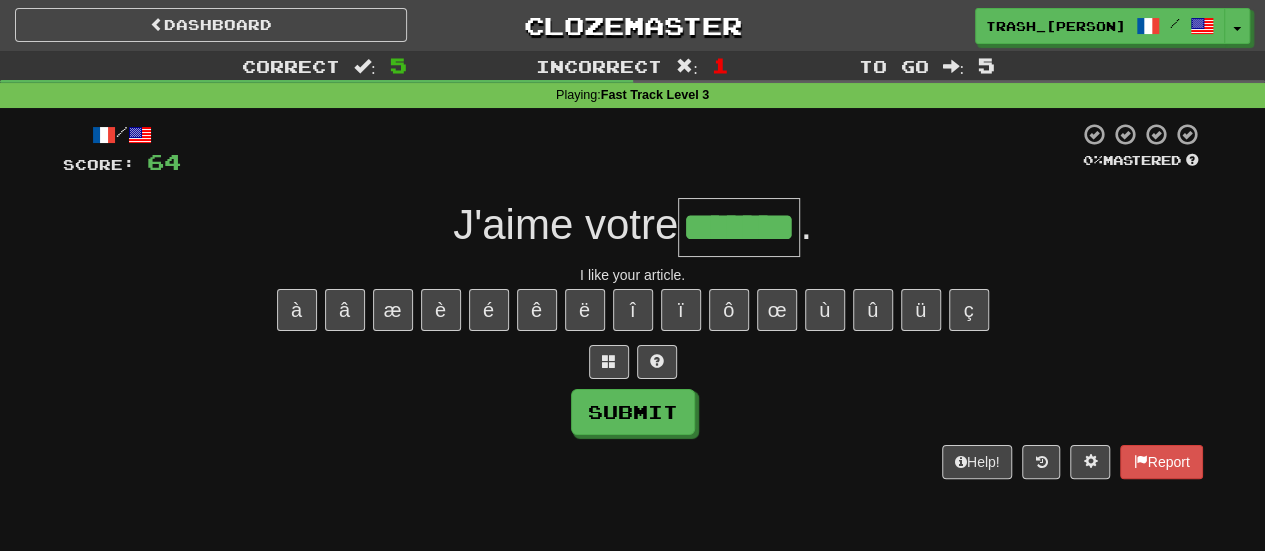 type on "*******" 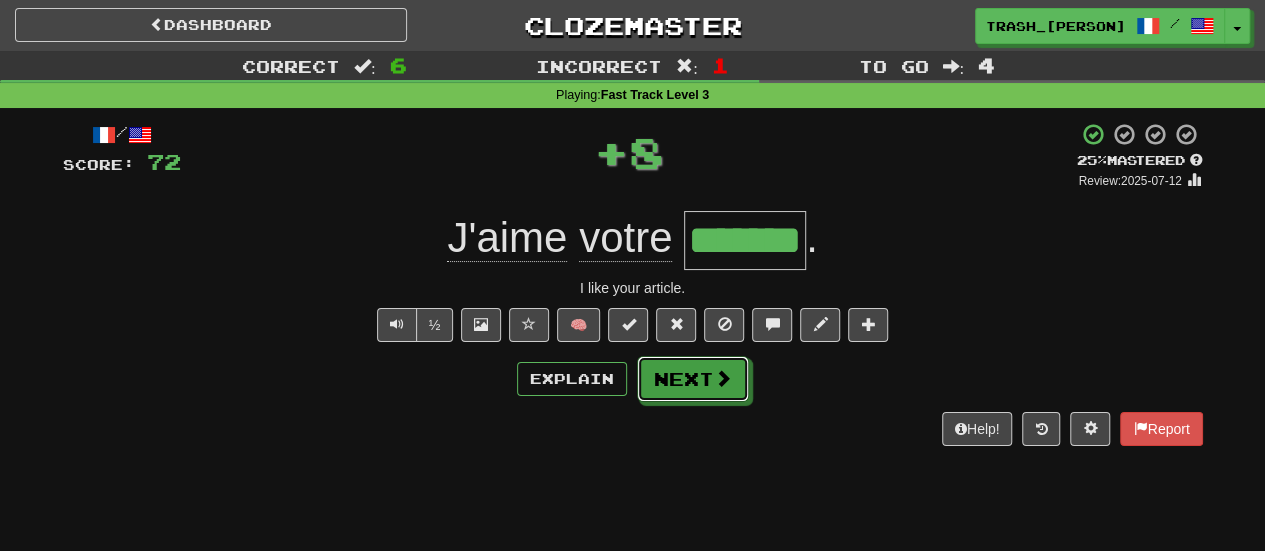 click on "Next" at bounding box center (693, 379) 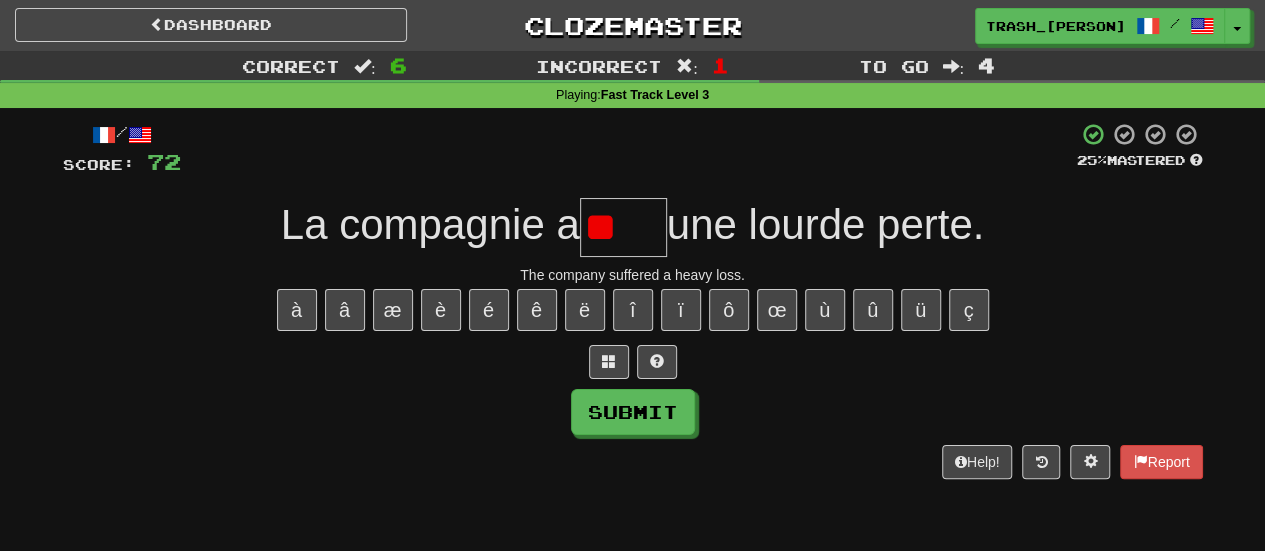 type on "*" 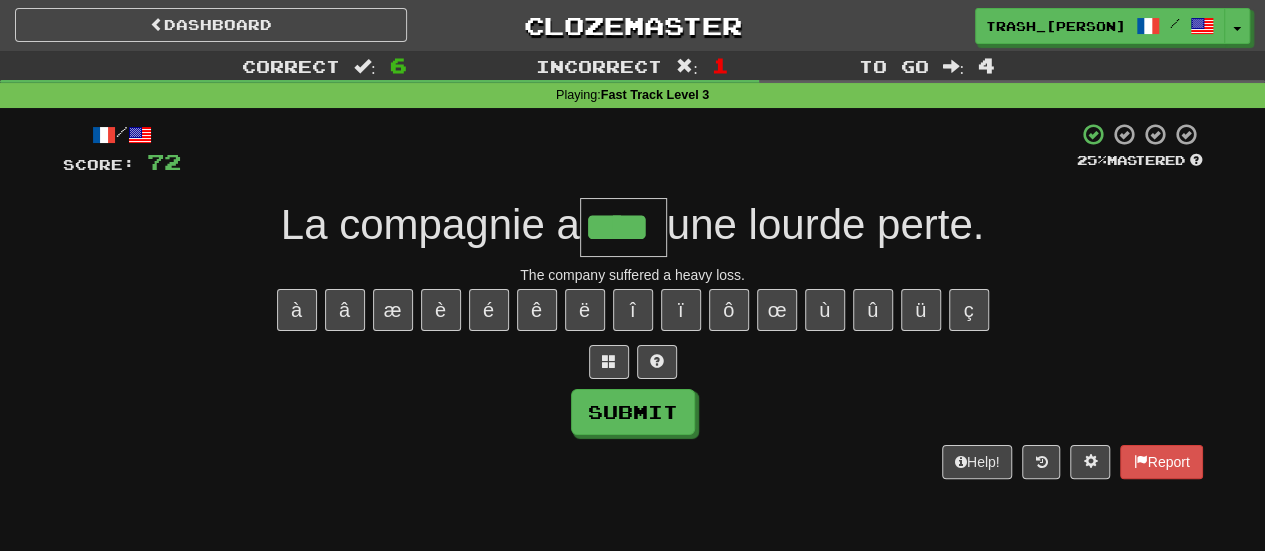 type on "****" 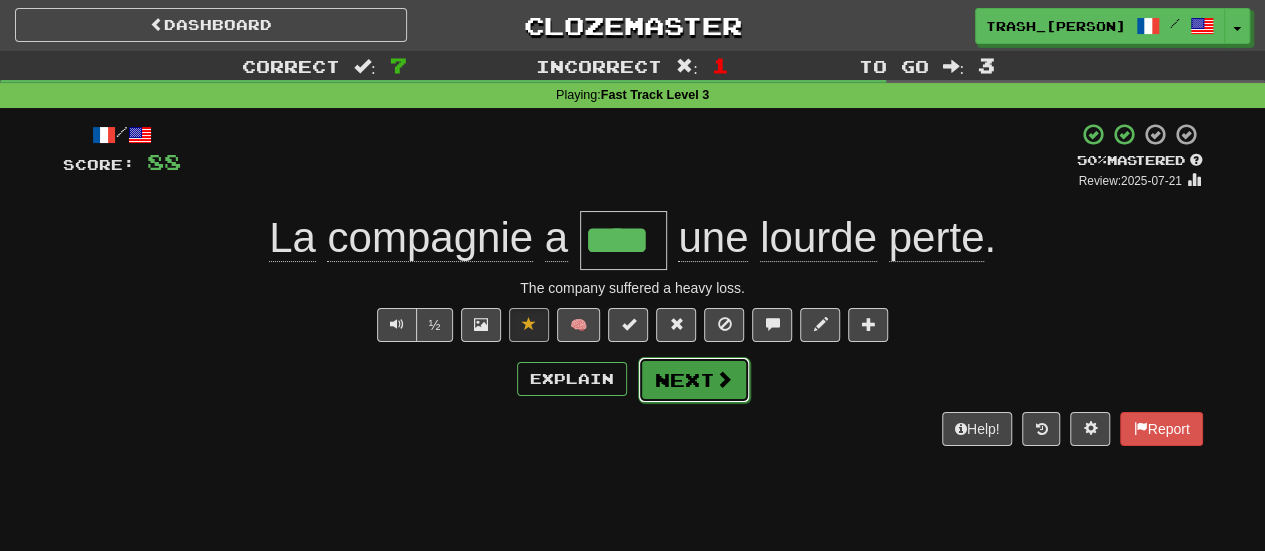 click on "Next" at bounding box center [694, 380] 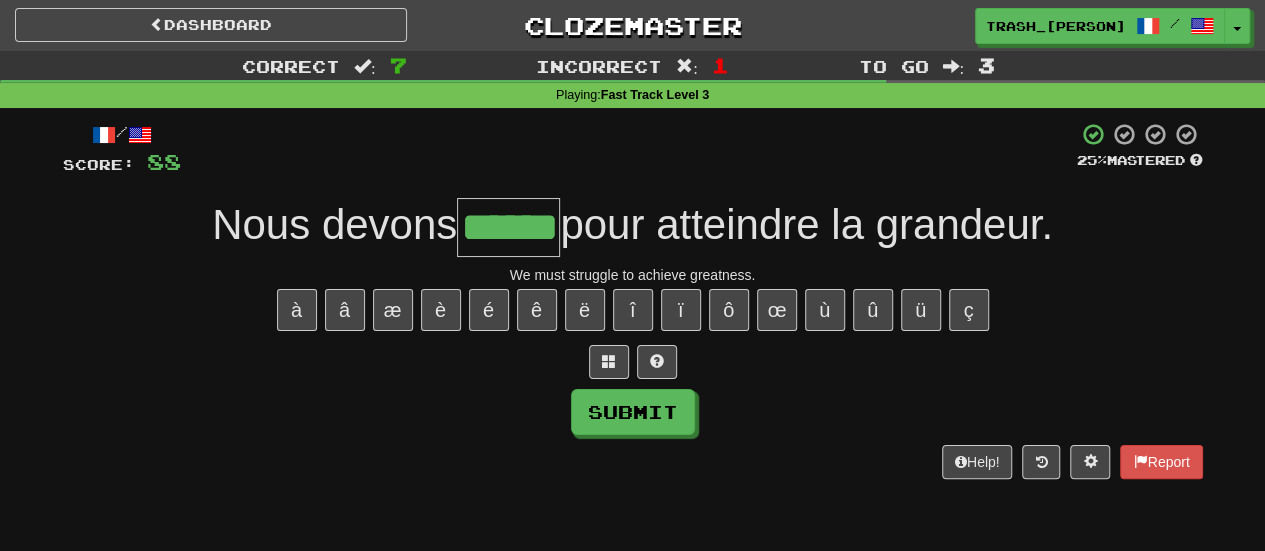 type on "******" 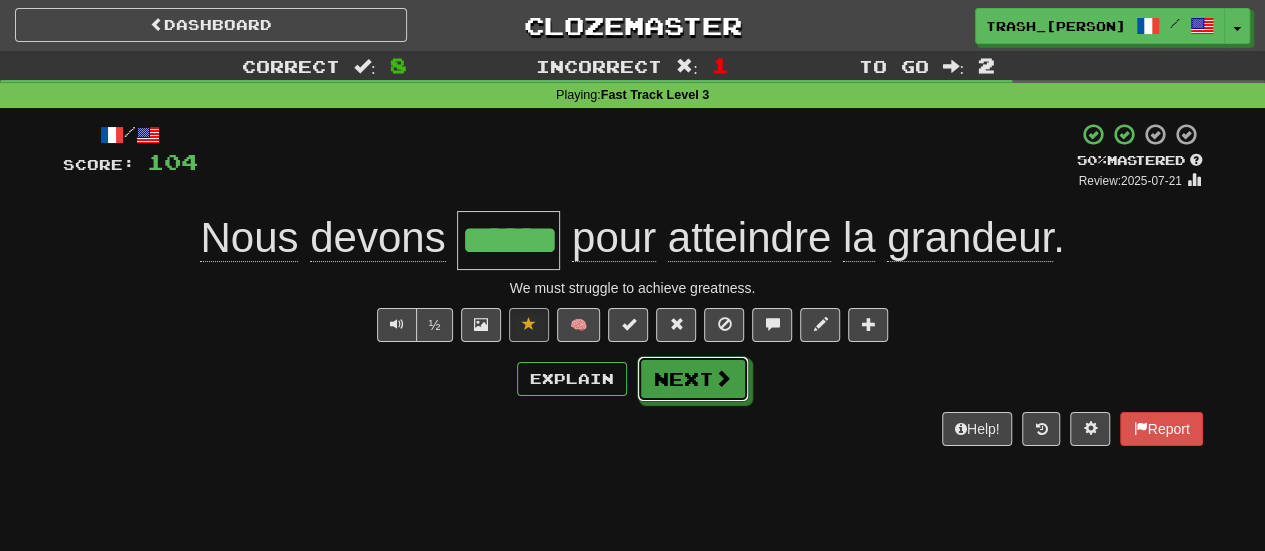 click on "Next" at bounding box center [693, 379] 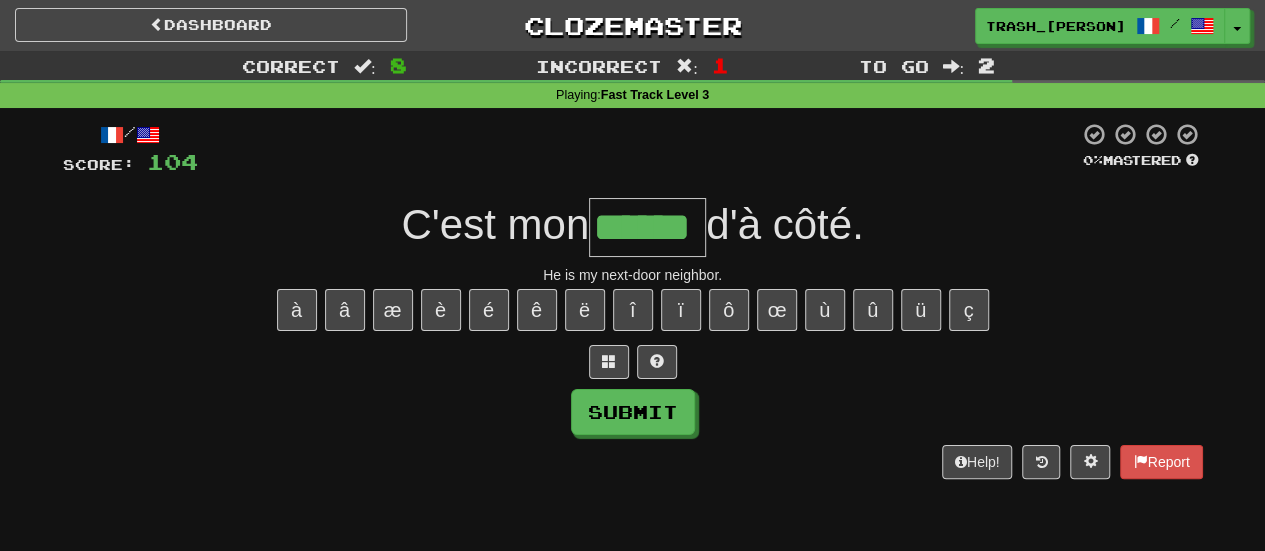 type on "******" 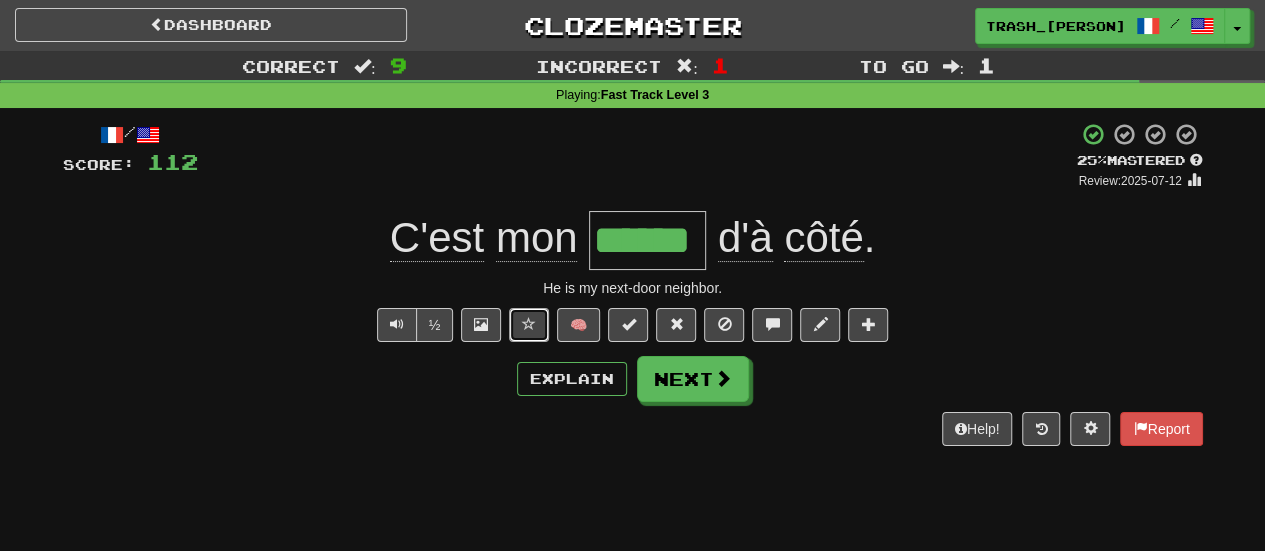 click at bounding box center (529, 324) 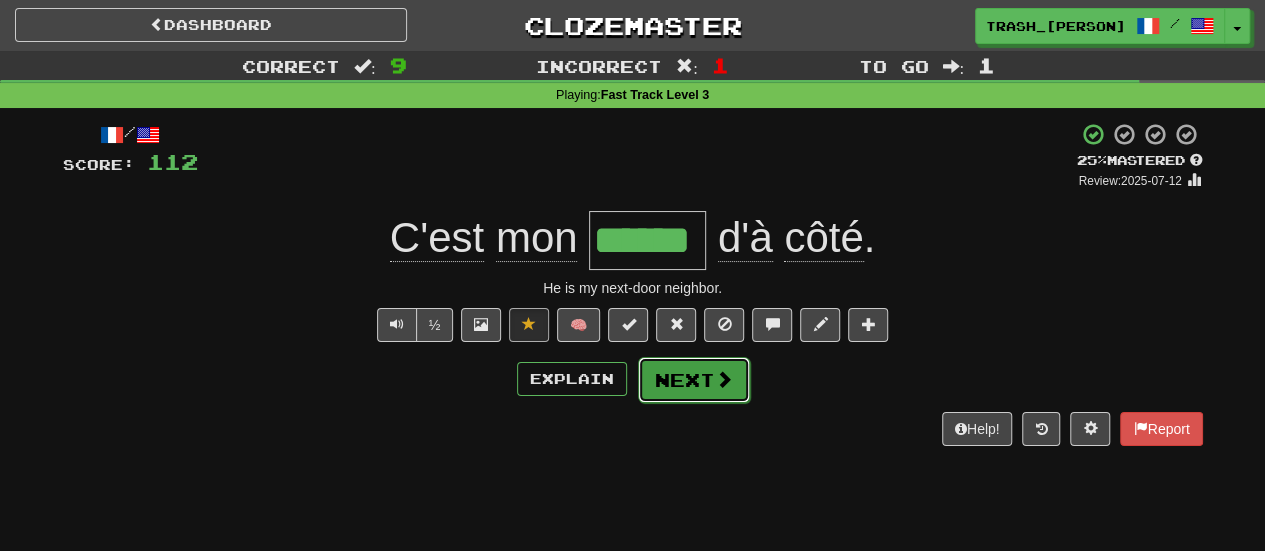 click on "Next" at bounding box center (694, 380) 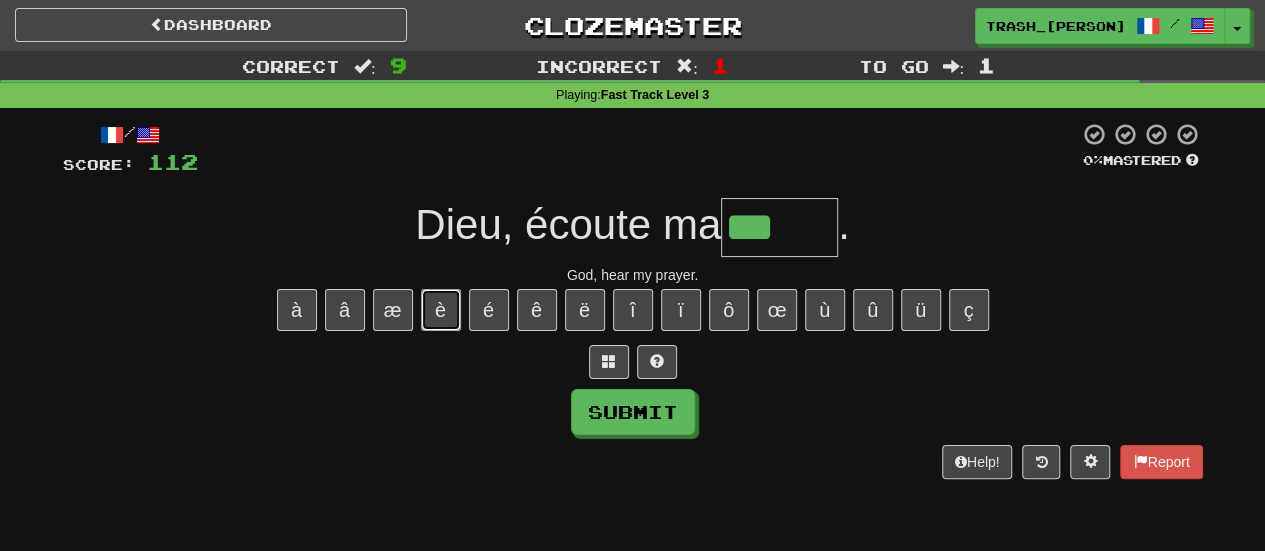 click on "è" at bounding box center [441, 310] 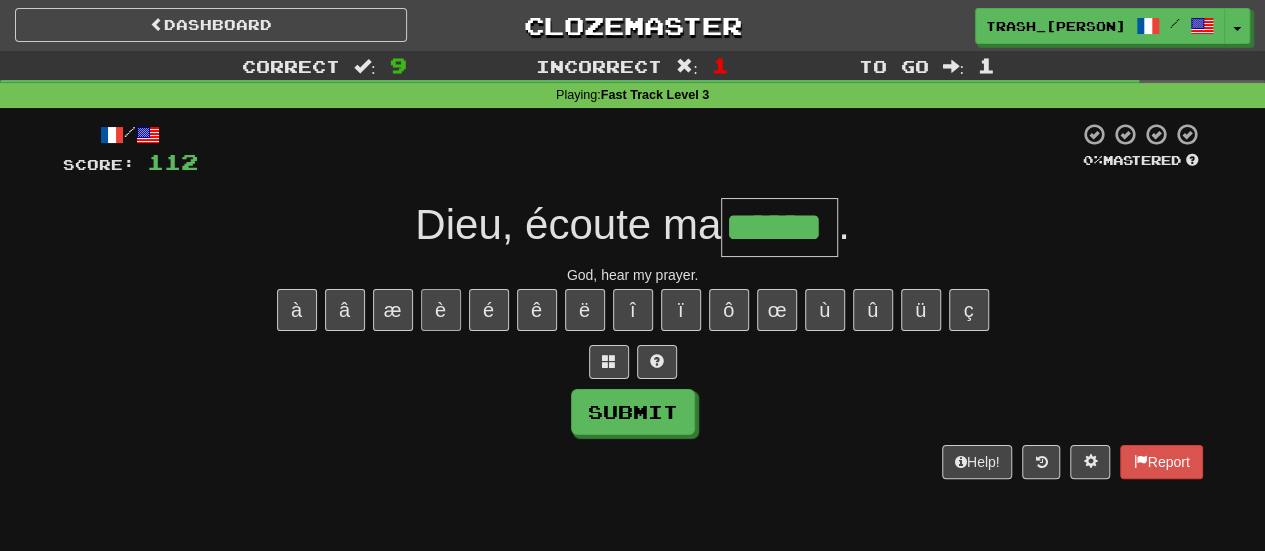 type on "******" 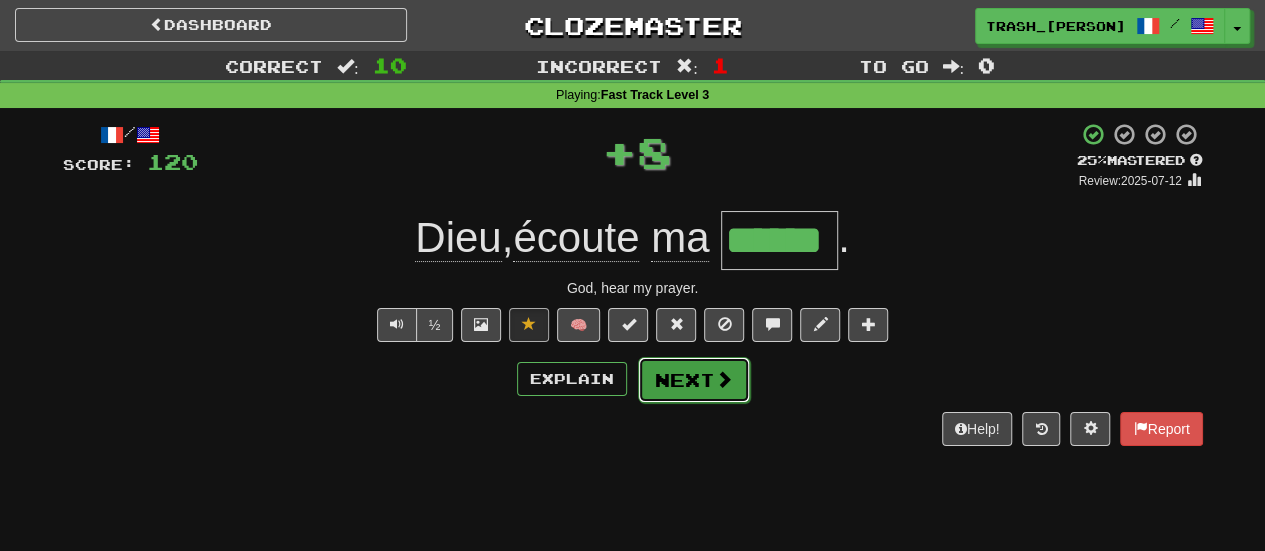 click on "Next" at bounding box center [694, 380] 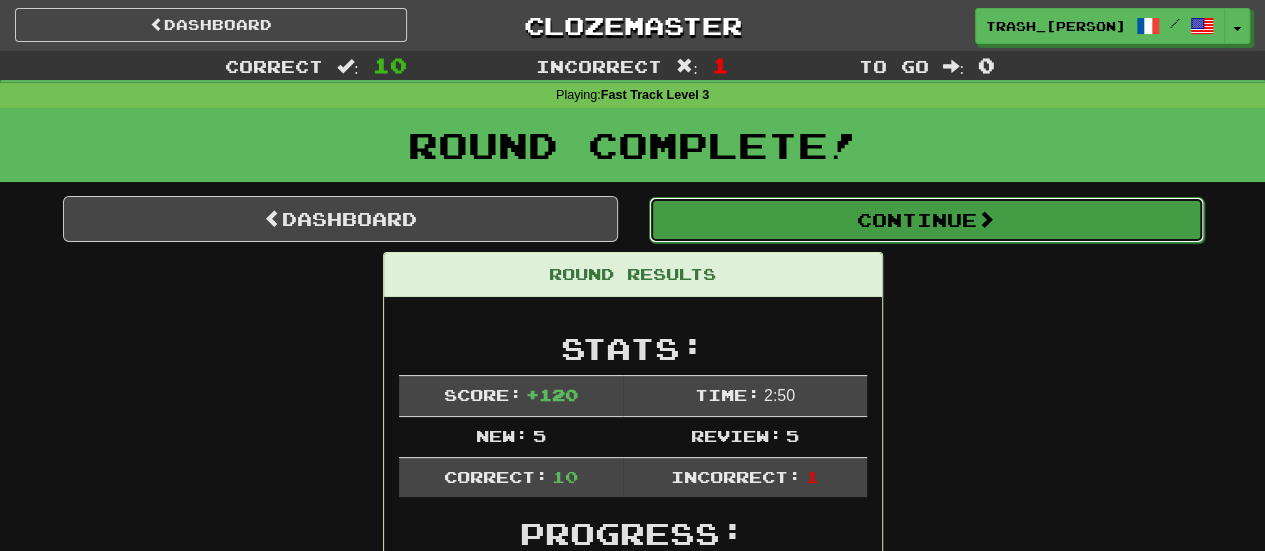click on "Continue" at bounding box center [926, 220] 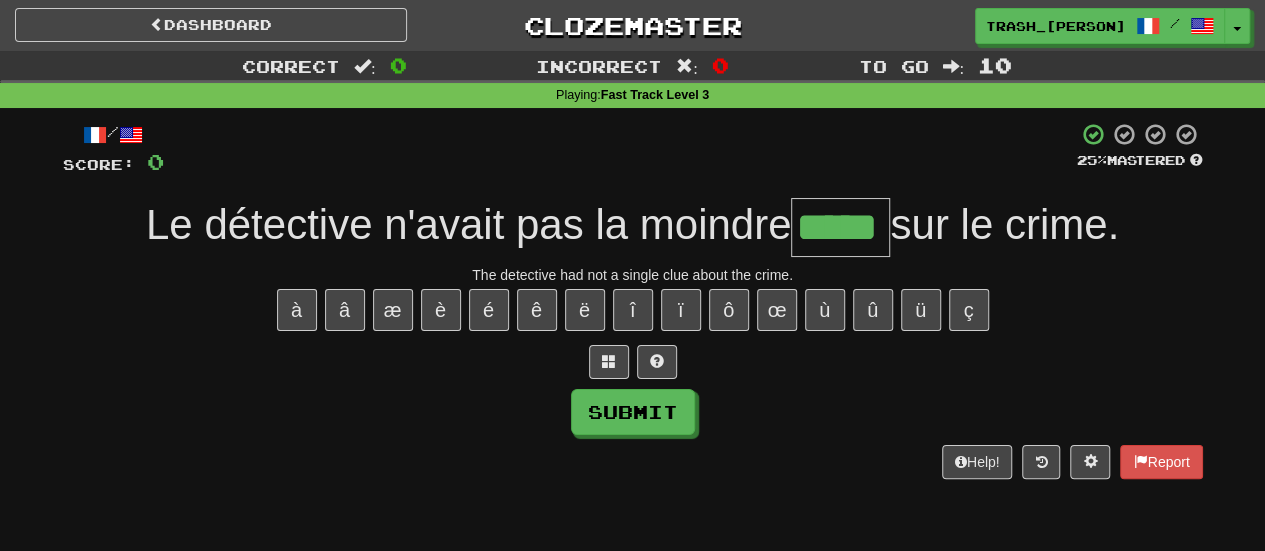 type on "*****" 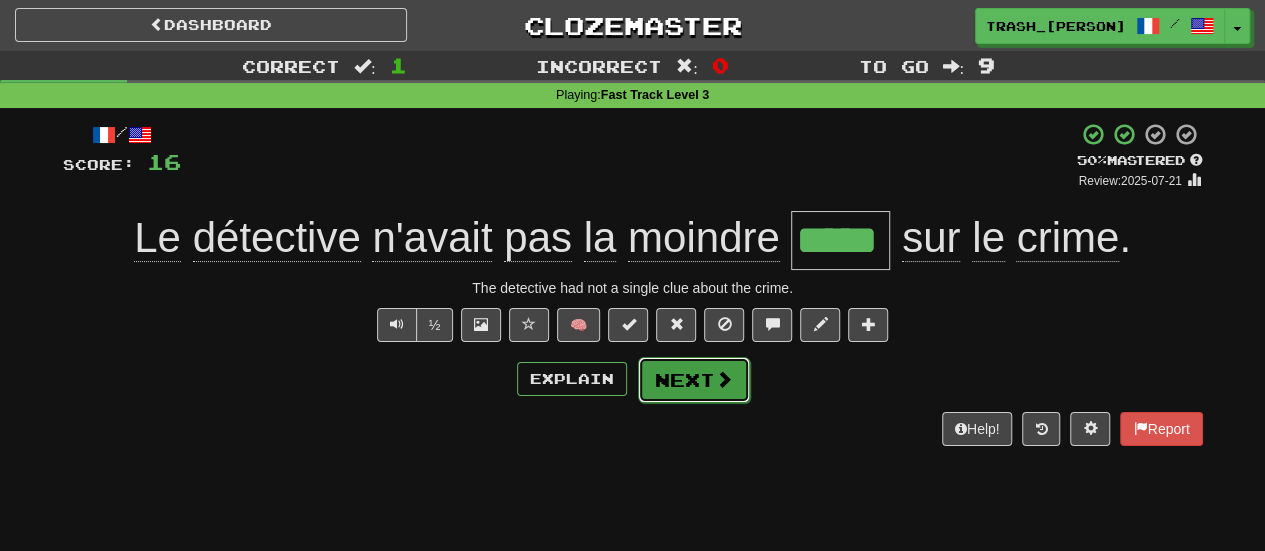click on "Next" at bounding box center [694, 380] 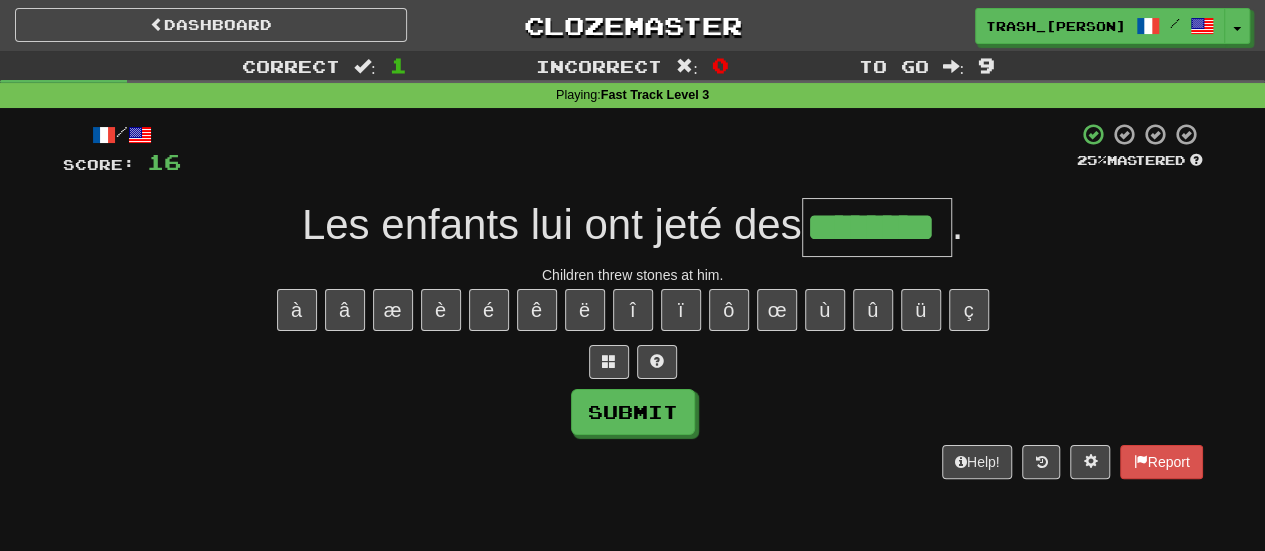 type on "********" 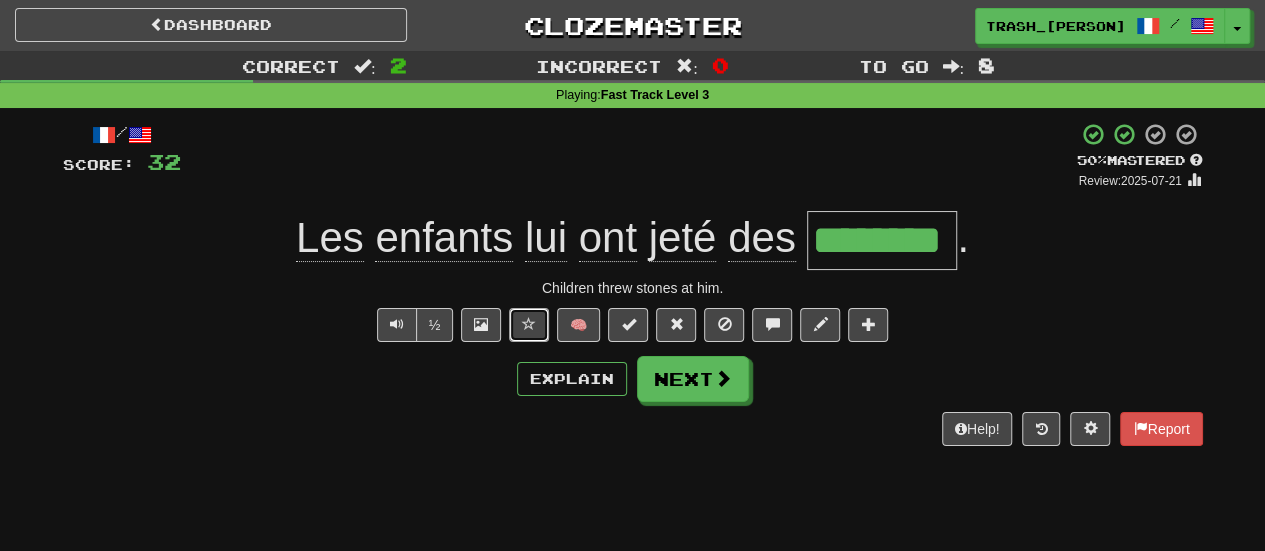 click at bounding box center [529, 325] 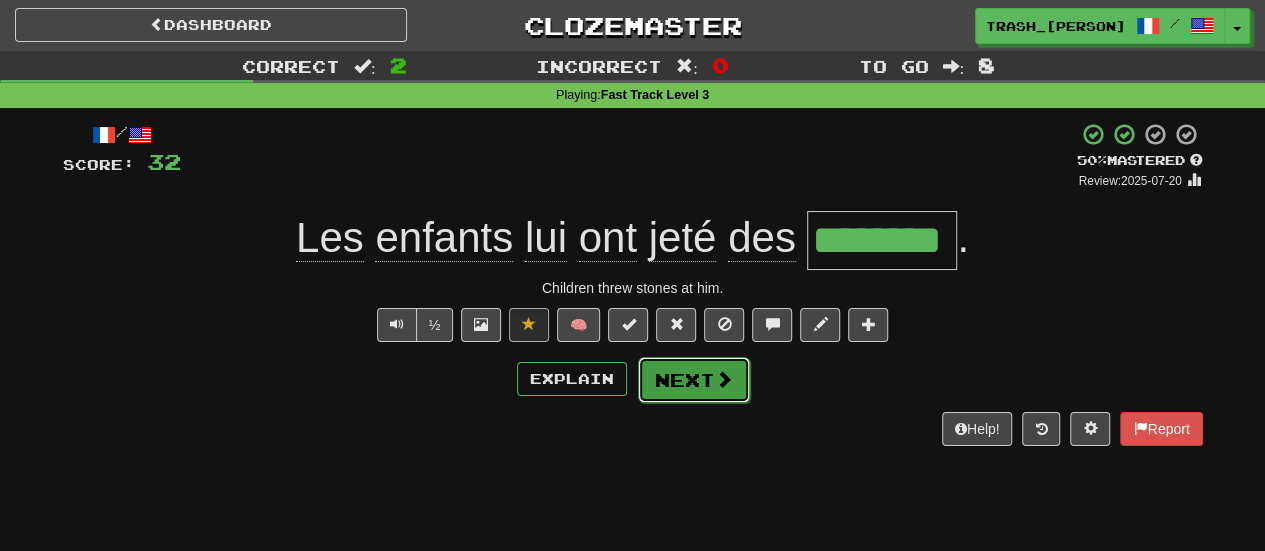 click on "Next" at bounding box center (694, 380) 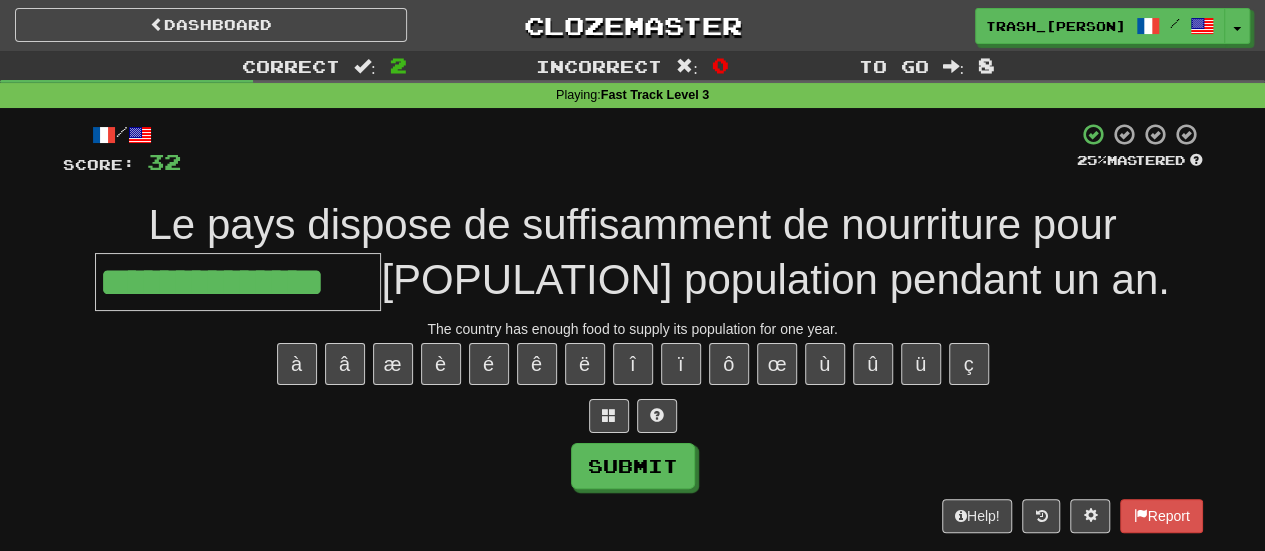 type on "**********" 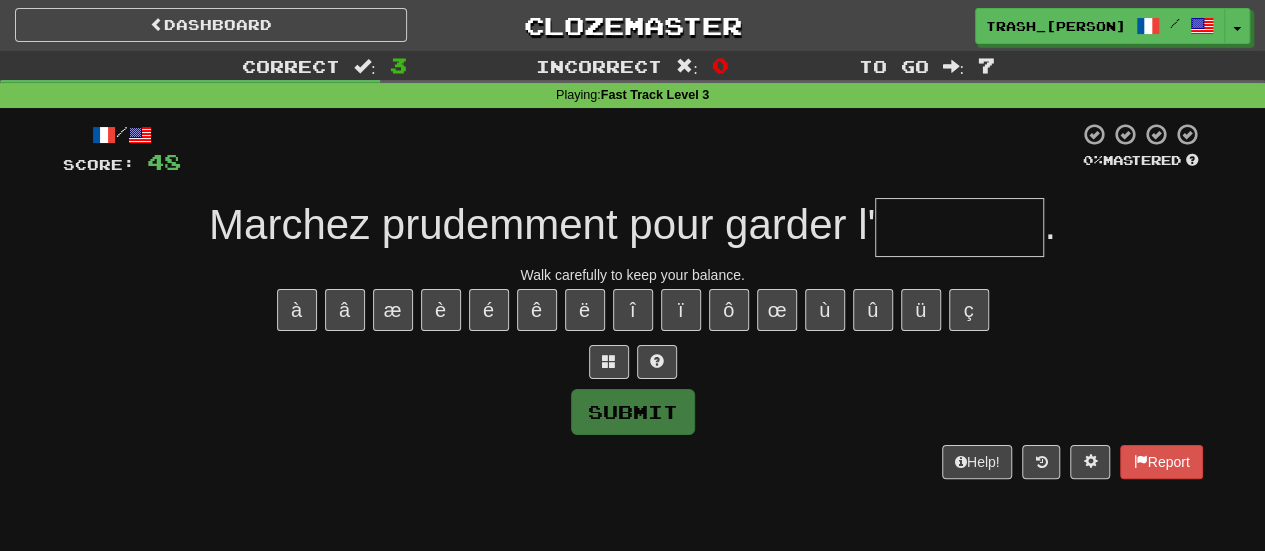 type on "*" 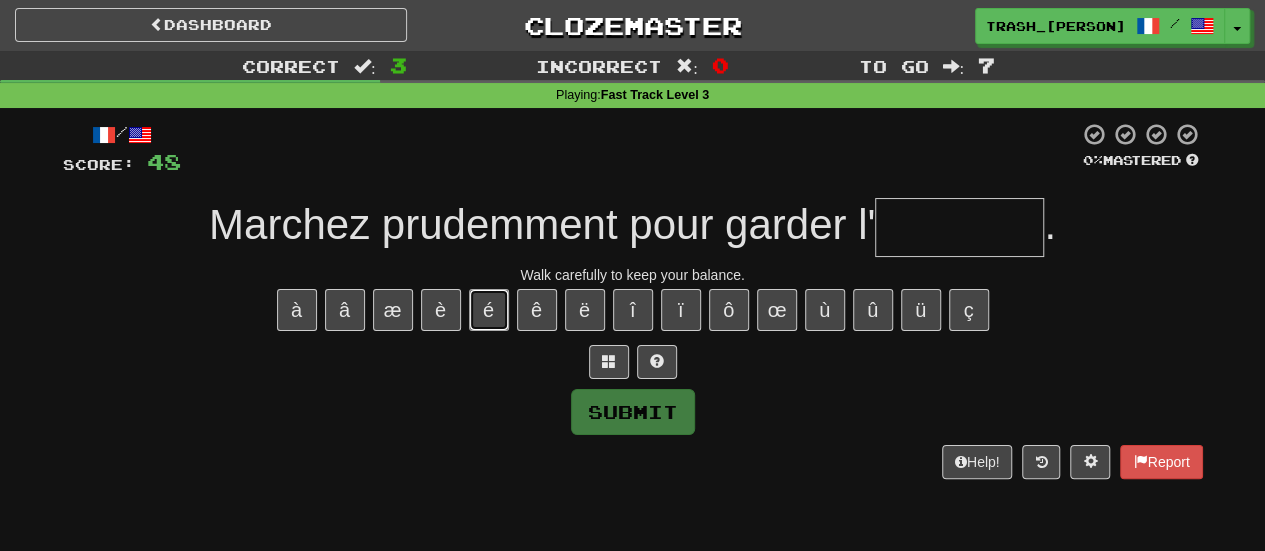 click on "é" at bounding box center [489, 310] 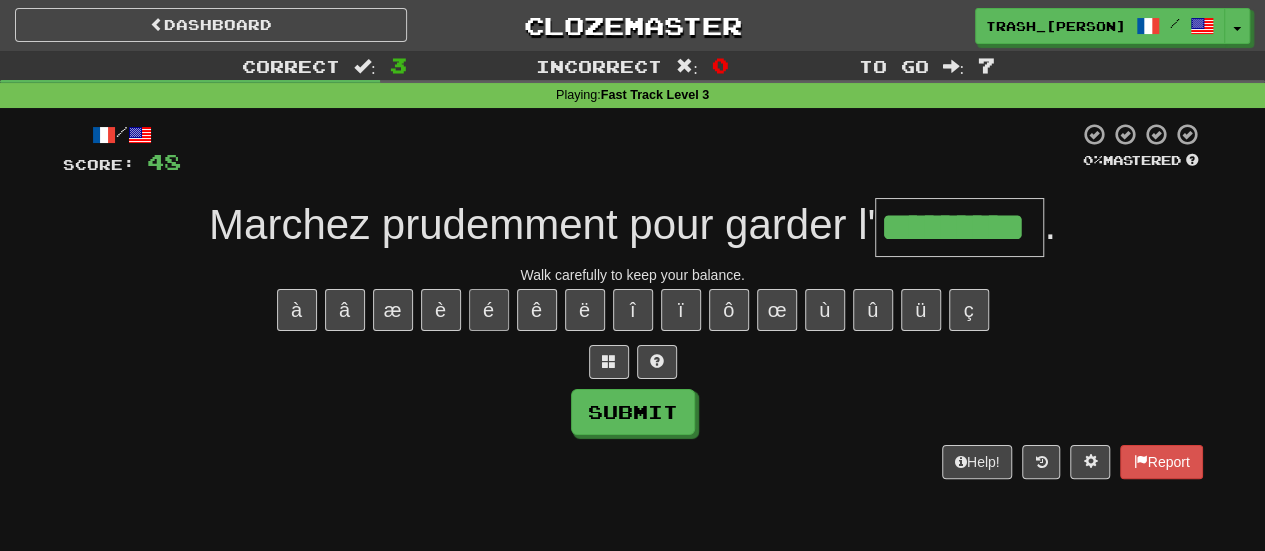 type on "*********" 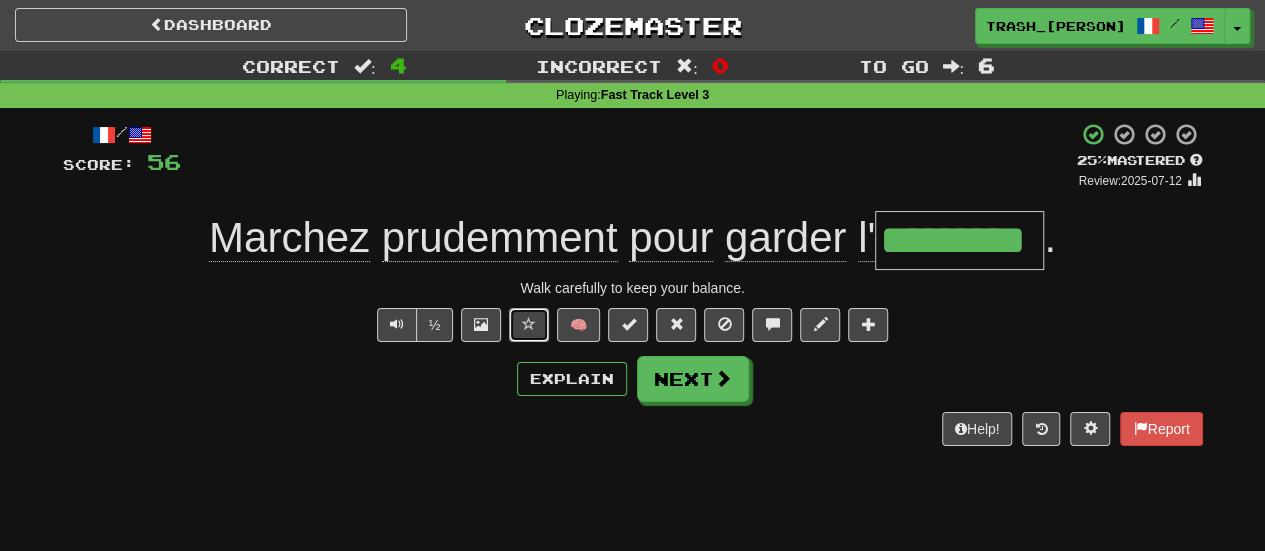 click at bounding box center (529, 324) 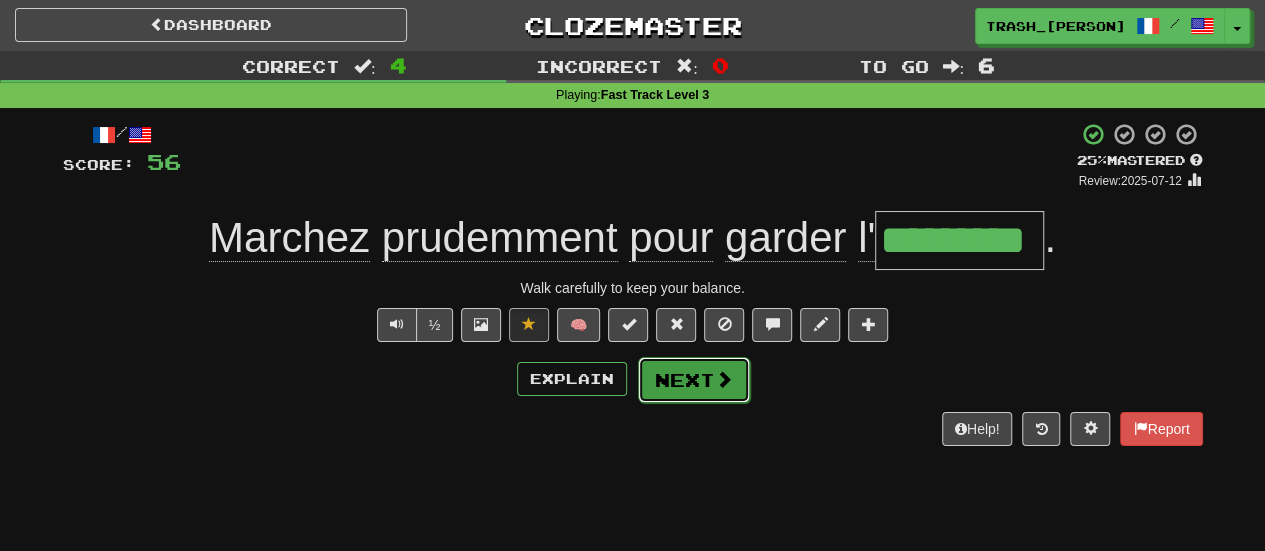 click on "Next" at bounding box center [694, 380] 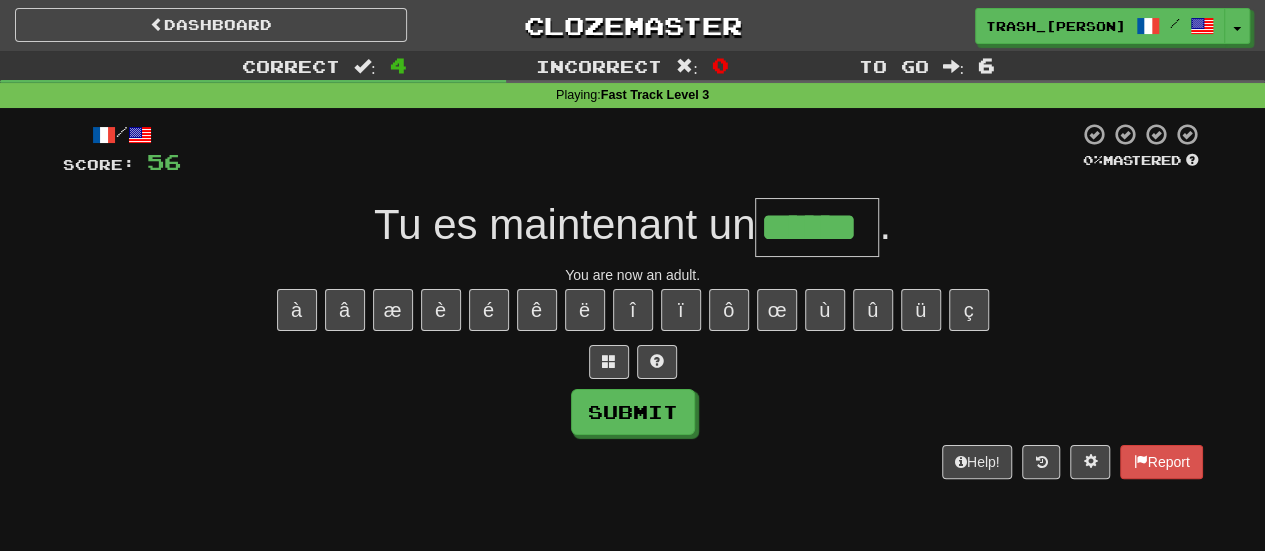 type on "******" 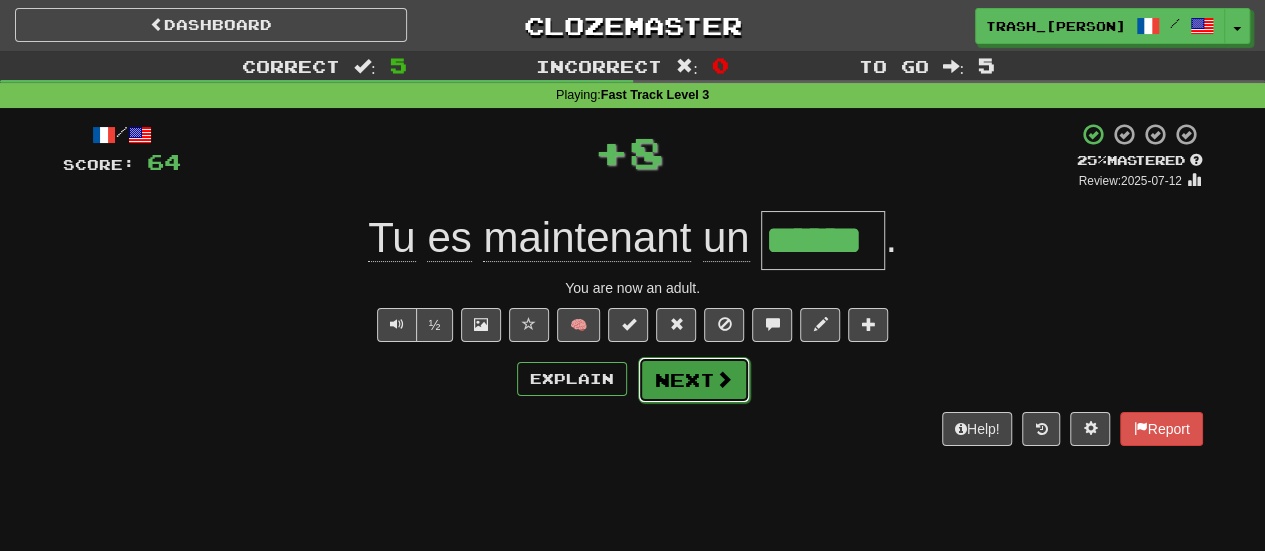 click at bounding box center (724, 379) 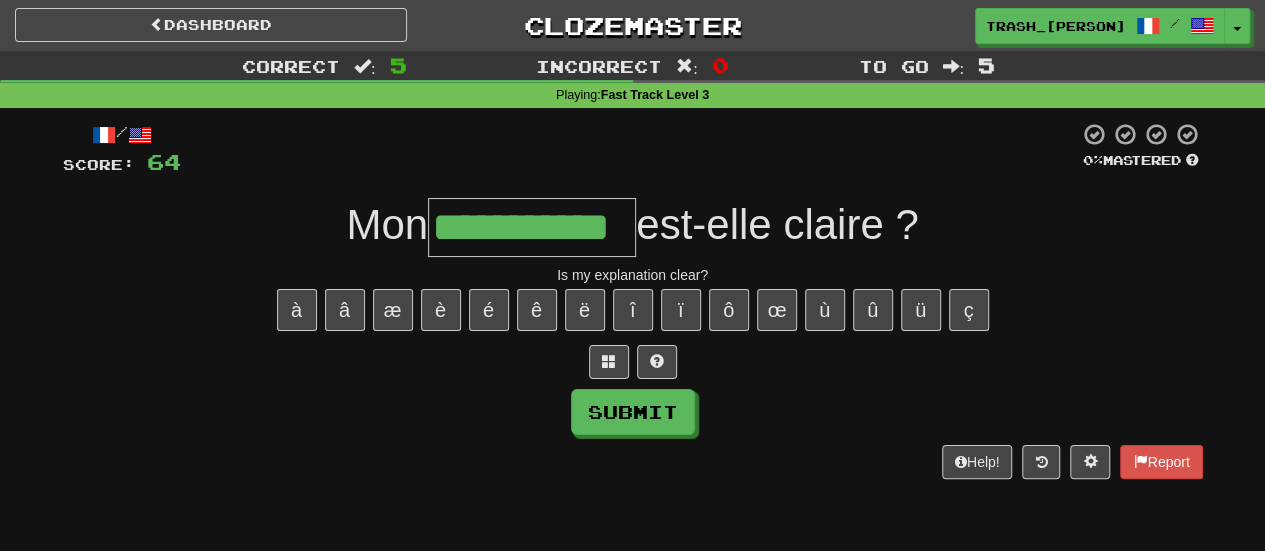 type on "**********" 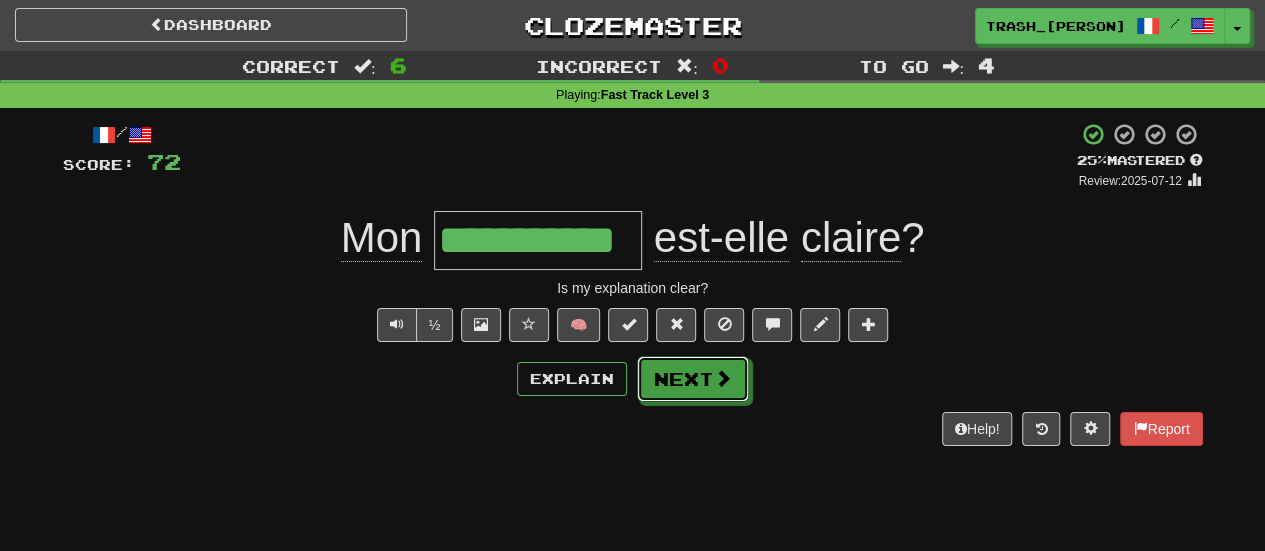 click at bounding box center (723, 378) 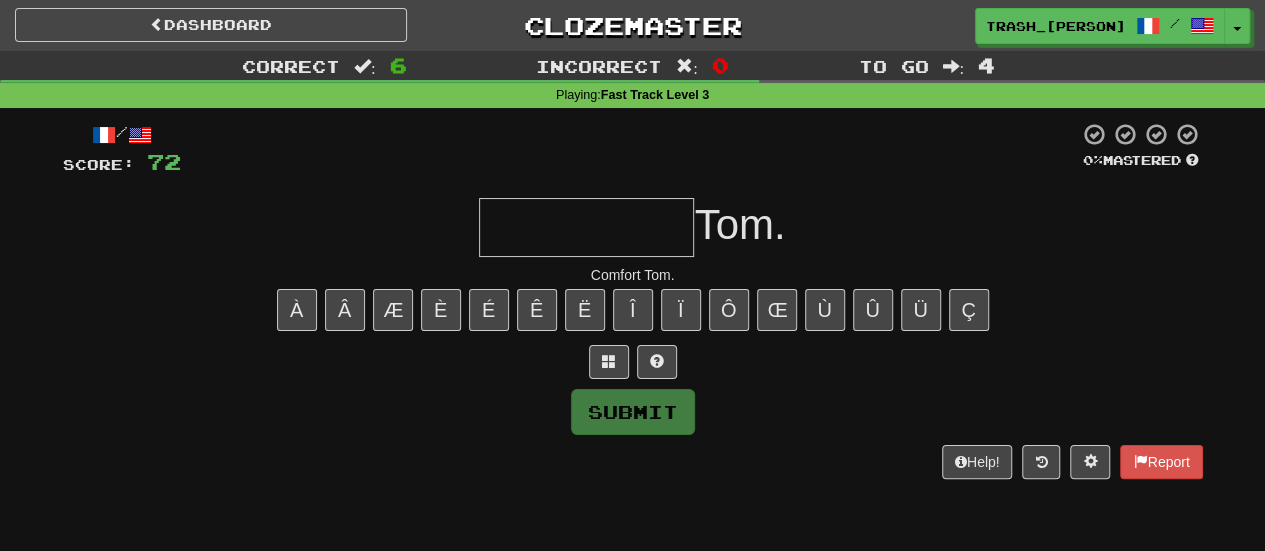 type on "*" 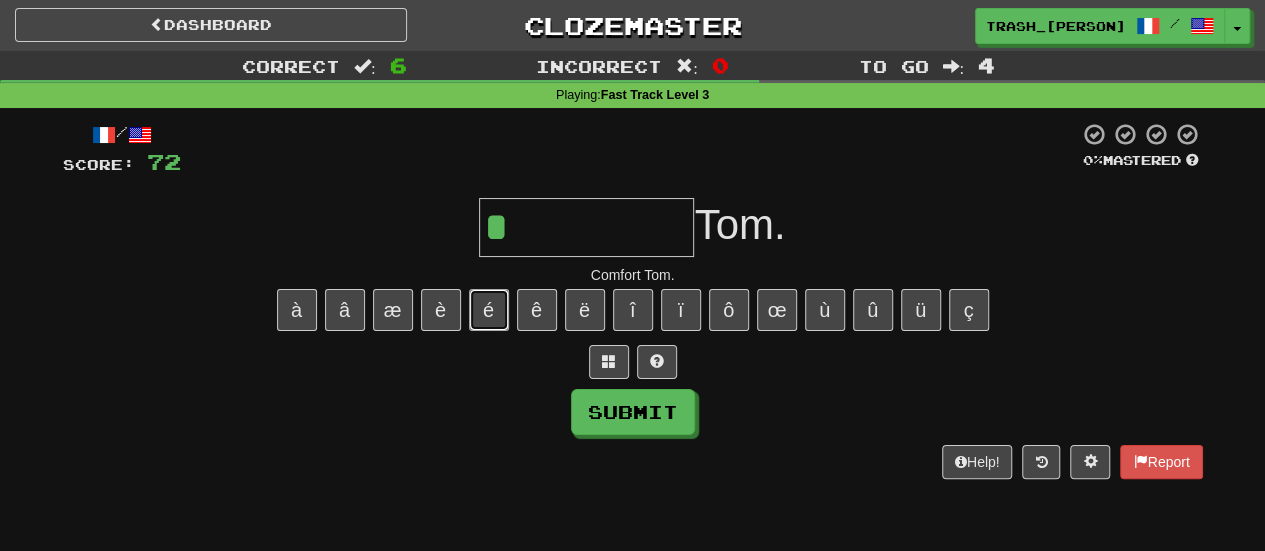 click on "é" at bounding box center [489, 310] 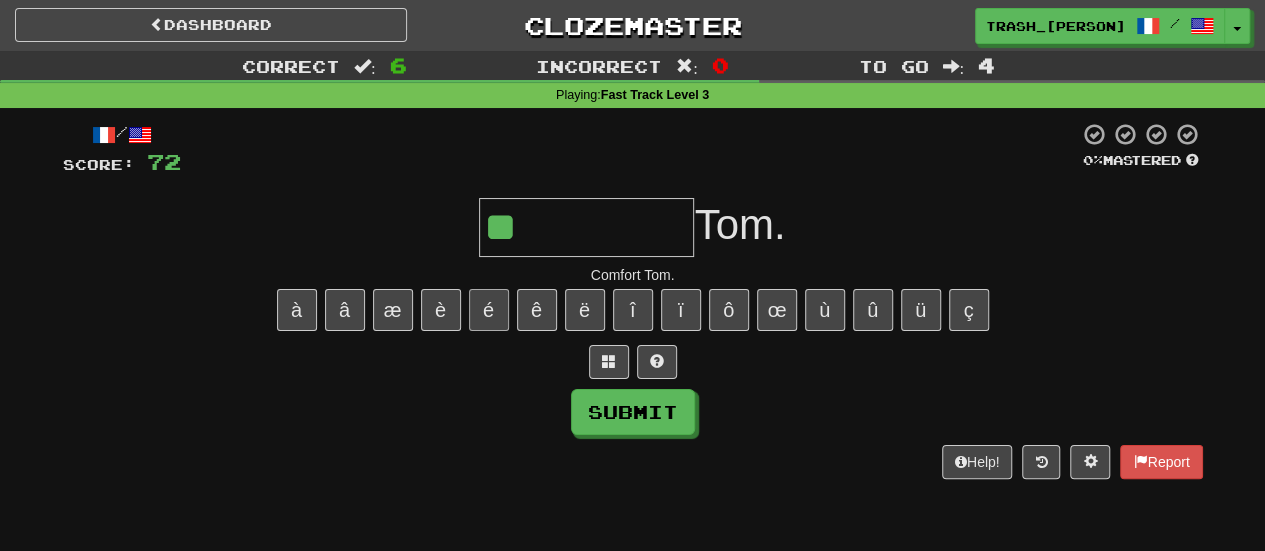 type on "**********" 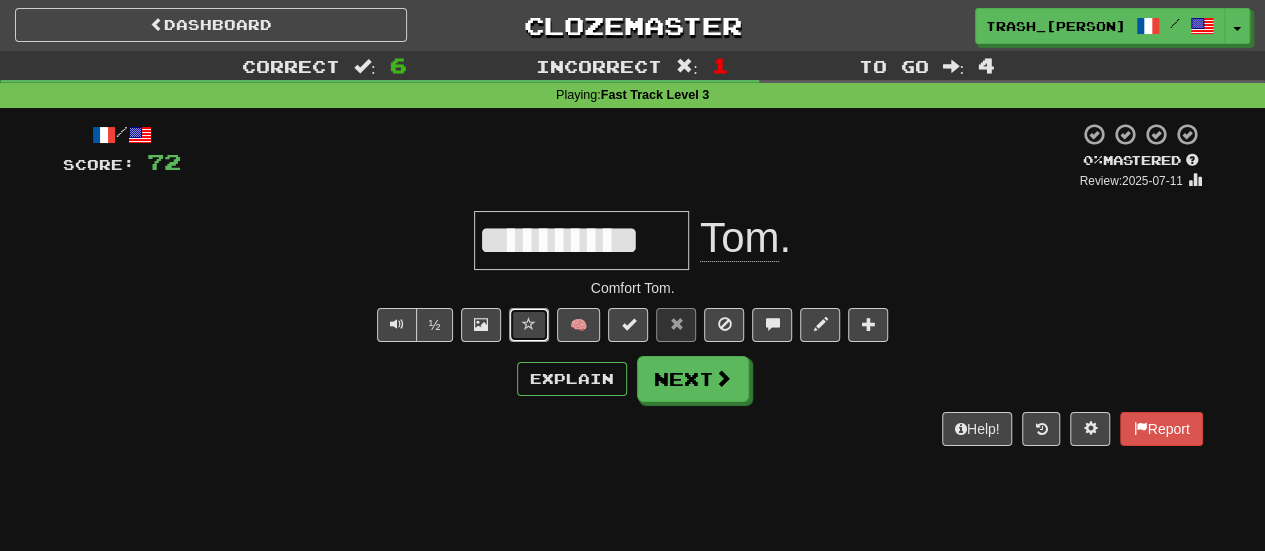 click at bounding box center [529, 324] 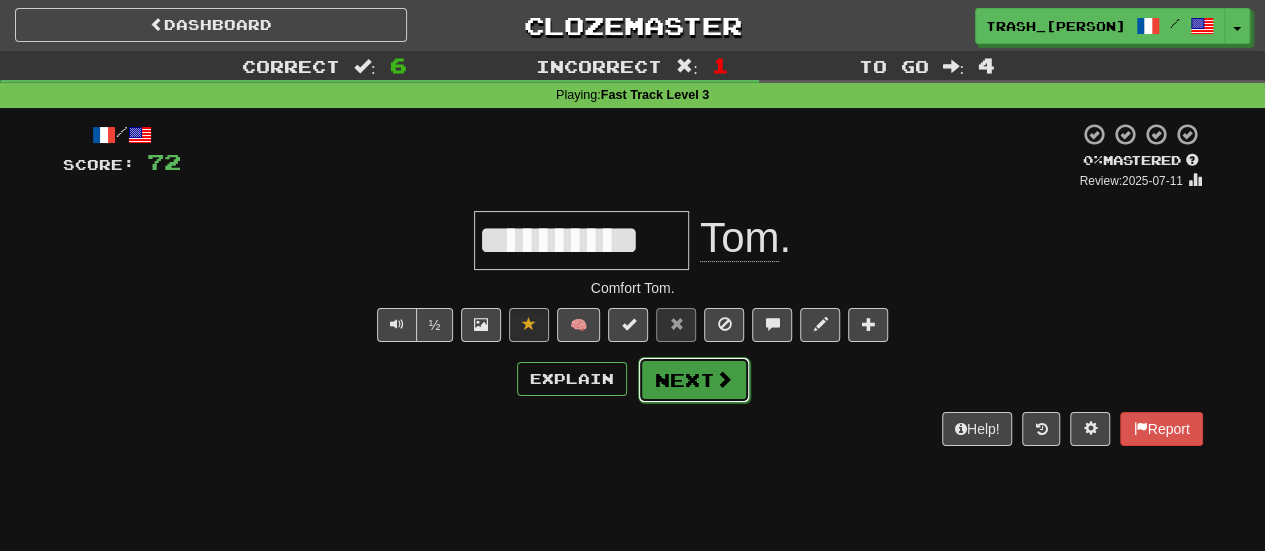 click on "Next" at bounding box center (694, 380) 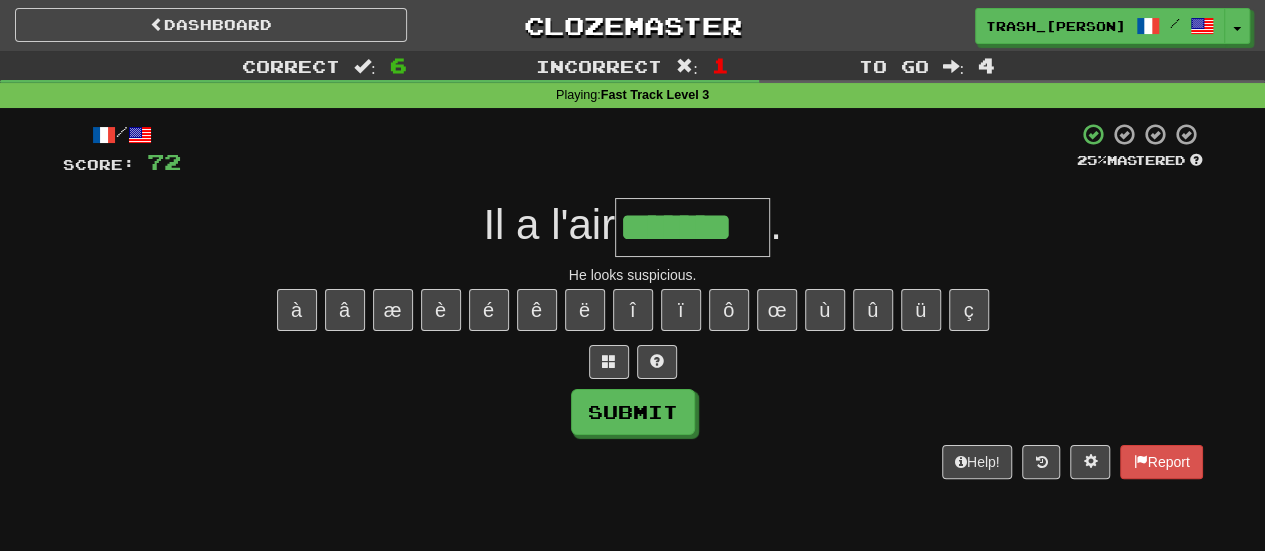 type on "*******" 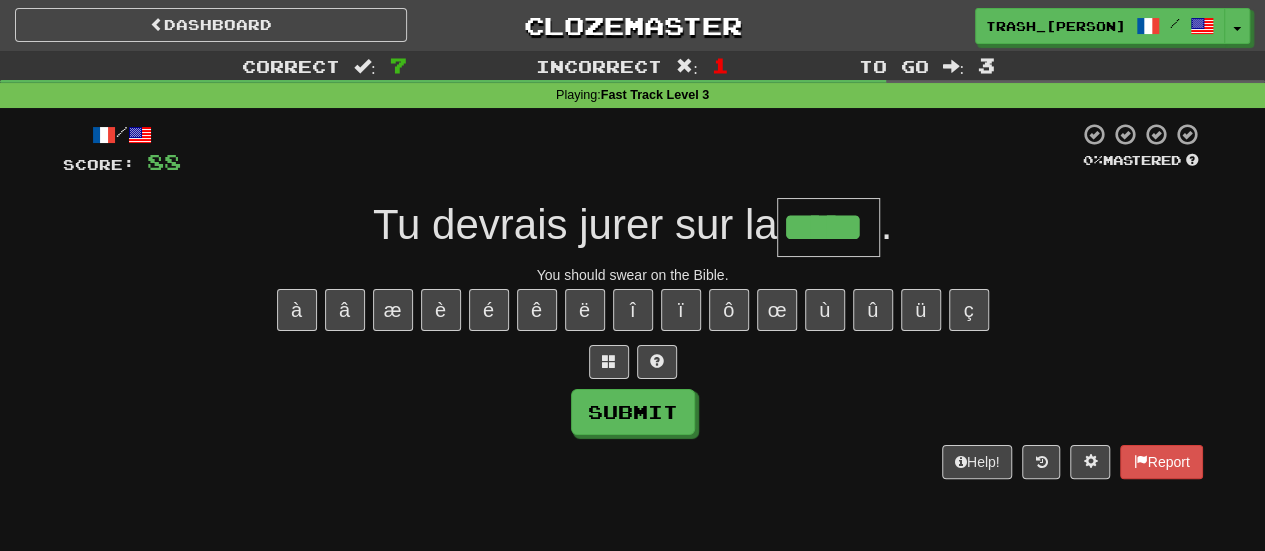 type on "*****" 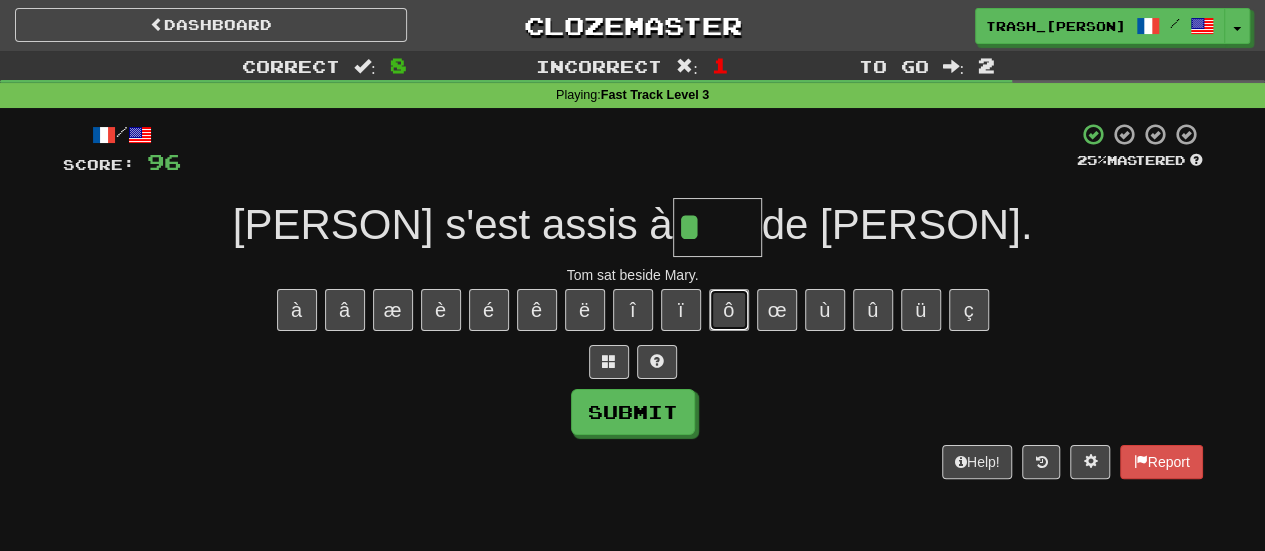 click on "ô" at bounding box center (729, 310) 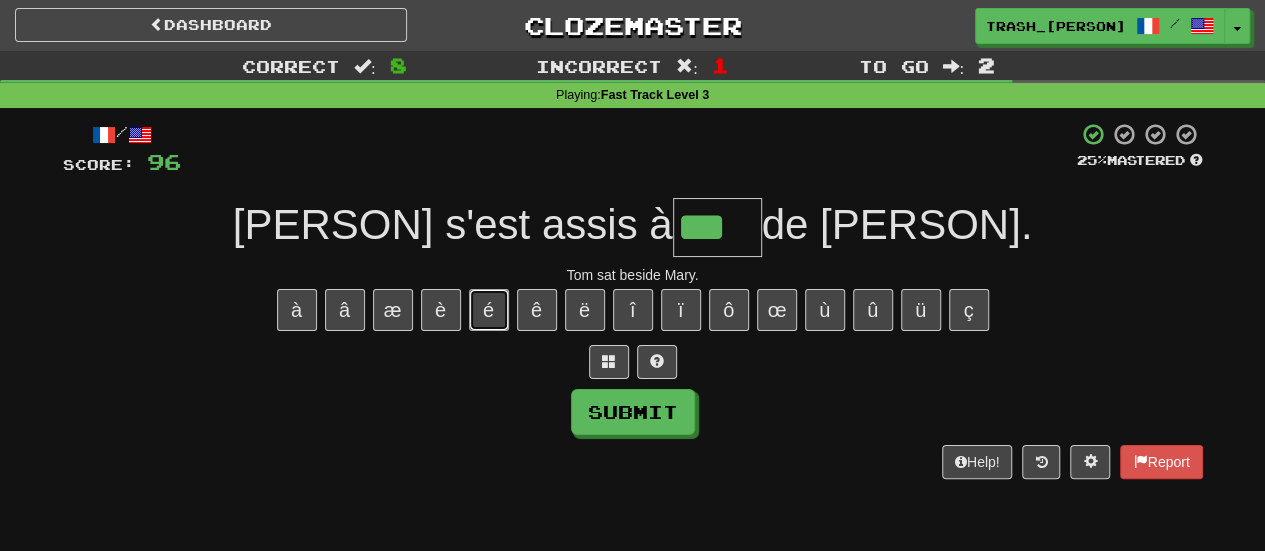 click on "é" at bounding box center [489, 310] 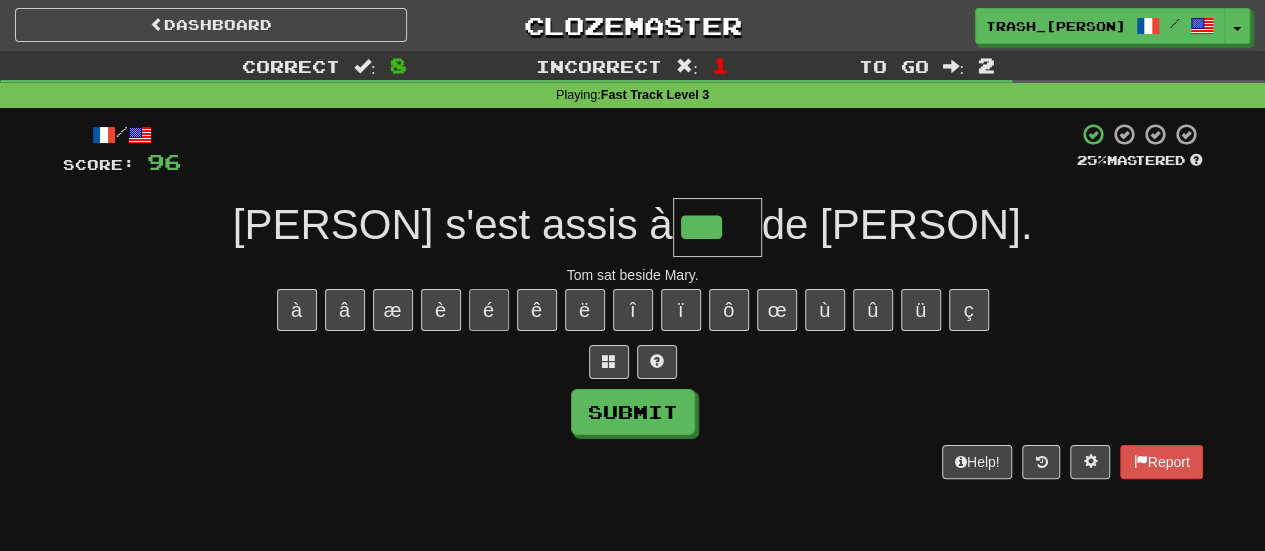 type on "****" 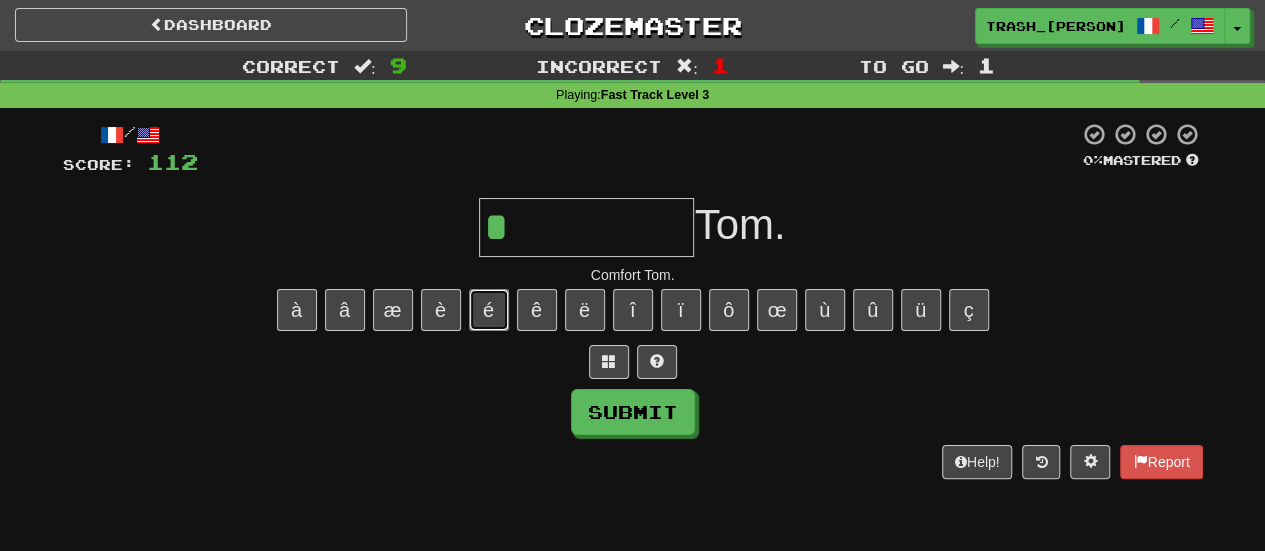 click on "é" at bounding box center (489, 310) 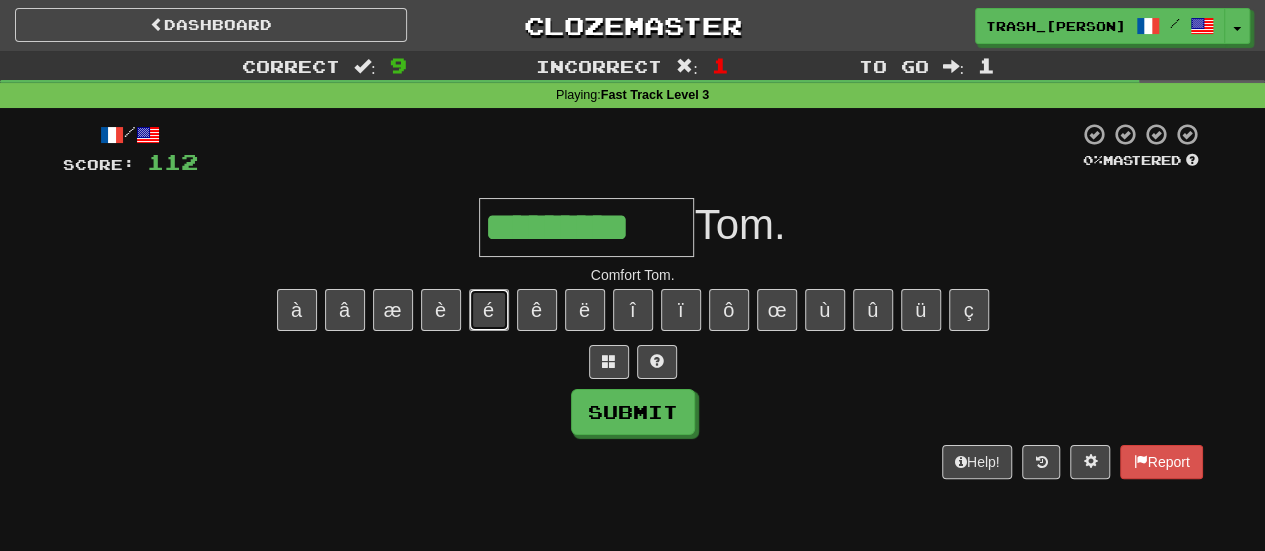 click on "é" at bounding box center (489, 310) 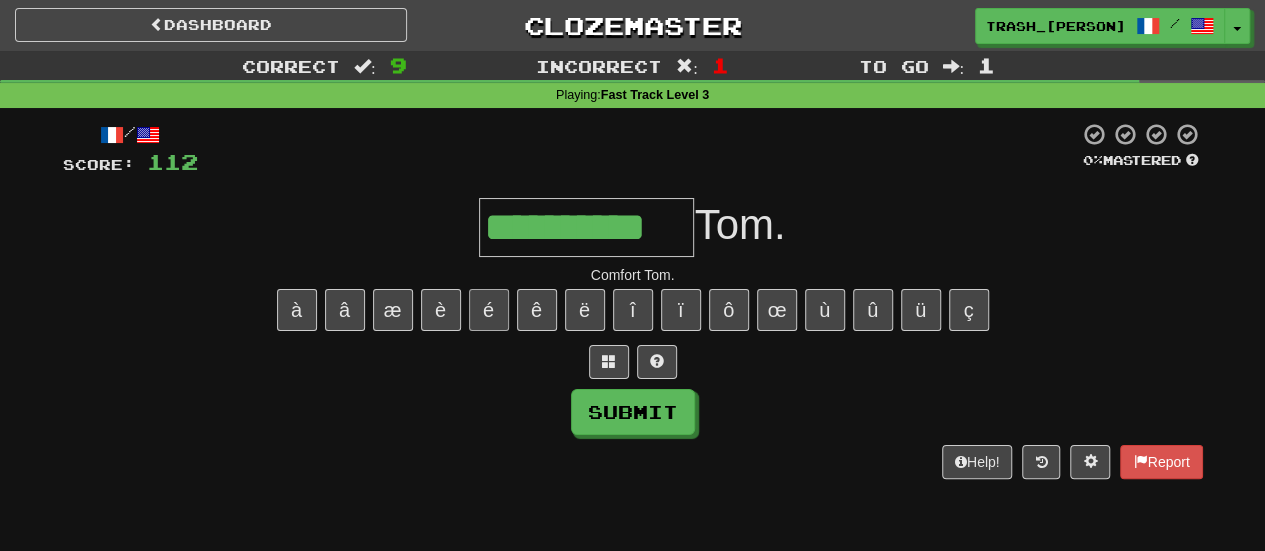 type on "**********" 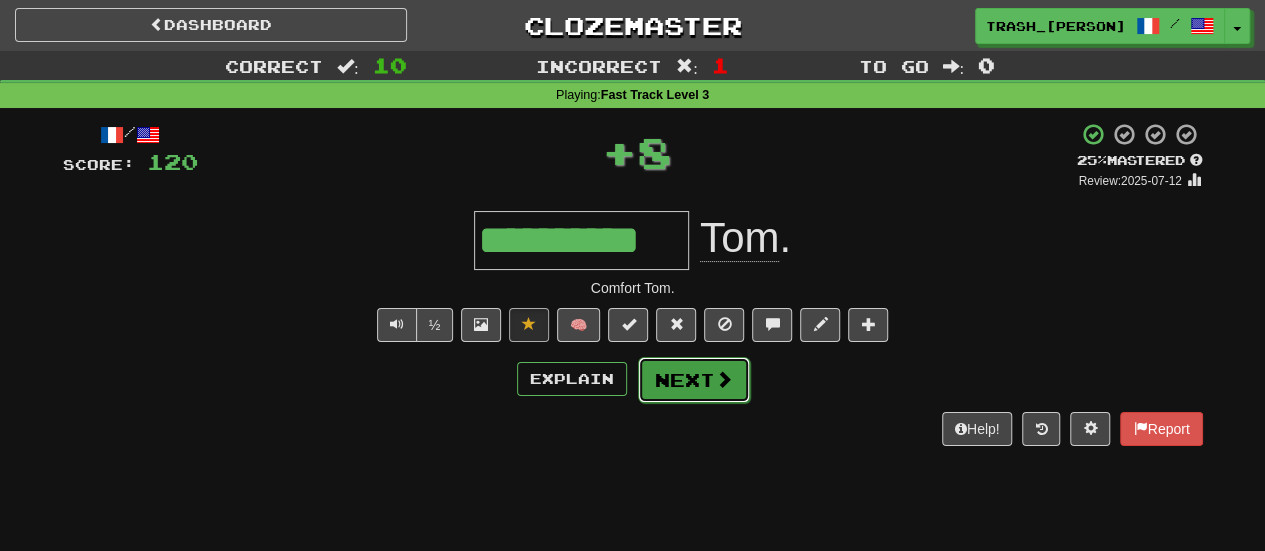 click on "Next" at bounding box center [694, 380] 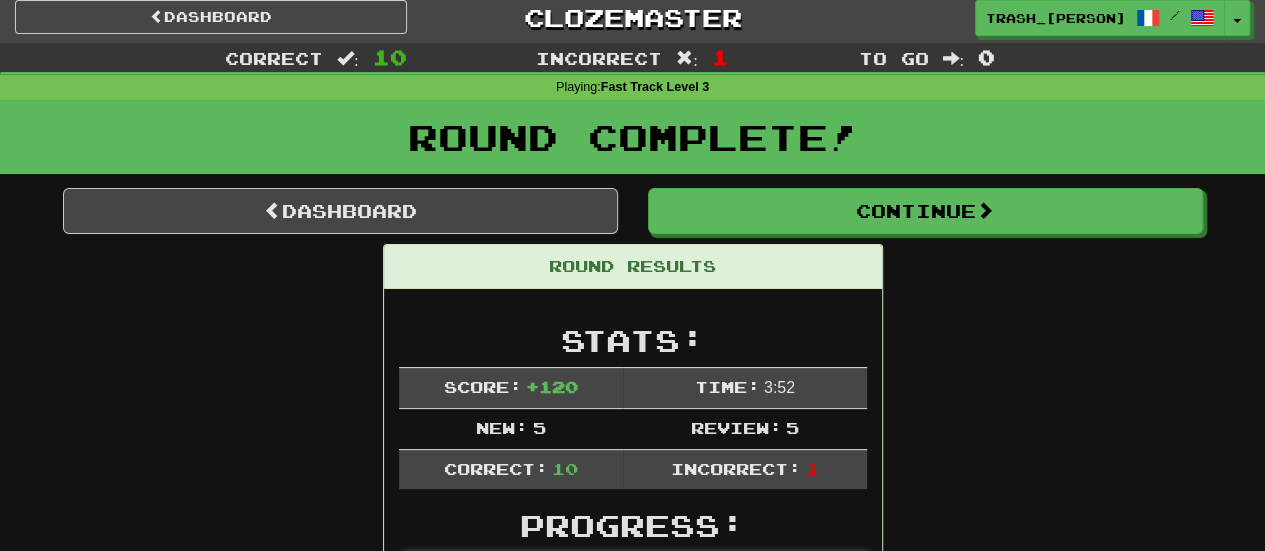 scroll, scrollTop: 0, scrollLeft: 0, axis: both 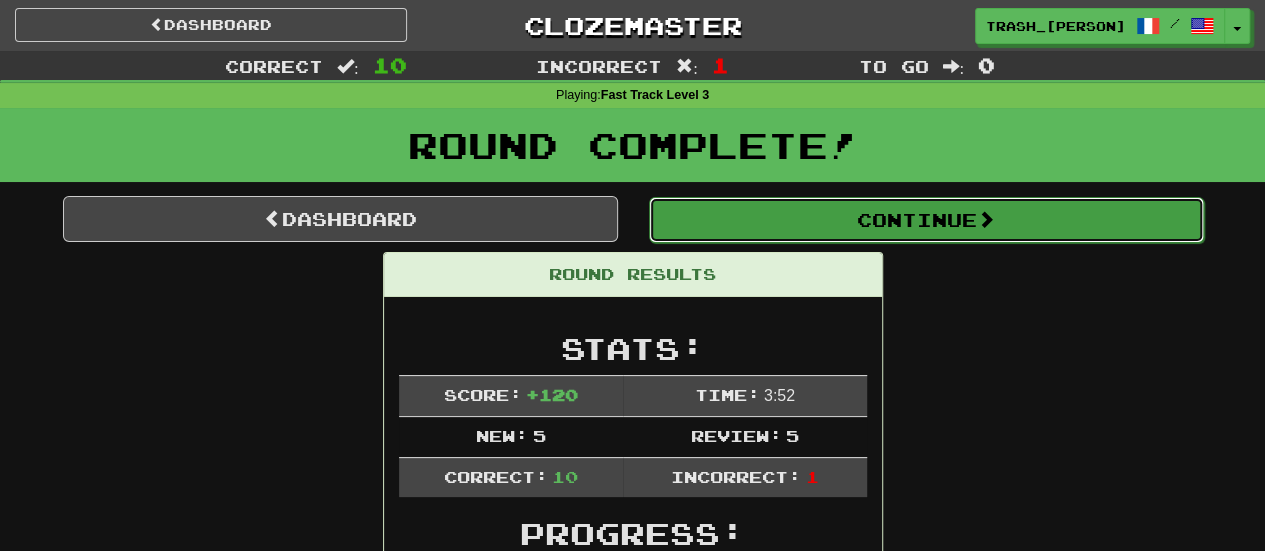 click on "Continue" at bounding box center (926, 220) 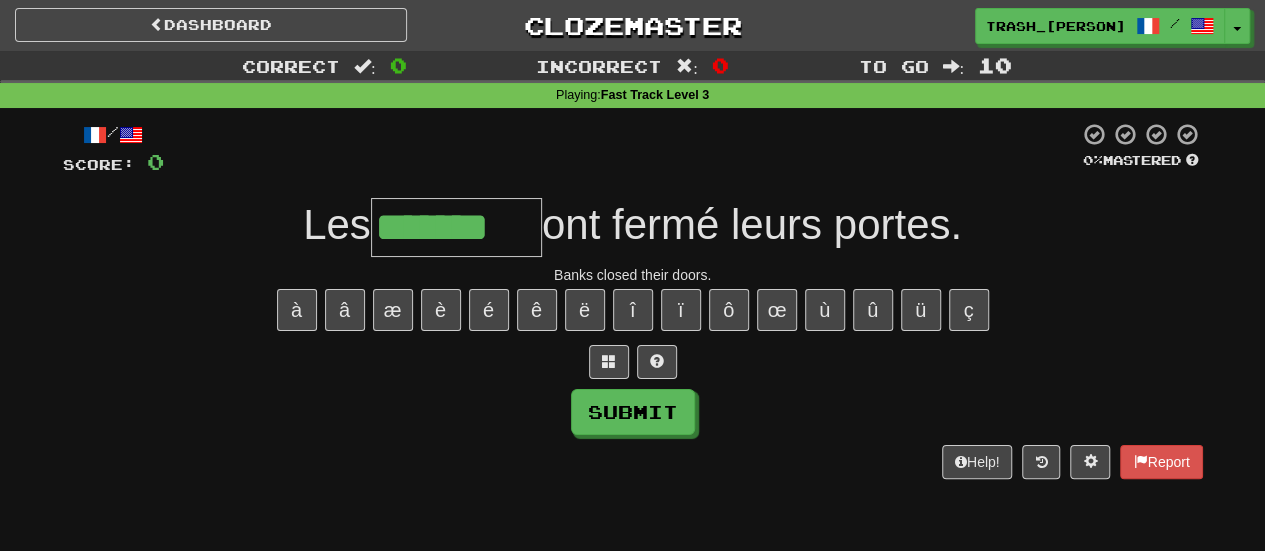 type on "*******" 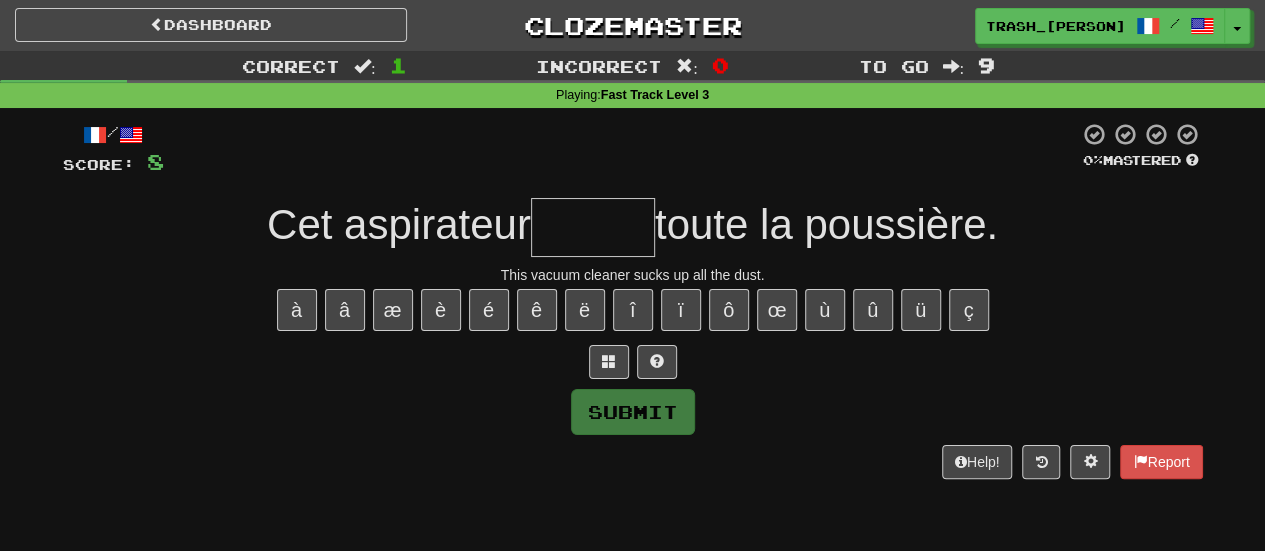 type on "*" 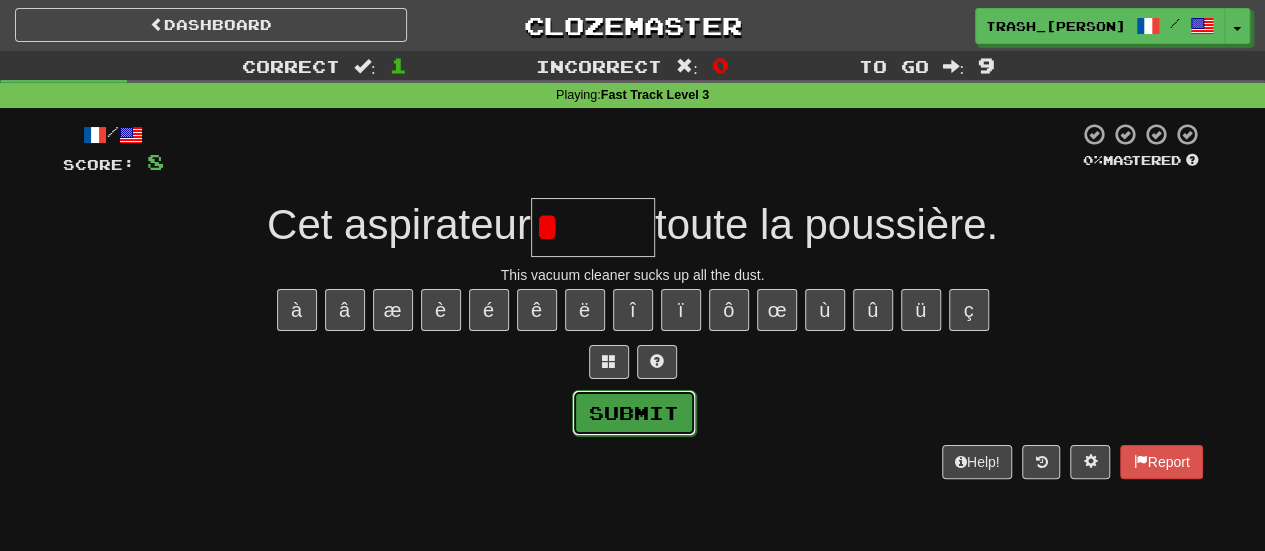 click on "Submit" at bounding box center [634, 413] 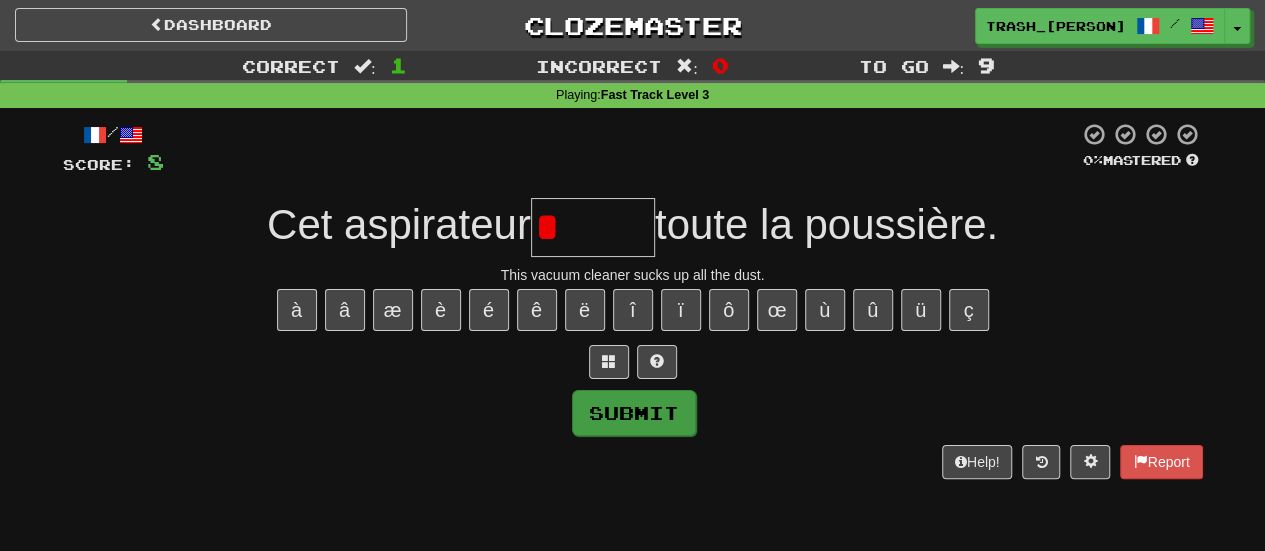 type on "******" 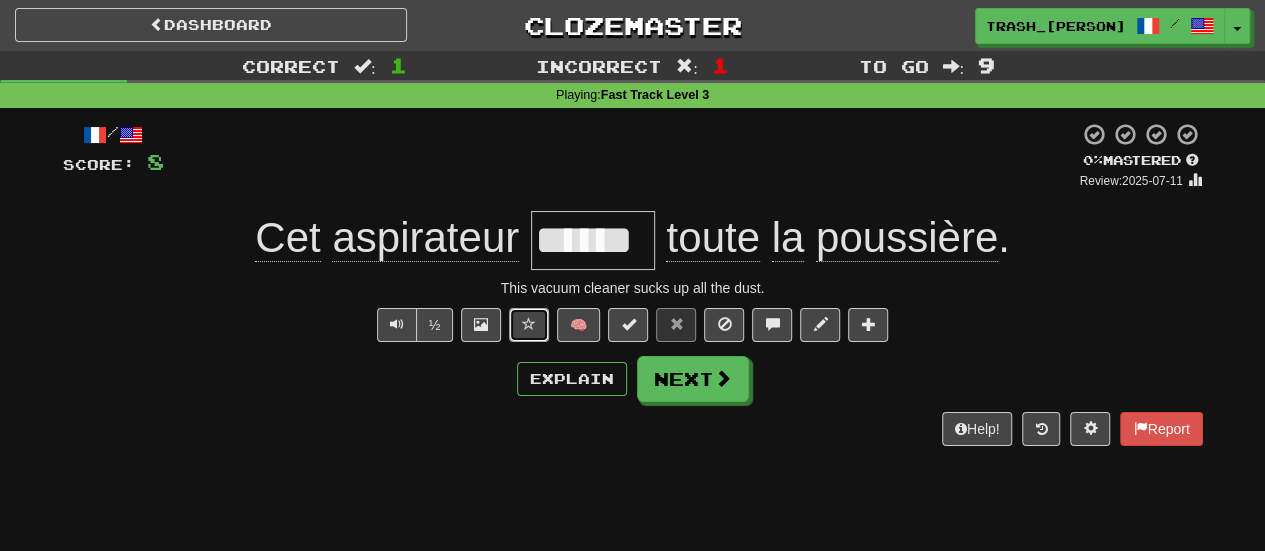 click at bounding box center (529, 324) 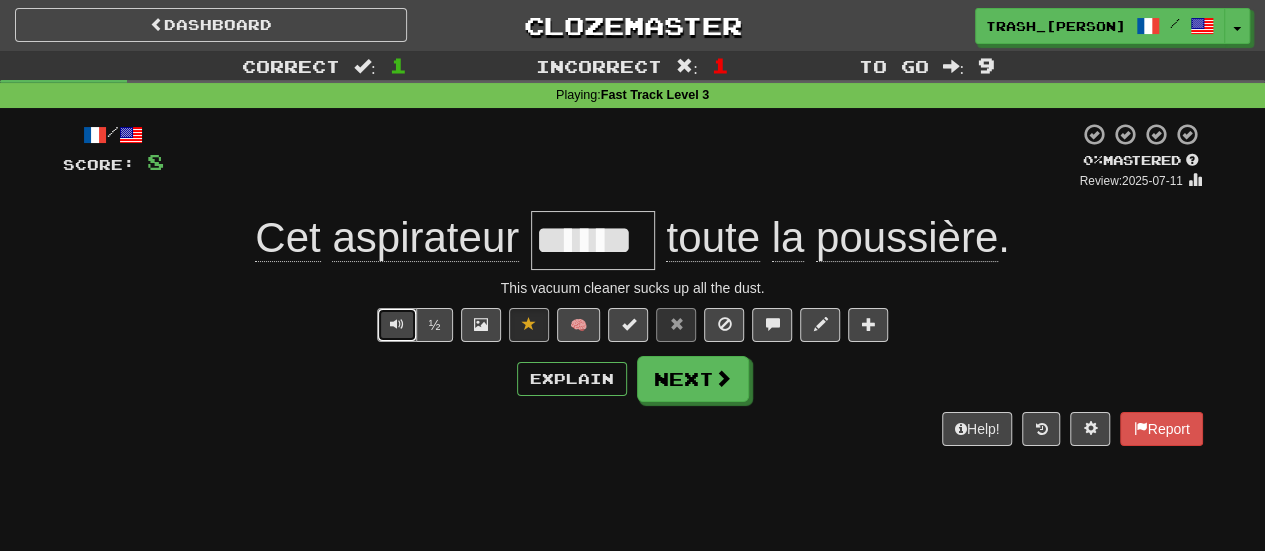 click at bounding box center (397, 324) 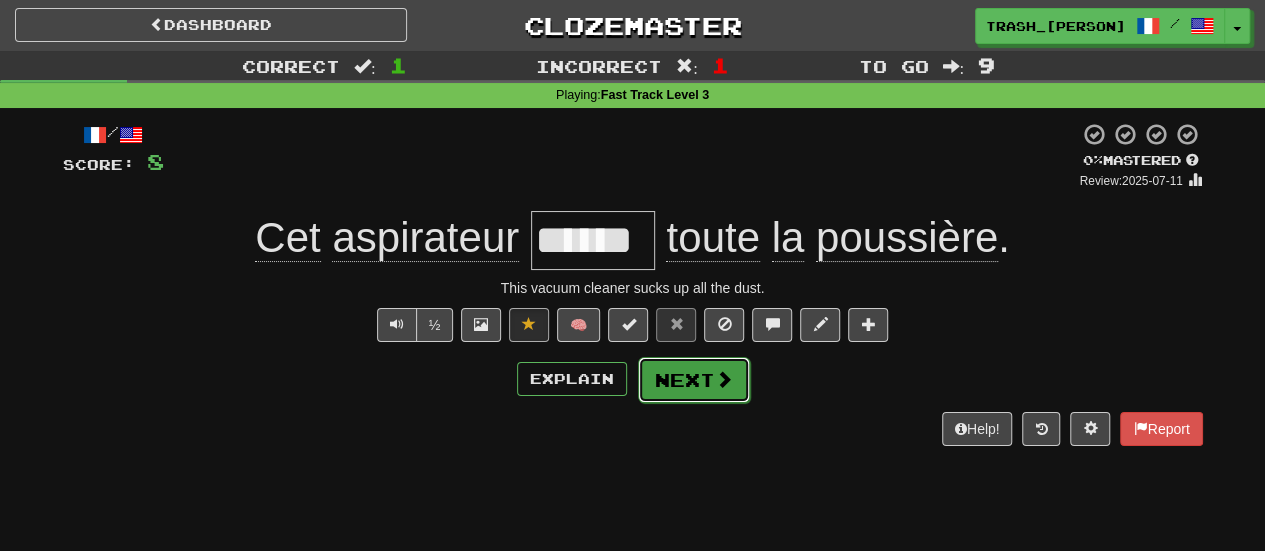 click on "Next" at bounding box center [694, 380] 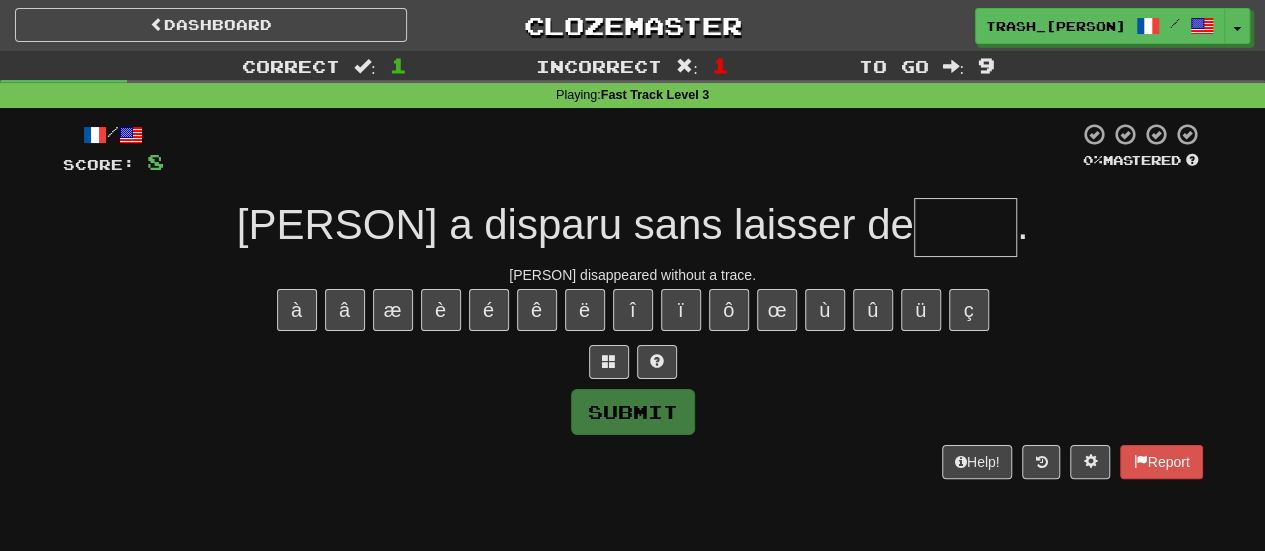 type on "*" 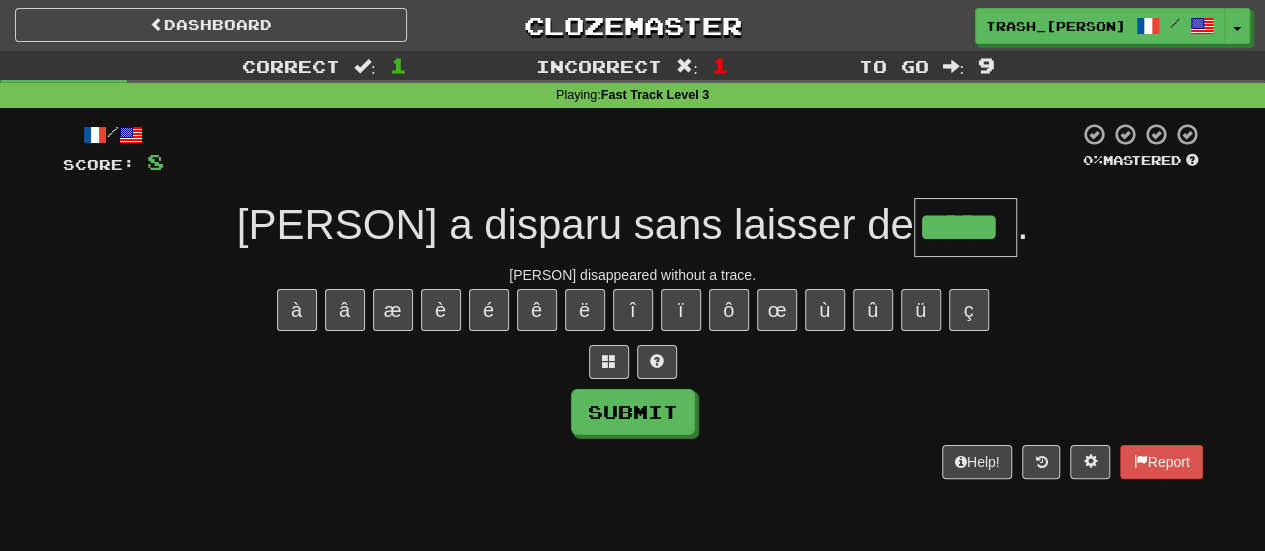 type on "*****" 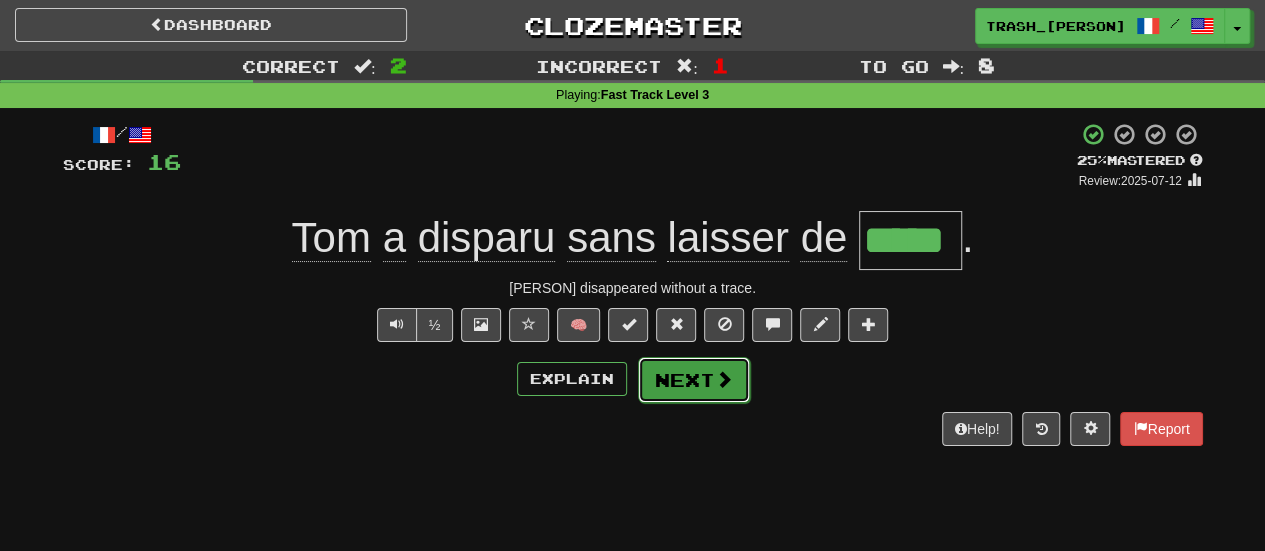 click on "Next" at bounding box center (694, 380) 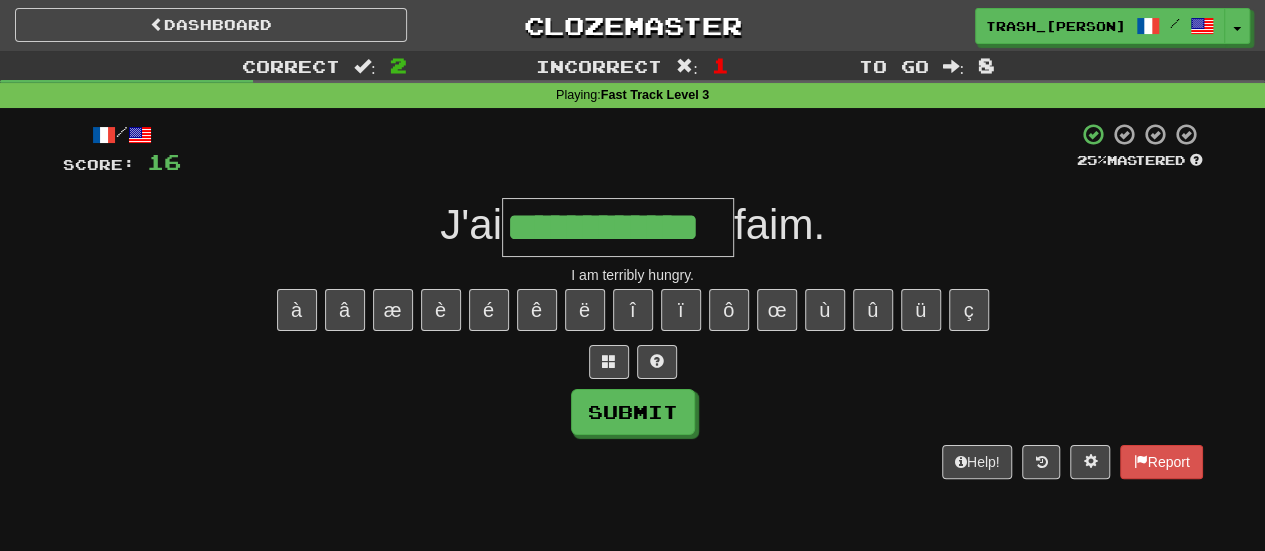 type on "**********" 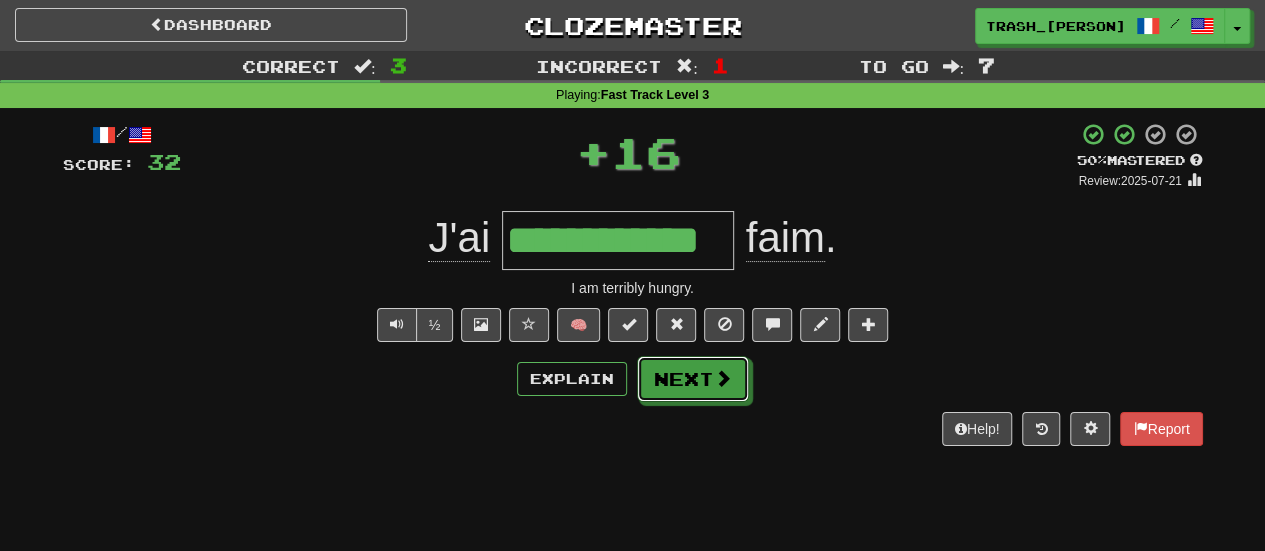 click on "Next" at bounding box center (693, 379) 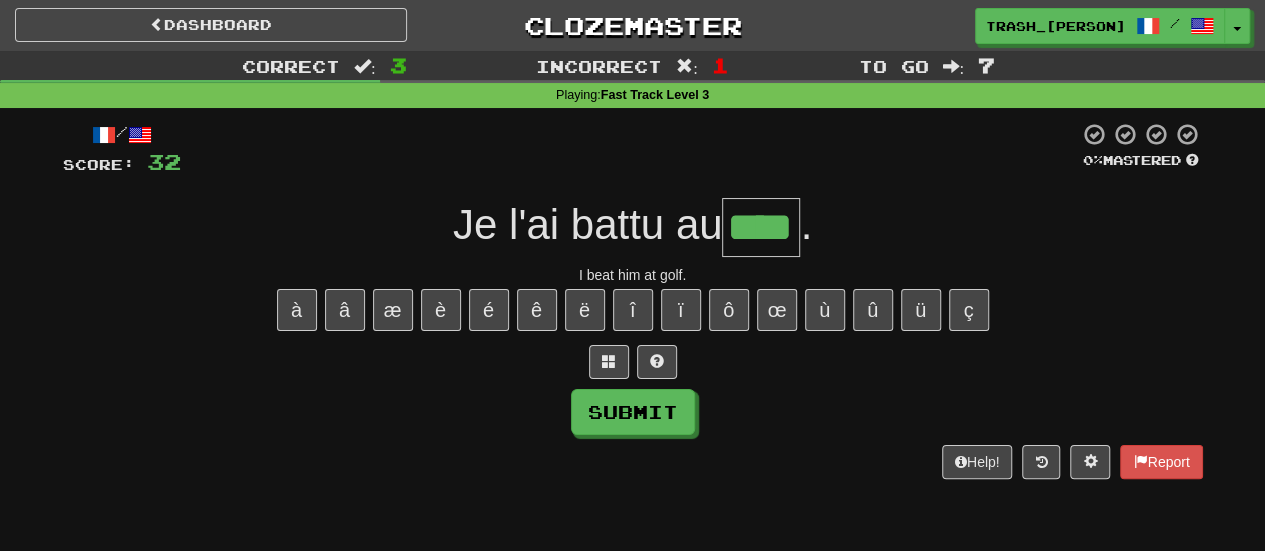 type on "****" 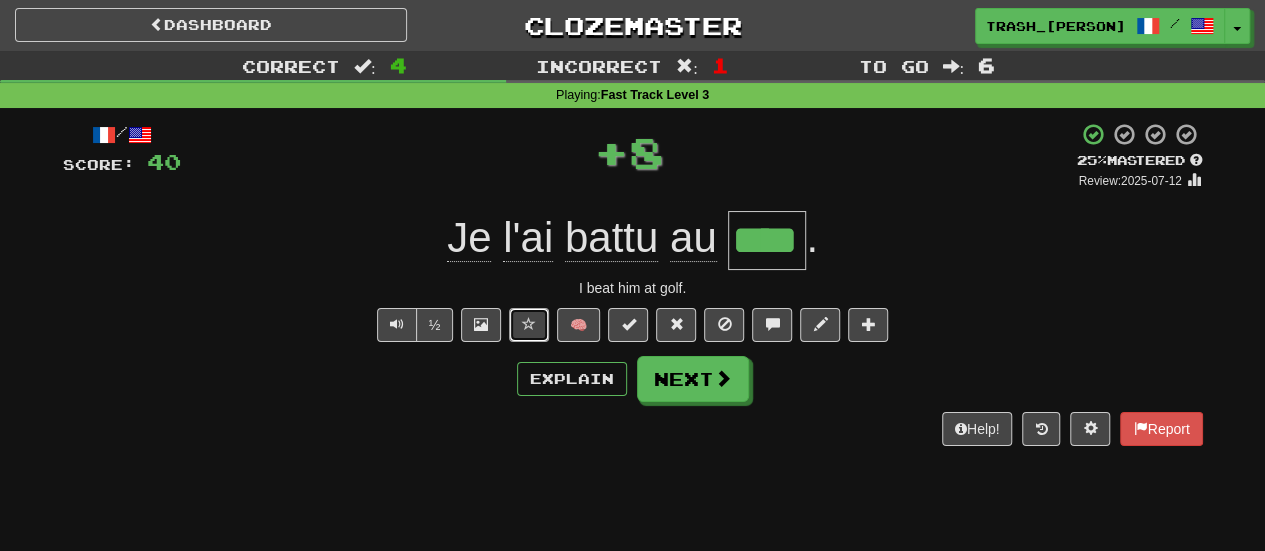 click at bounding box center [529, 324] 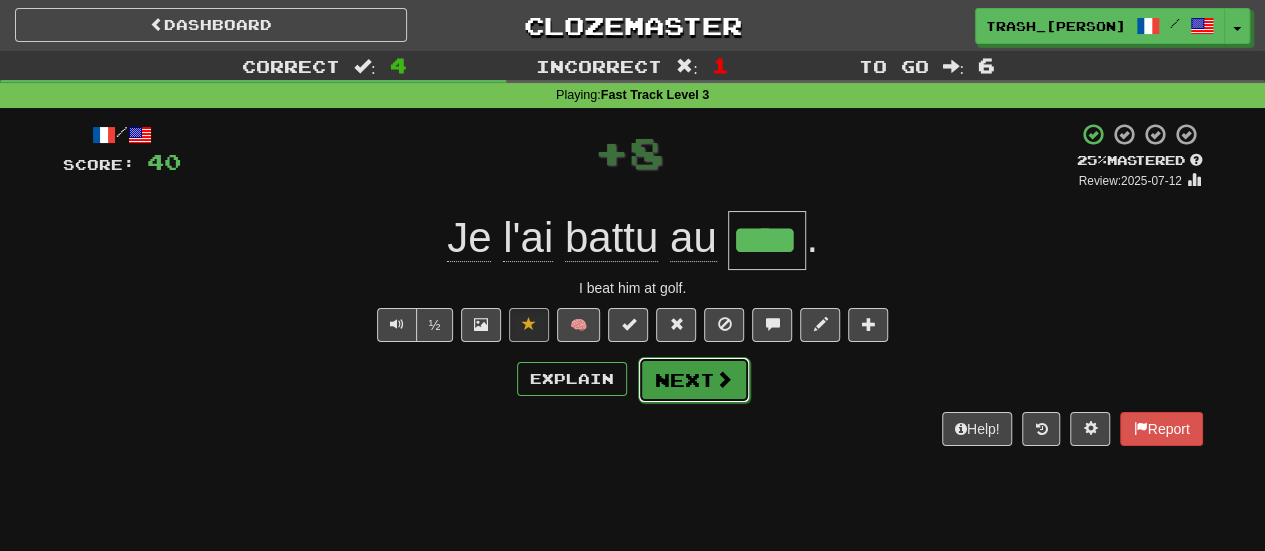 click on "Next" at bounding box center [694, 380] 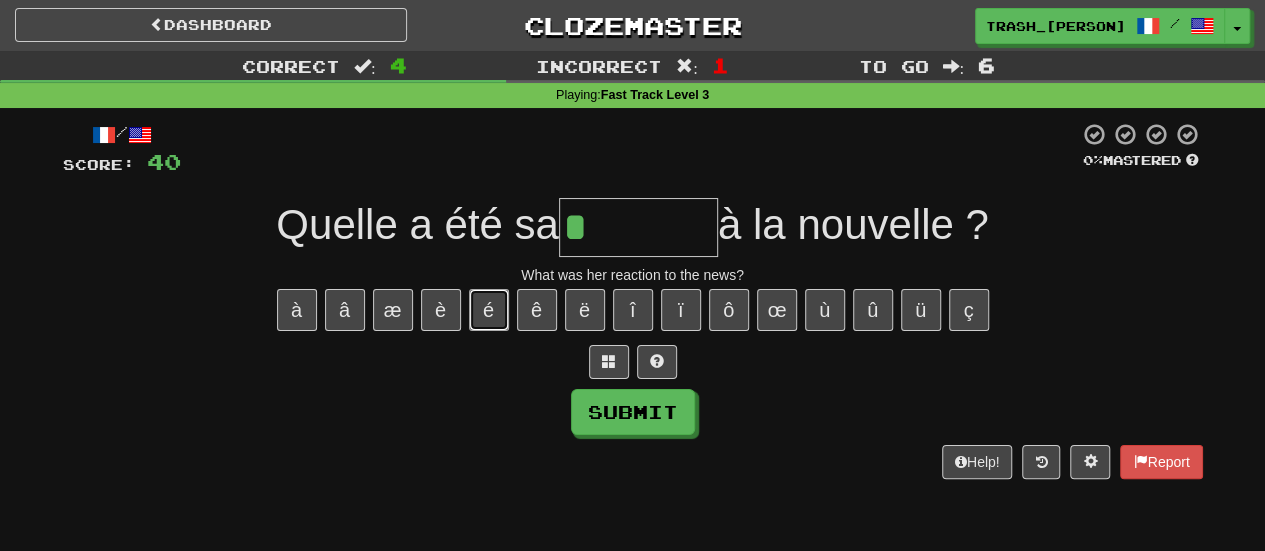 click on "é" at bounding box center (489, 310) 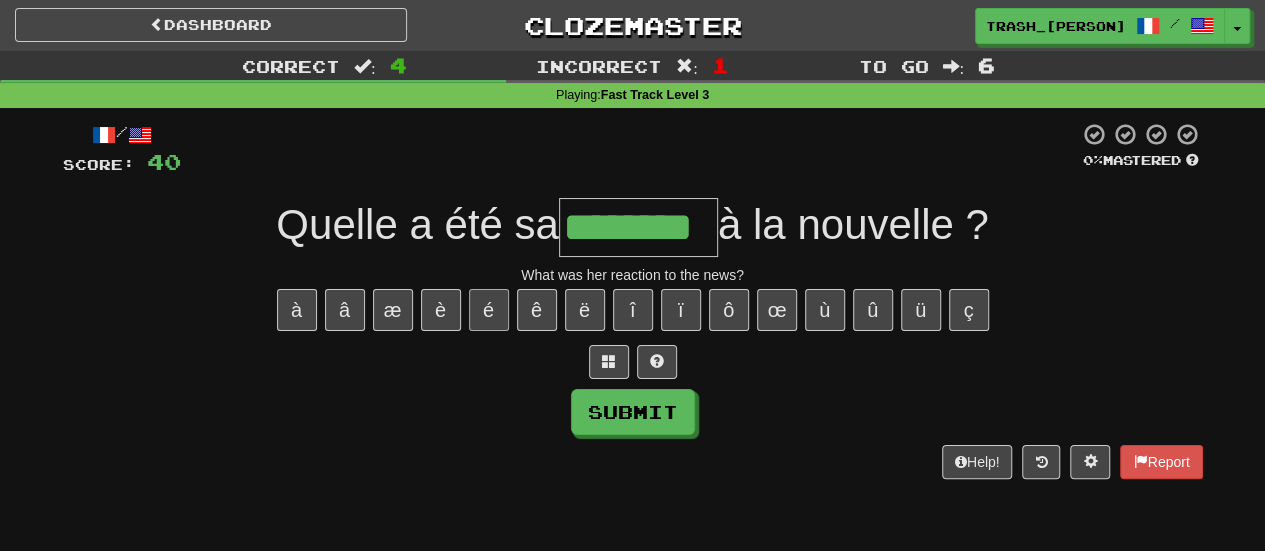 type on "********" 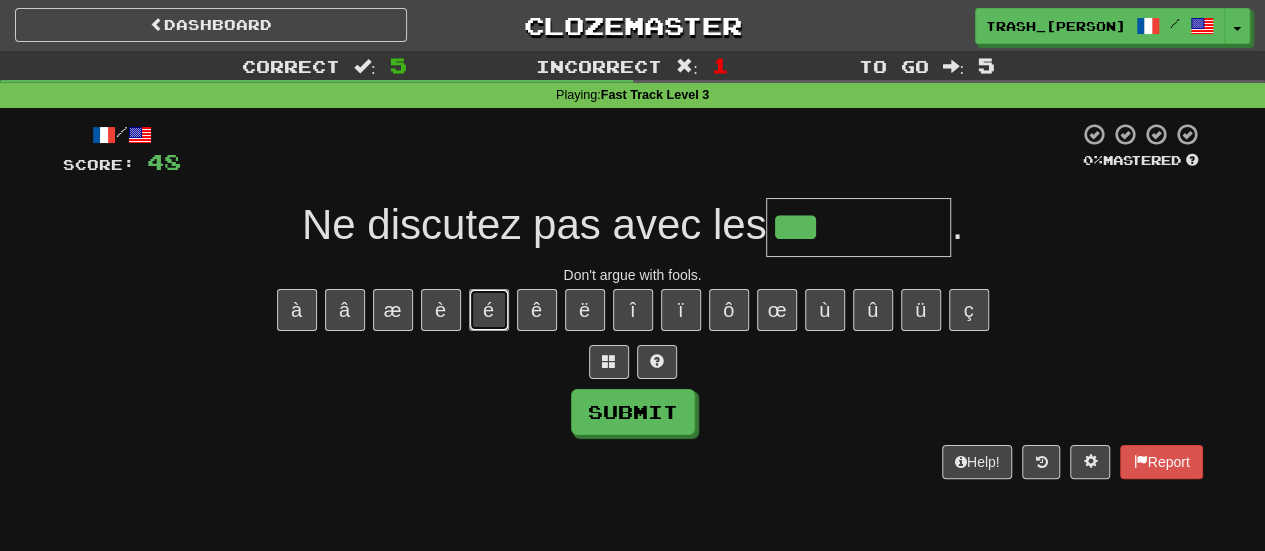 click on "é" at bounding box center [489, 310] 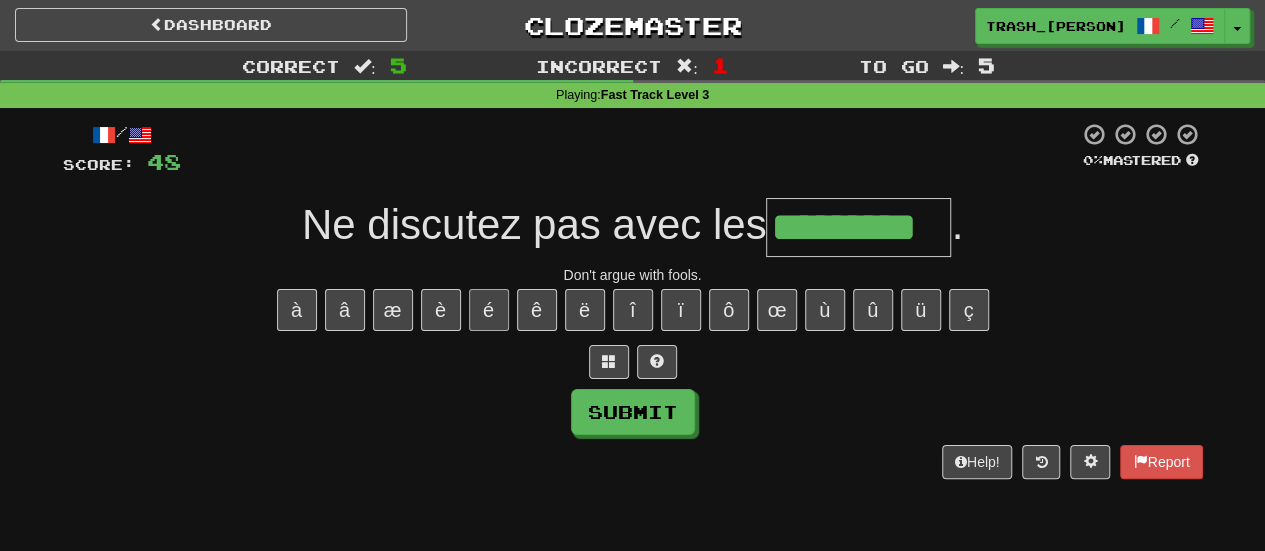 type on "*********" 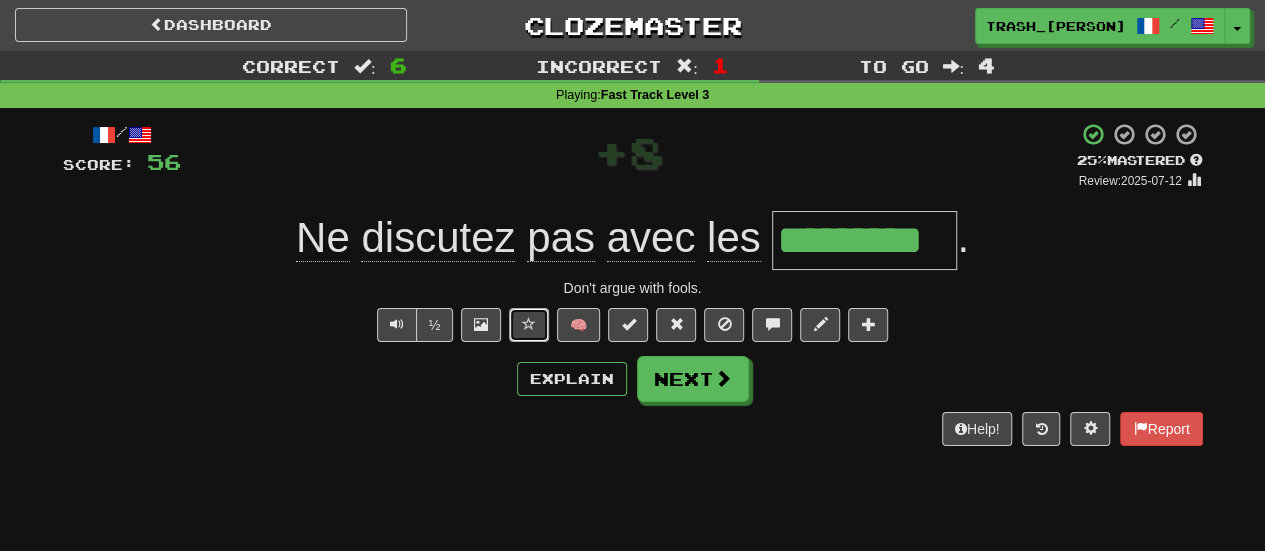 click at bounding box center [529, 325] 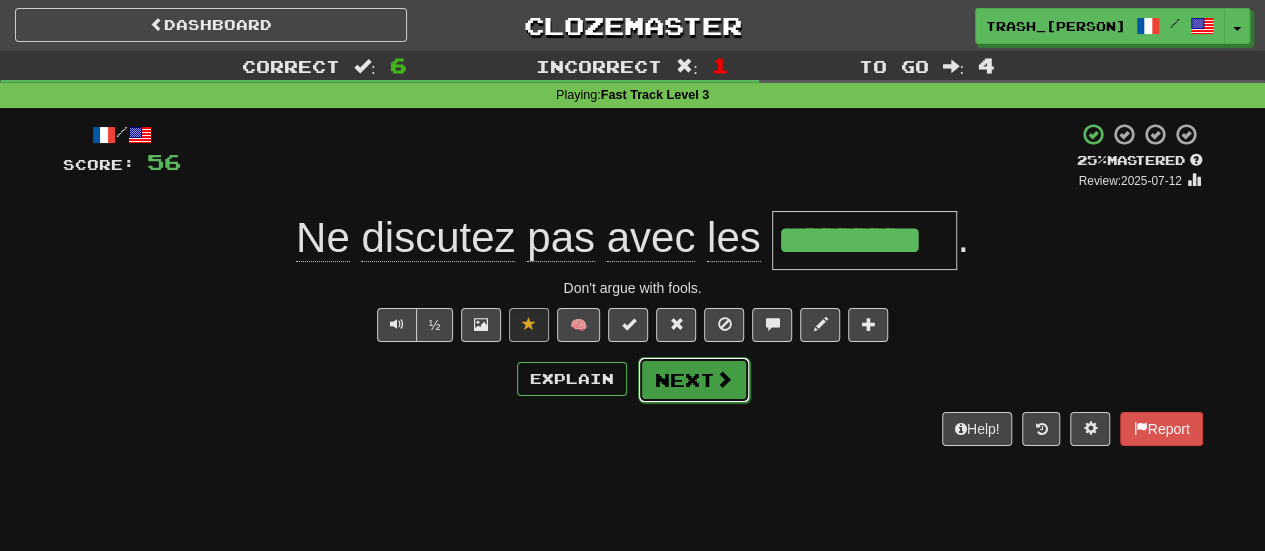 click on "Next" at bounding box center [694, 380] 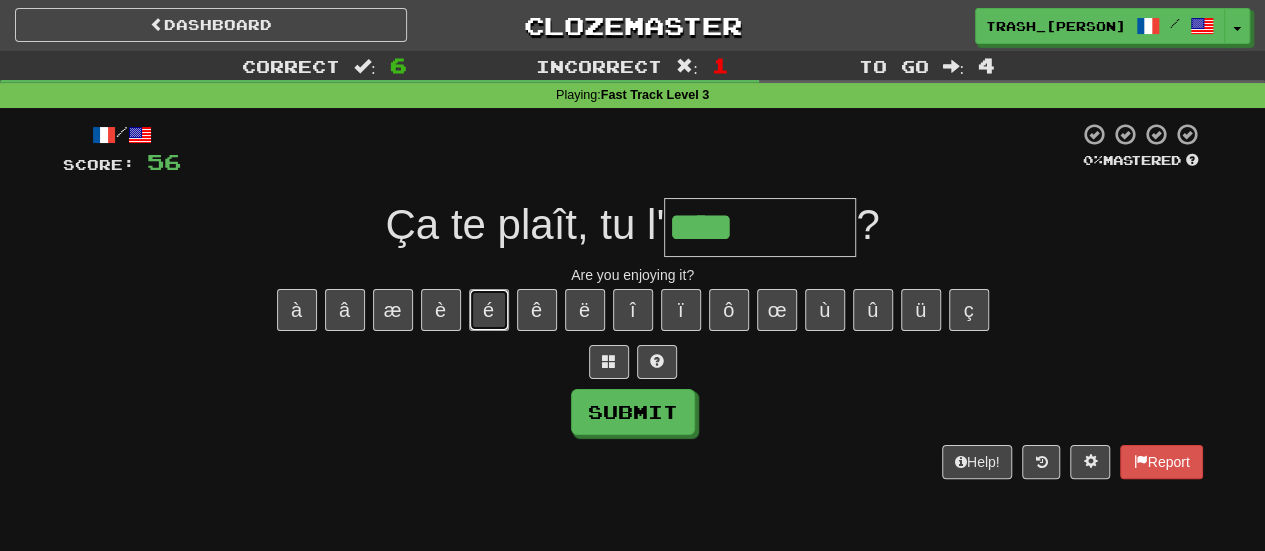 click on "é" at bounding box center [489, 310] 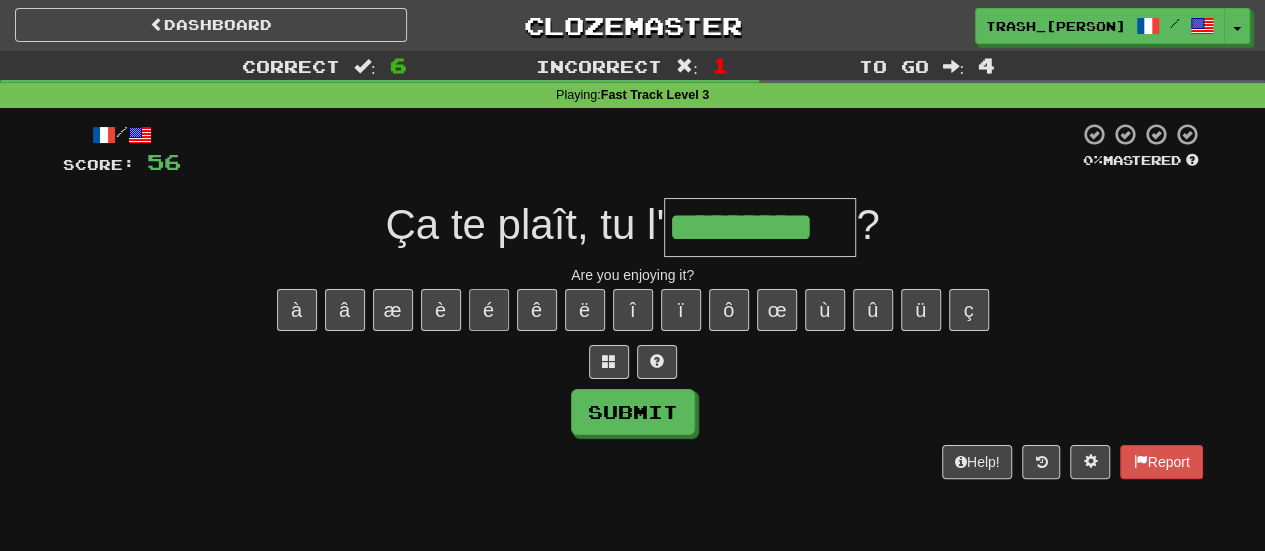 type on "*********" 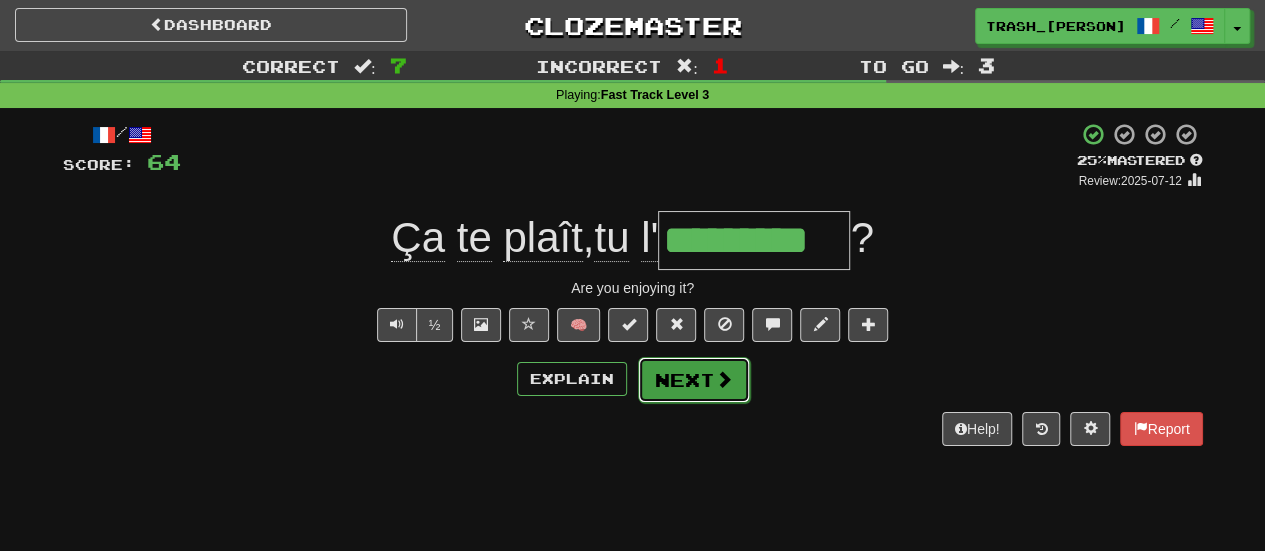click on "Next" at bounding box center [694, 380] 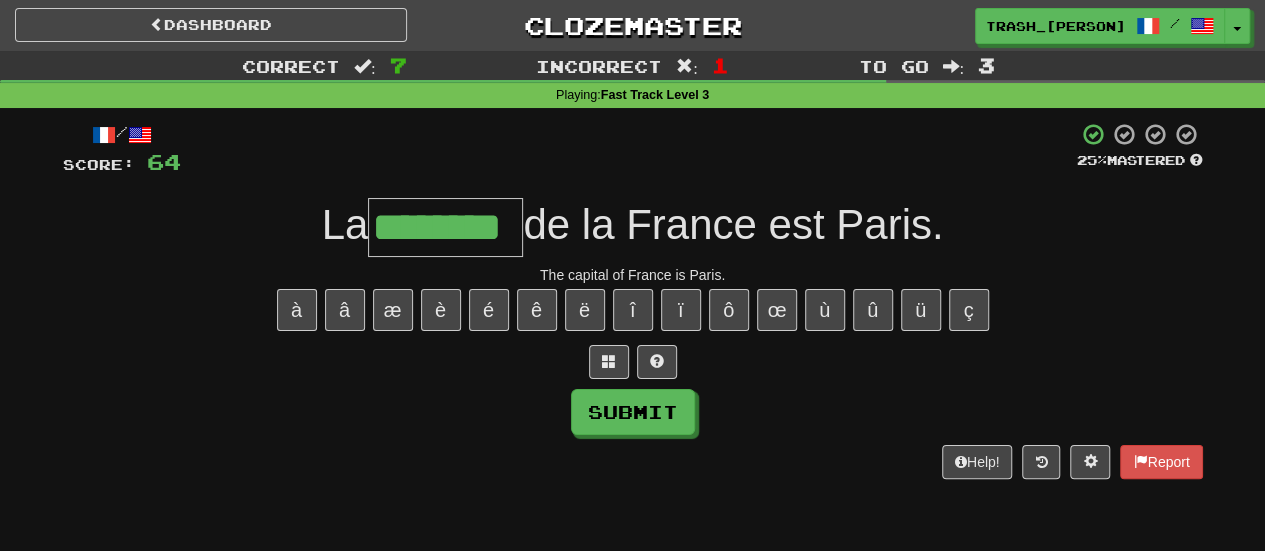 type on "********" 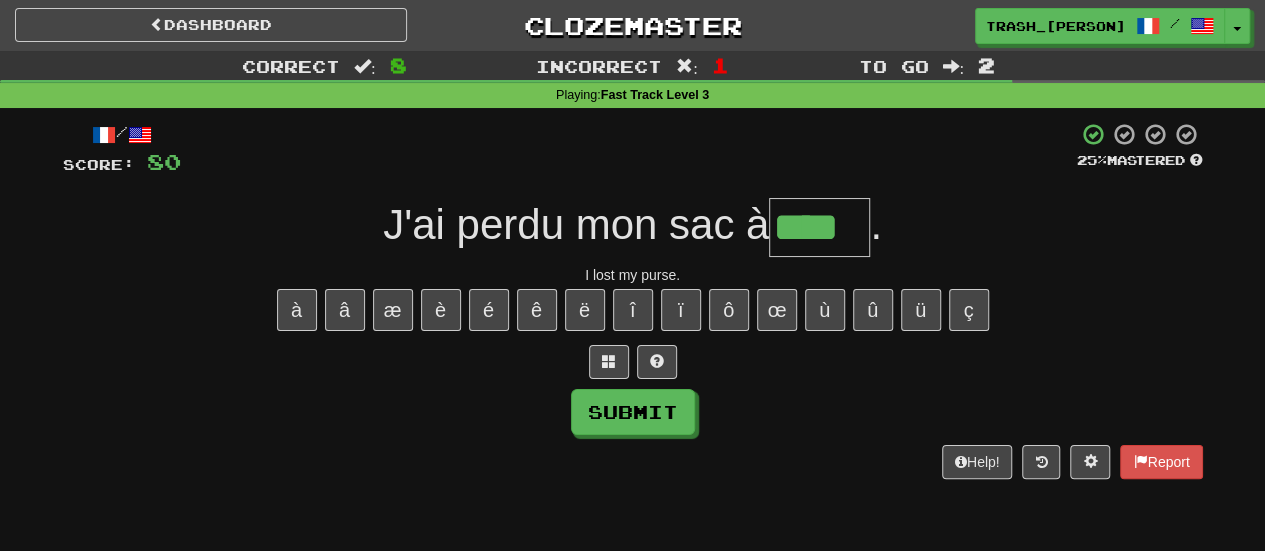 type on "****" 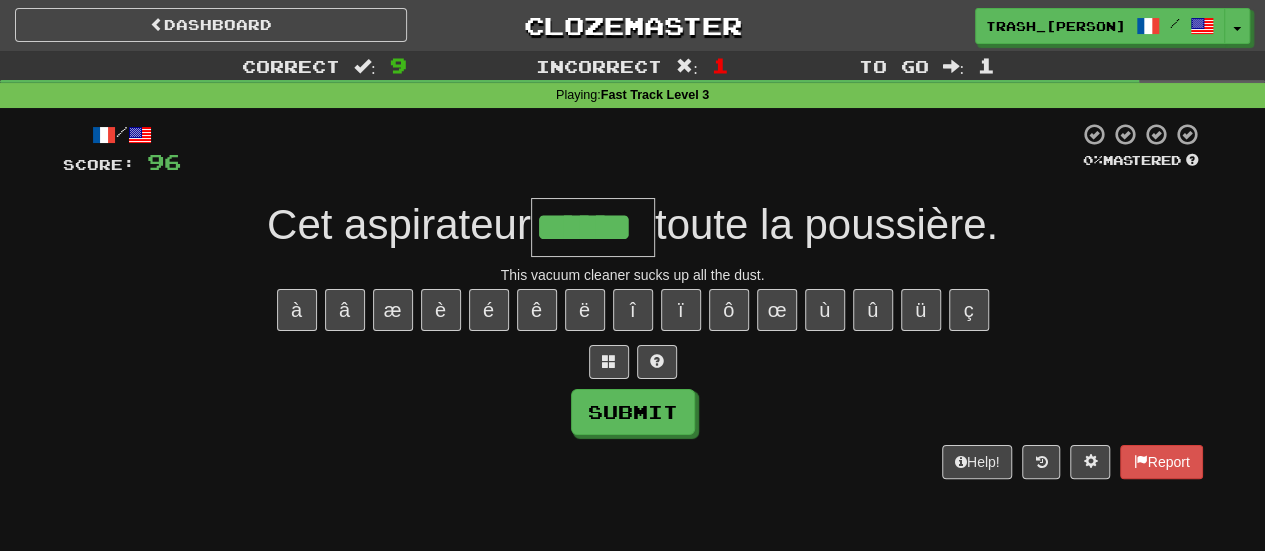type on "******" 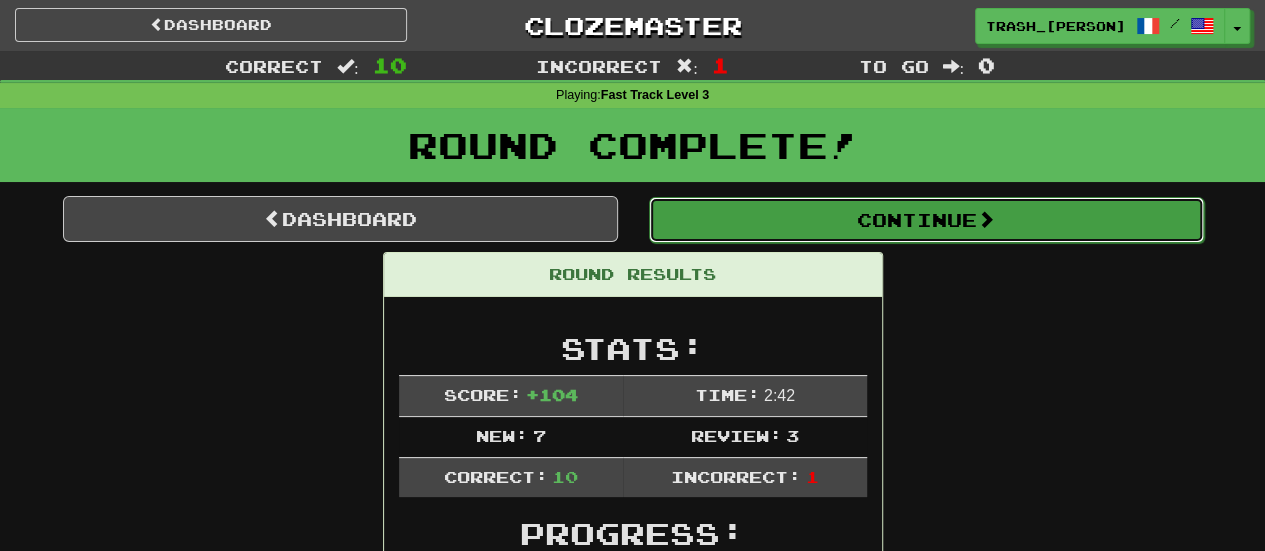 click on "Continue" at bounding box center [926, 220] 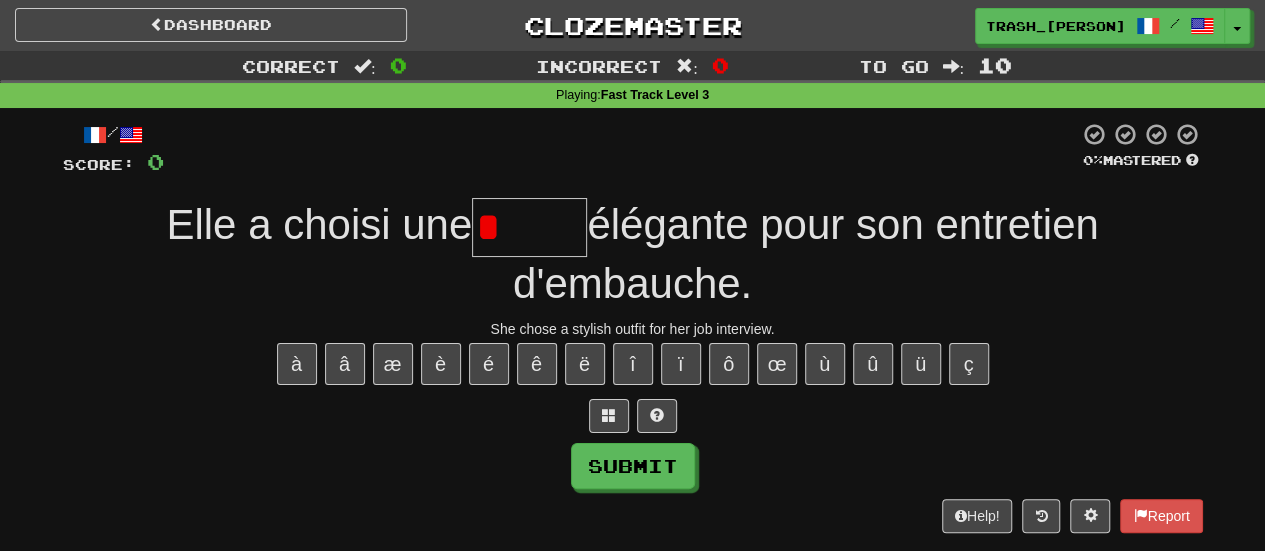 type on "*****" 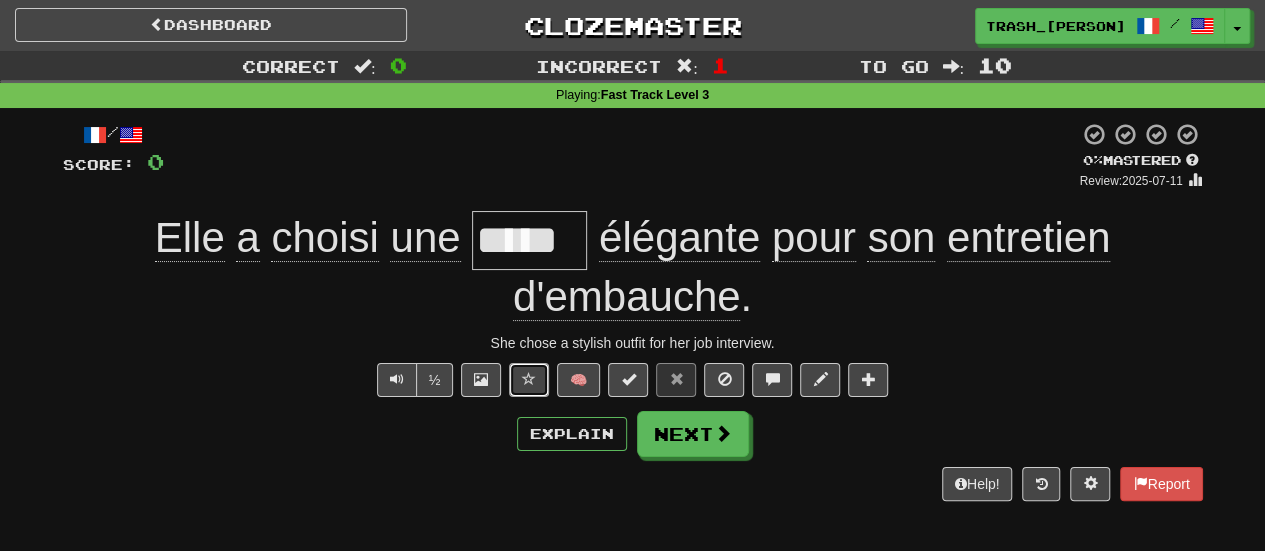 click at bounding box center (529, 379) 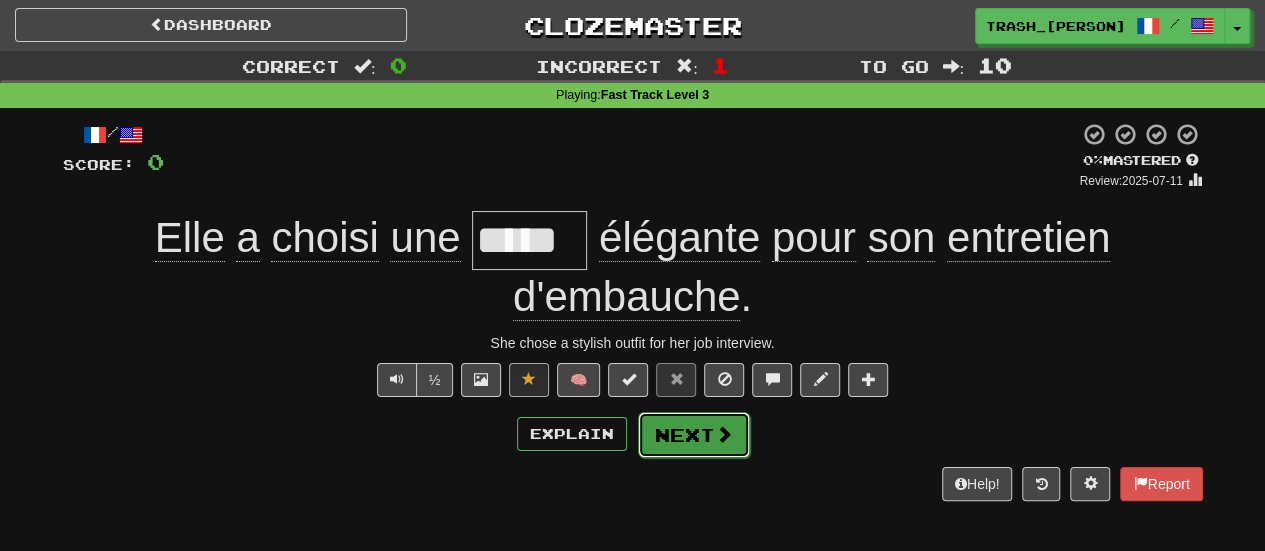 click on "Next" at bounding box center [694, 435] 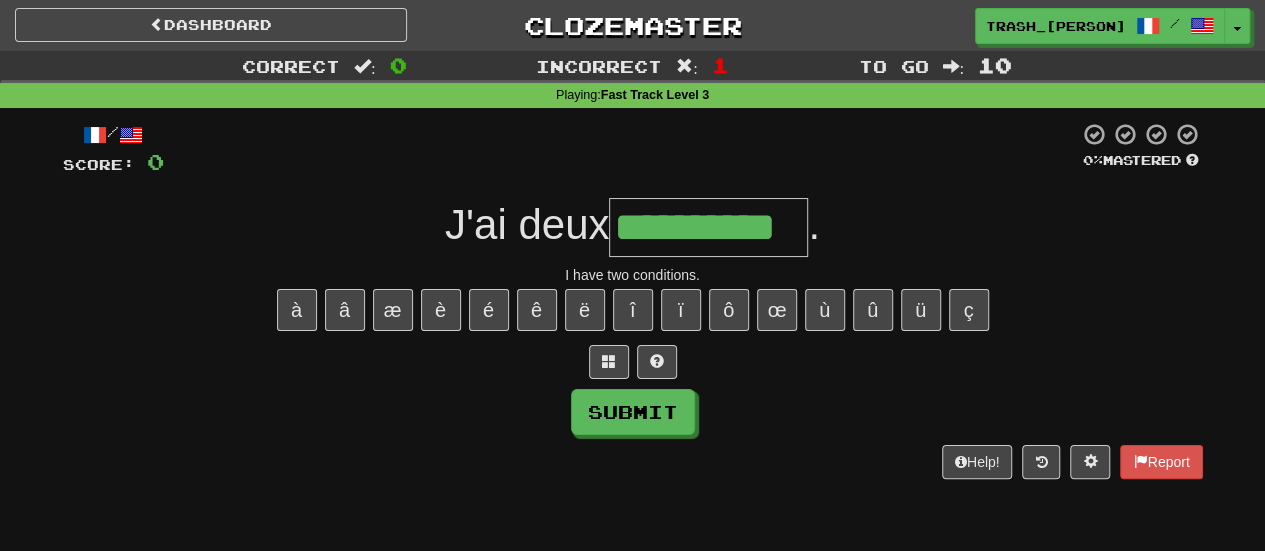 type on "**********" 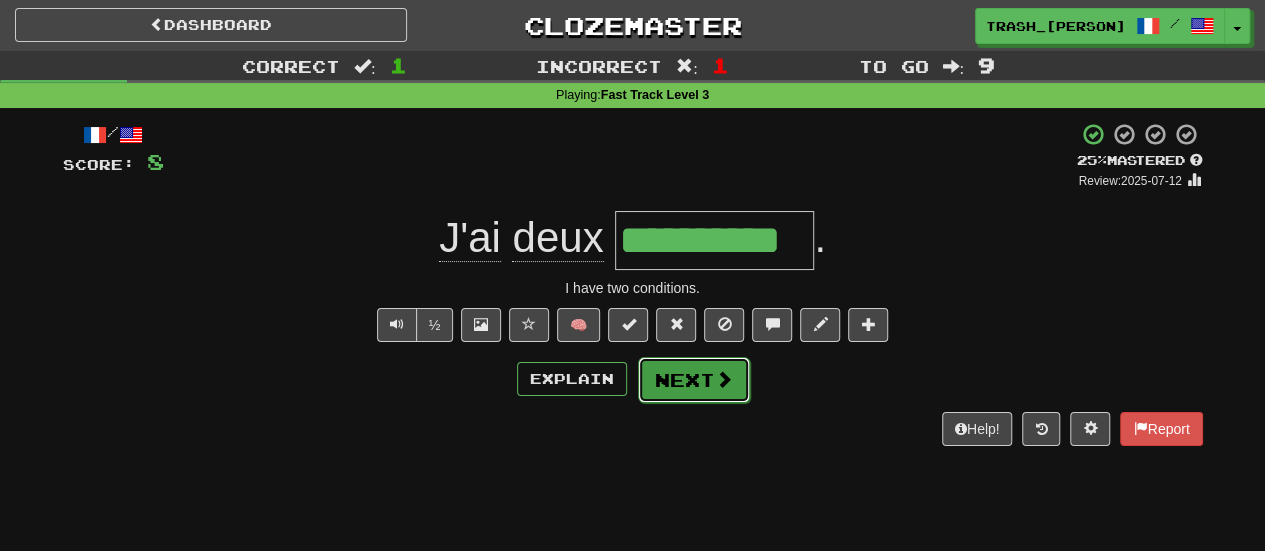 click on "Next" at bounding box center (694, 380) 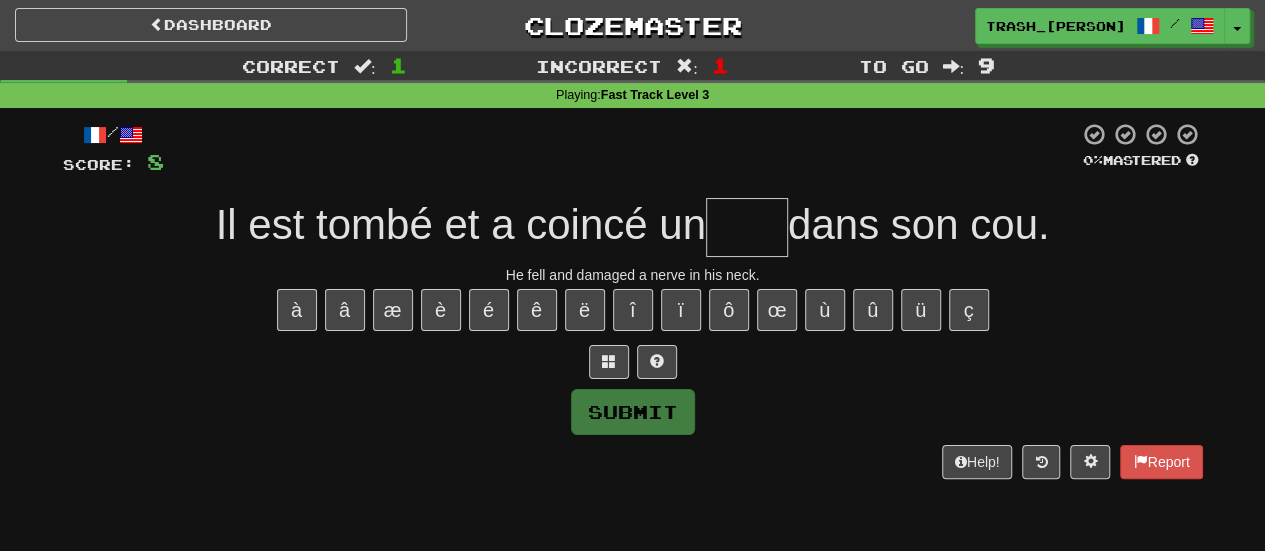 click at bounding box center (633, 362) 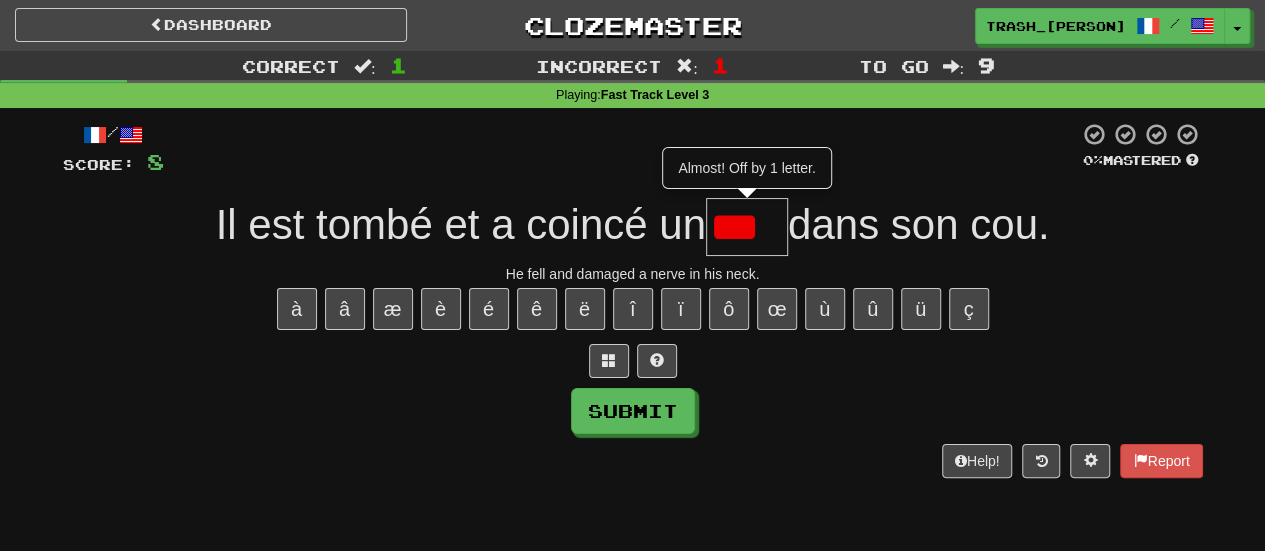 scroll, scrollTop: 0, scrollLeft: 0, axis: both 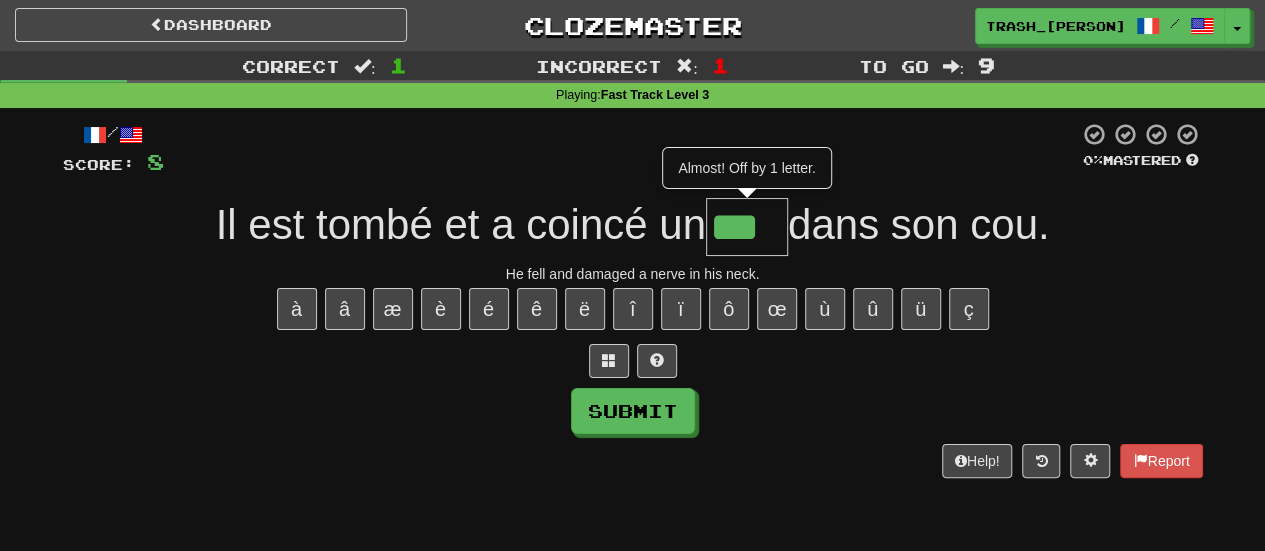 type on "****" 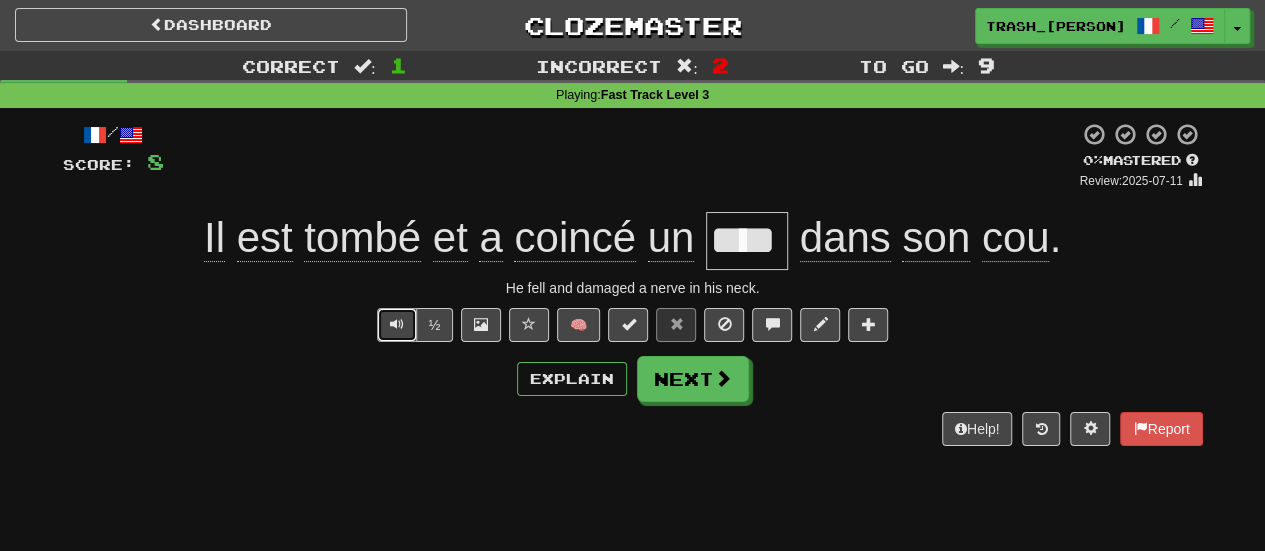 click at bounding box center [397, 324] 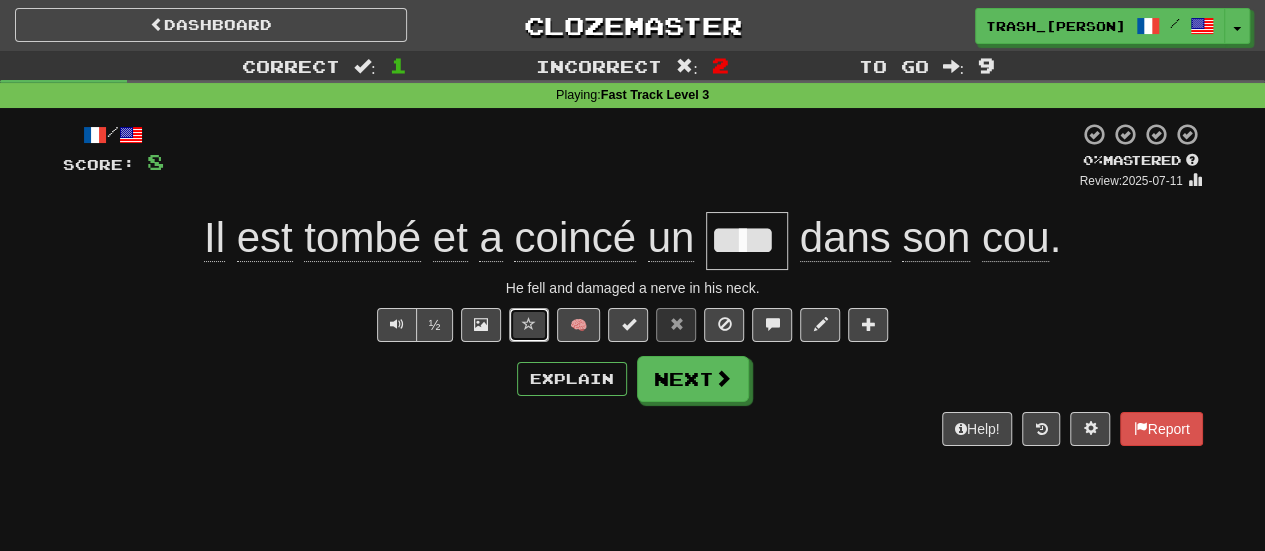 click at bounding box center (529, 324) 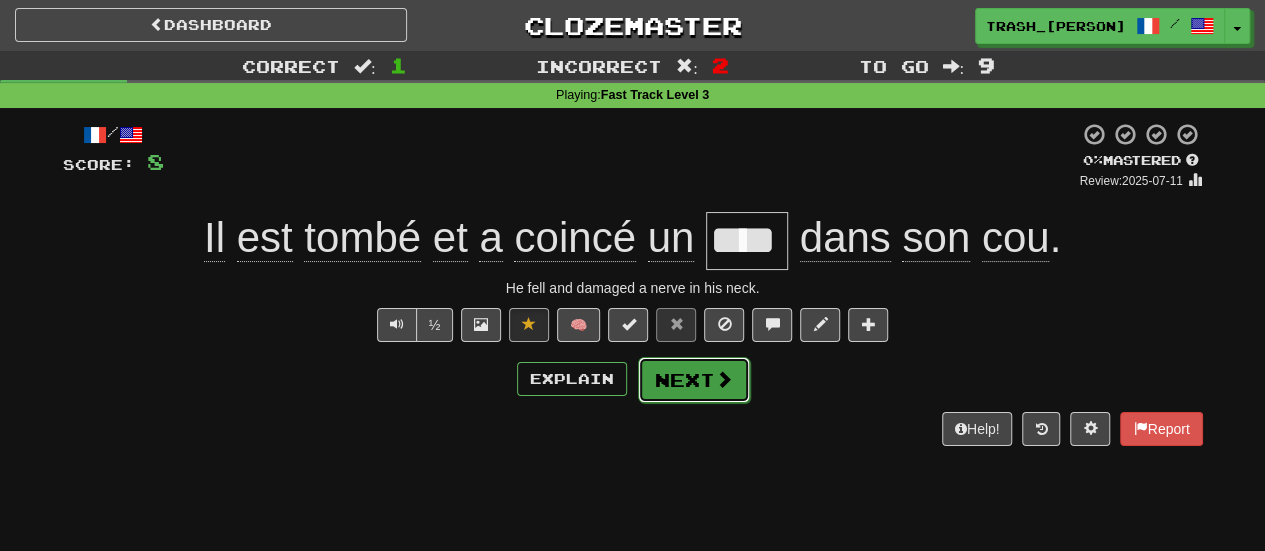click at bounding box center [724, 379] 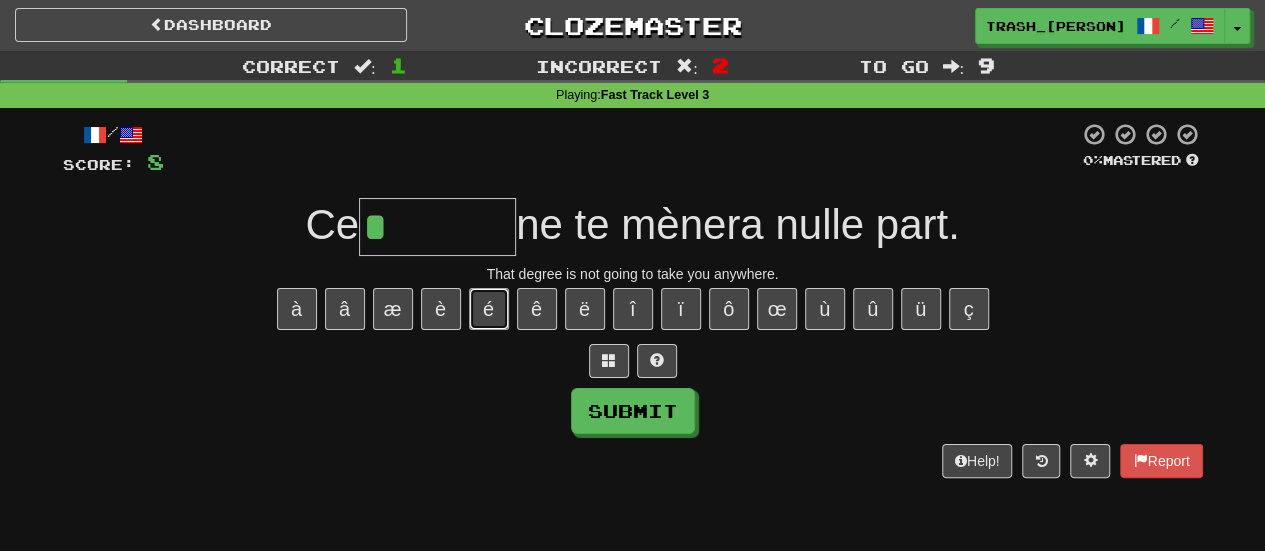 click on "é" at bounding box center [489, 309] 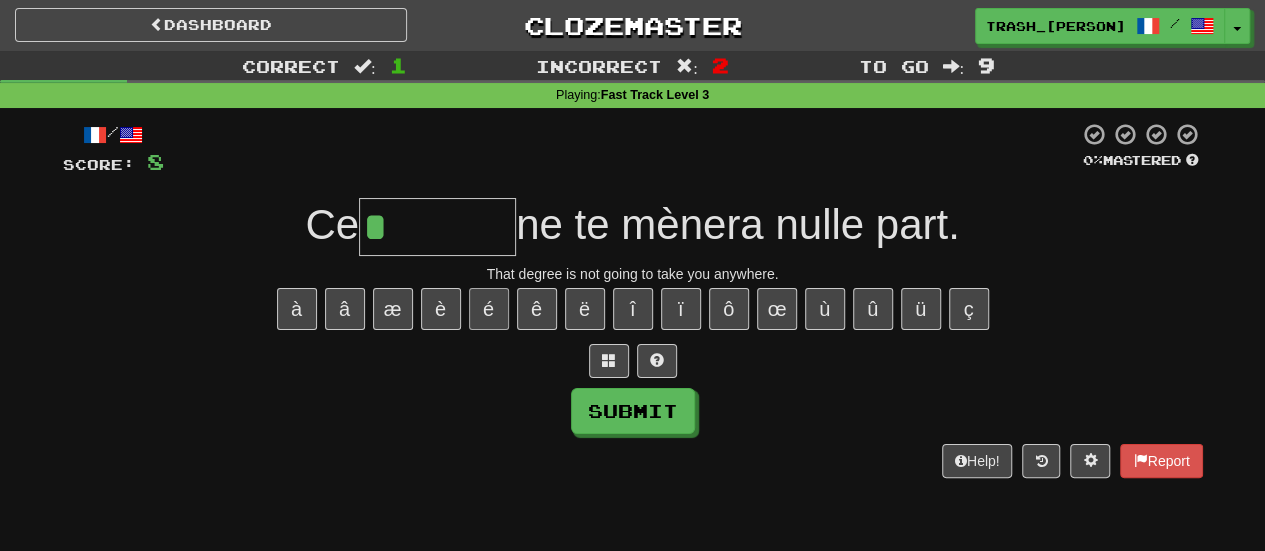 type on "*******" 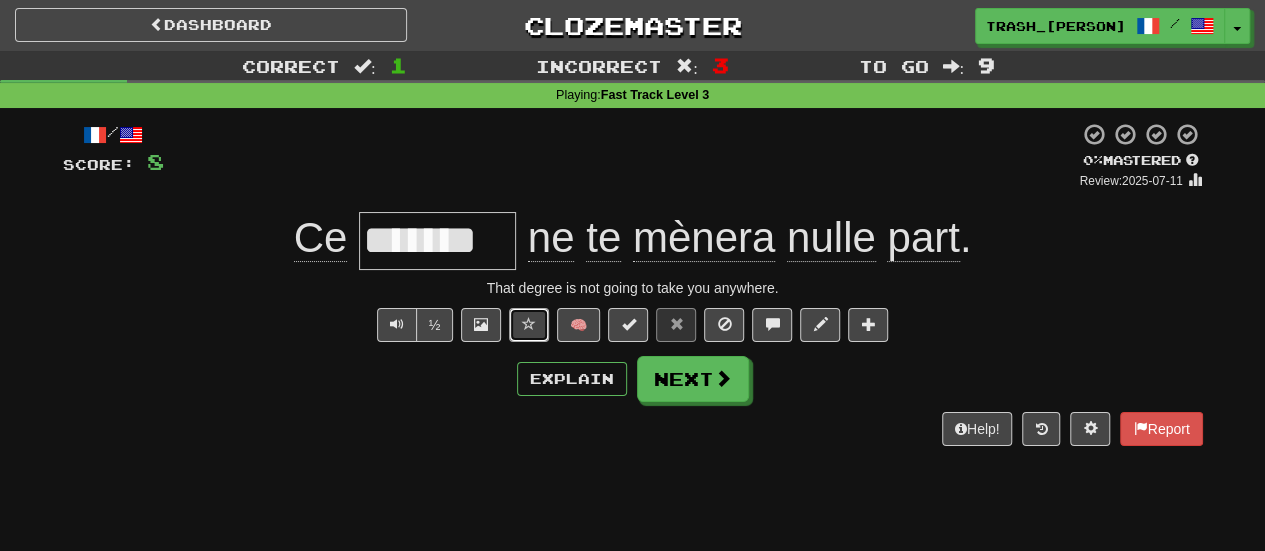 click at bounding box center (529, 324) 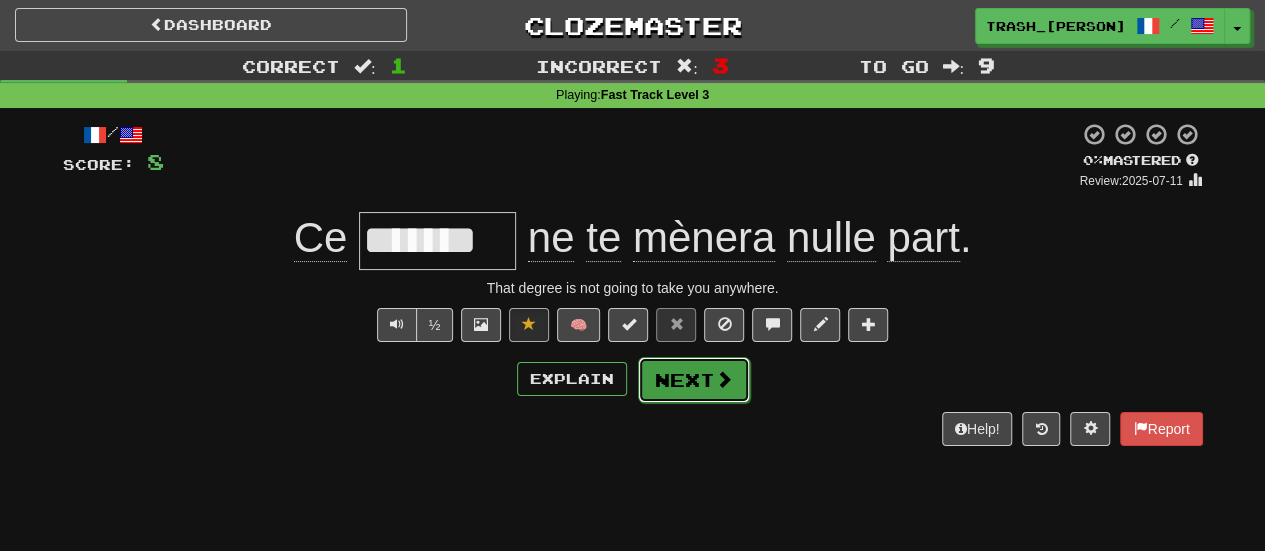 click on "Next" at bounding box center (694, 380) 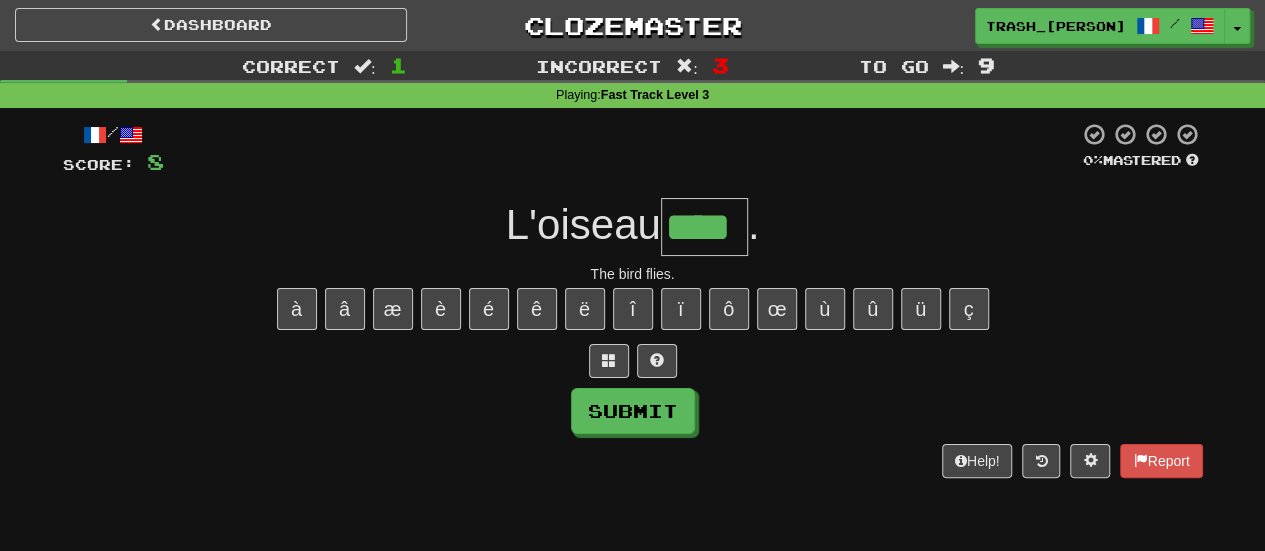 type on "****" 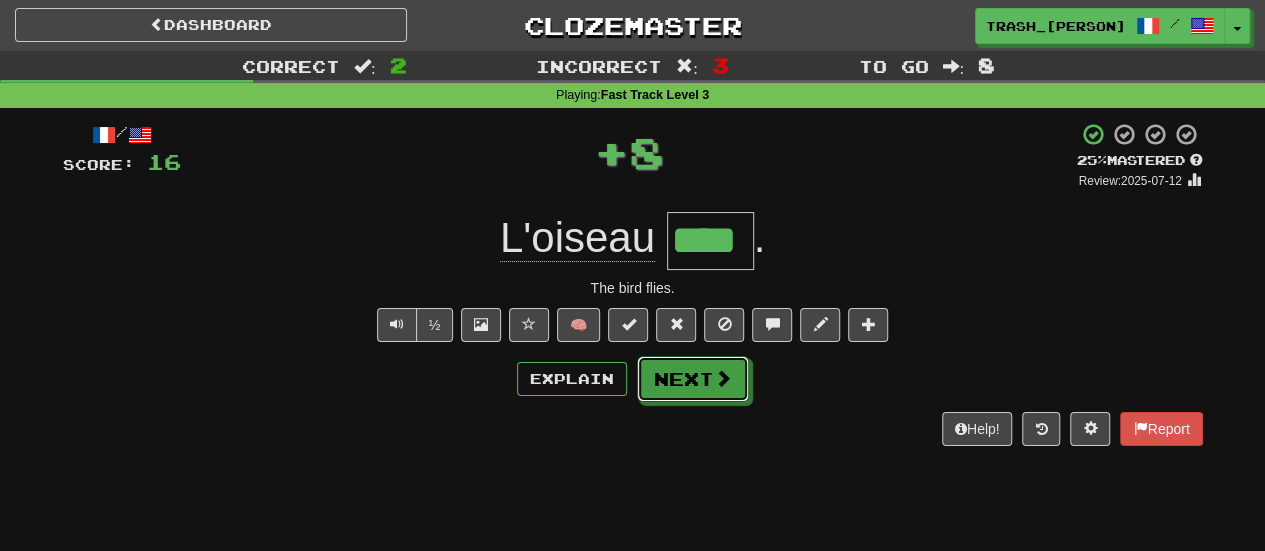 click on "Next" at bounding box center (693, 379) 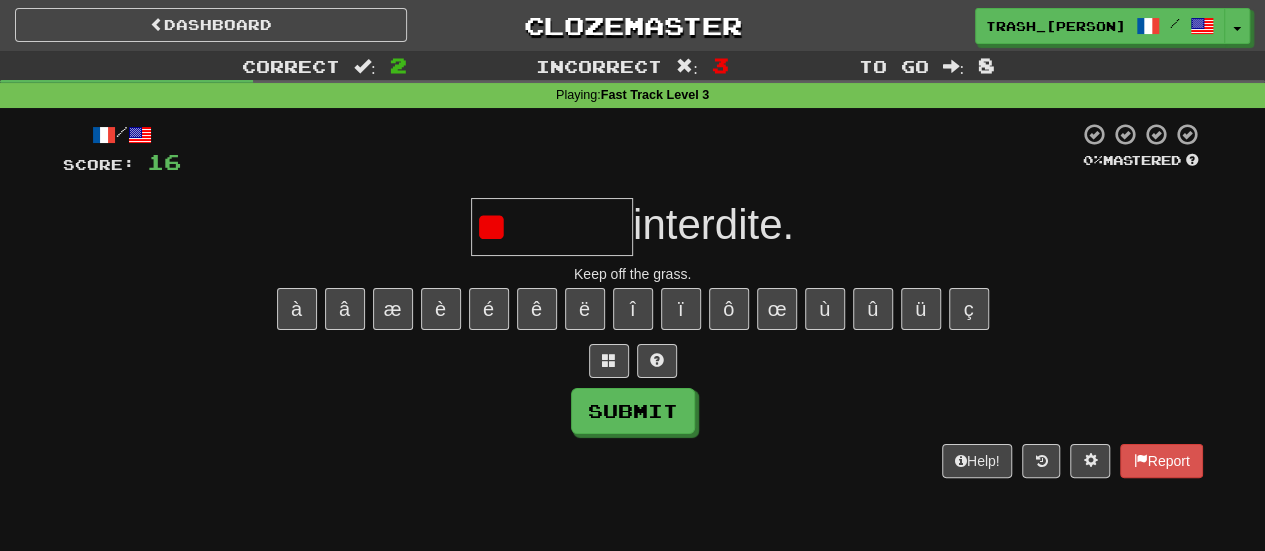 type on "*" 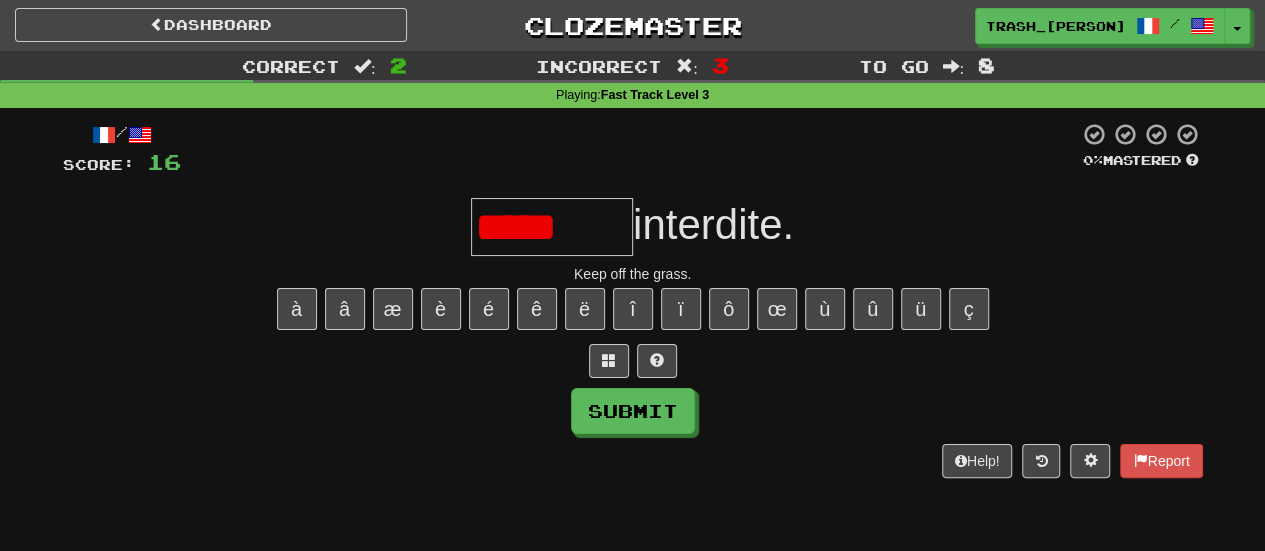type on "*******" 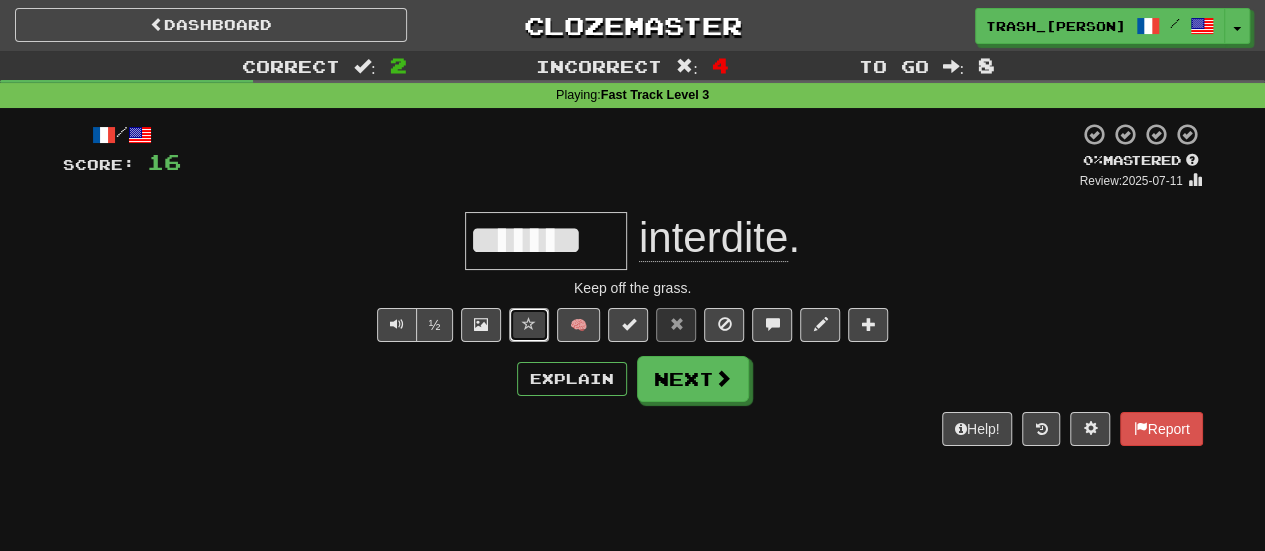 click at bounding box center (529, 324) 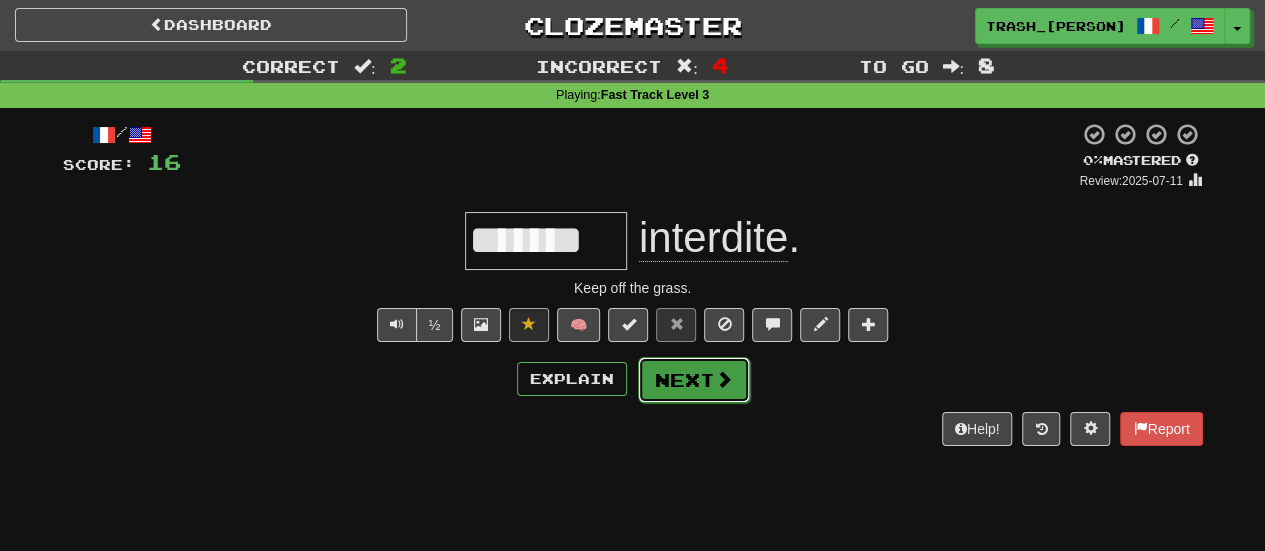 click on "Next" at bounding box center [694, 380] 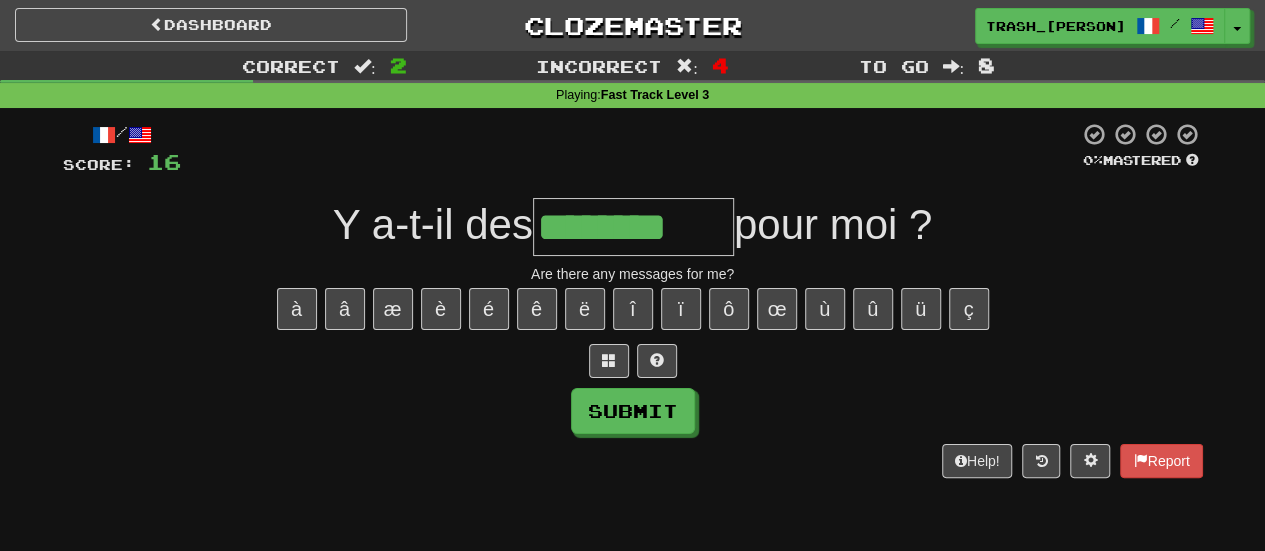 type on "********" 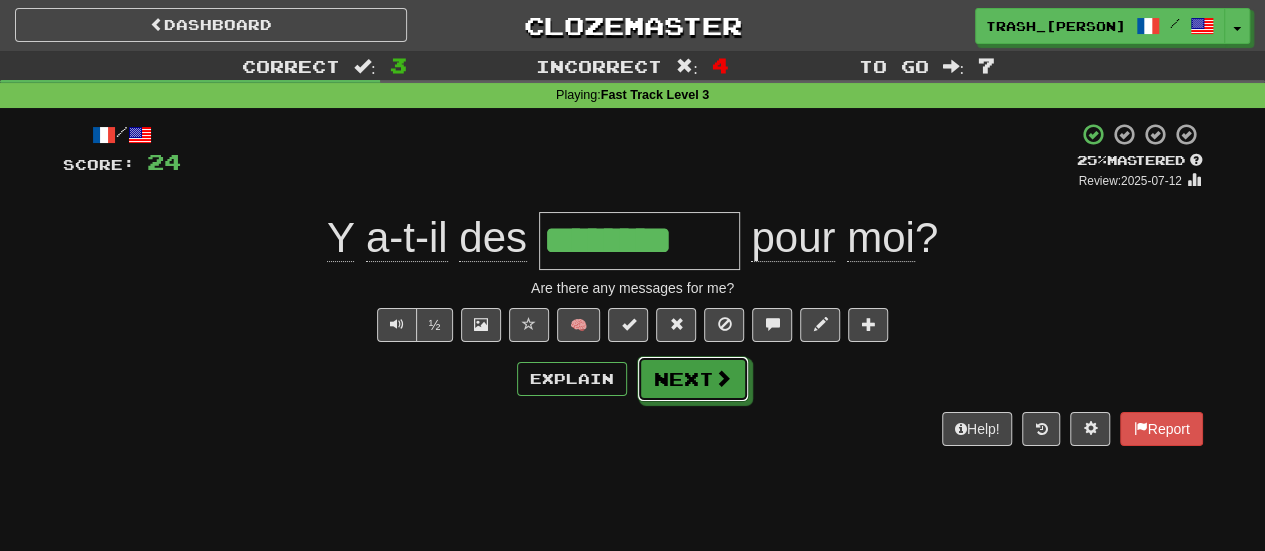 click on "Next" at bounding box center [693, 379] 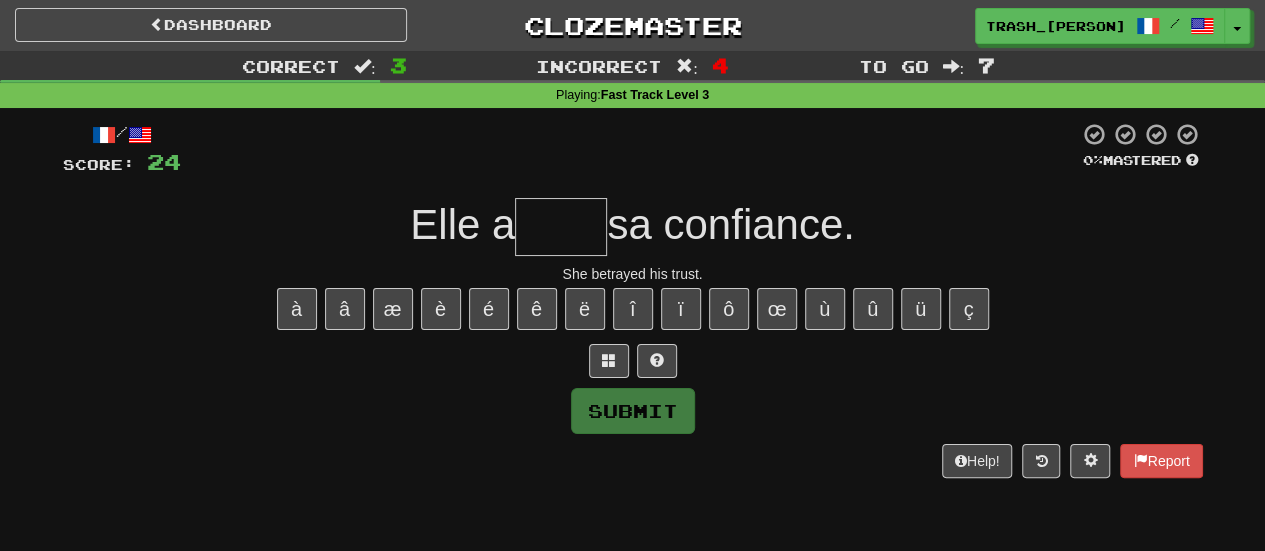 type on "*" 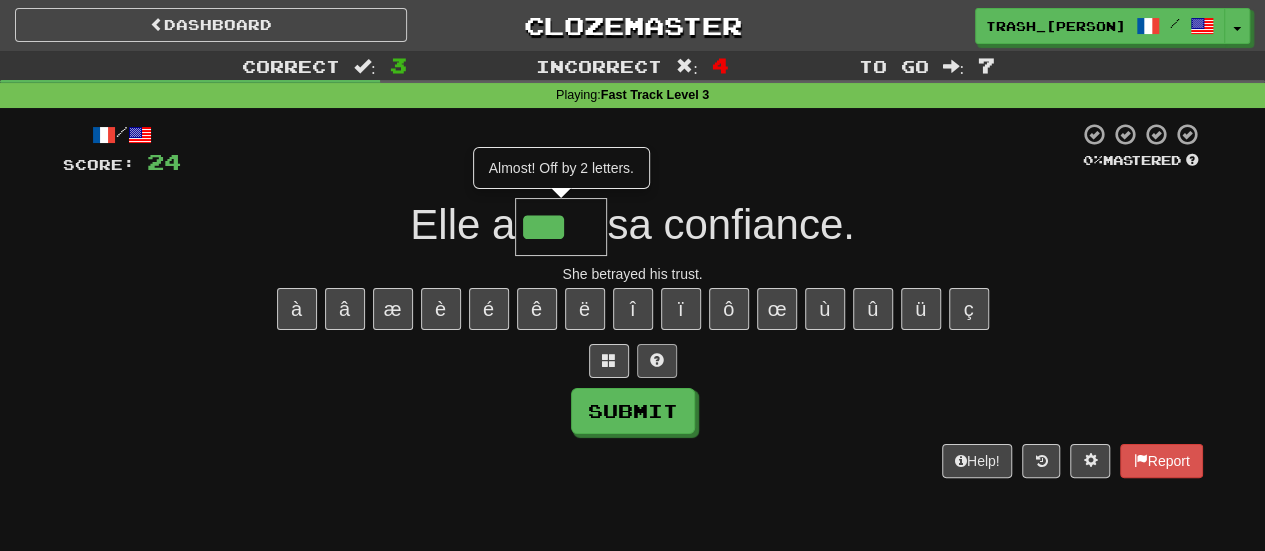 type on "*****" 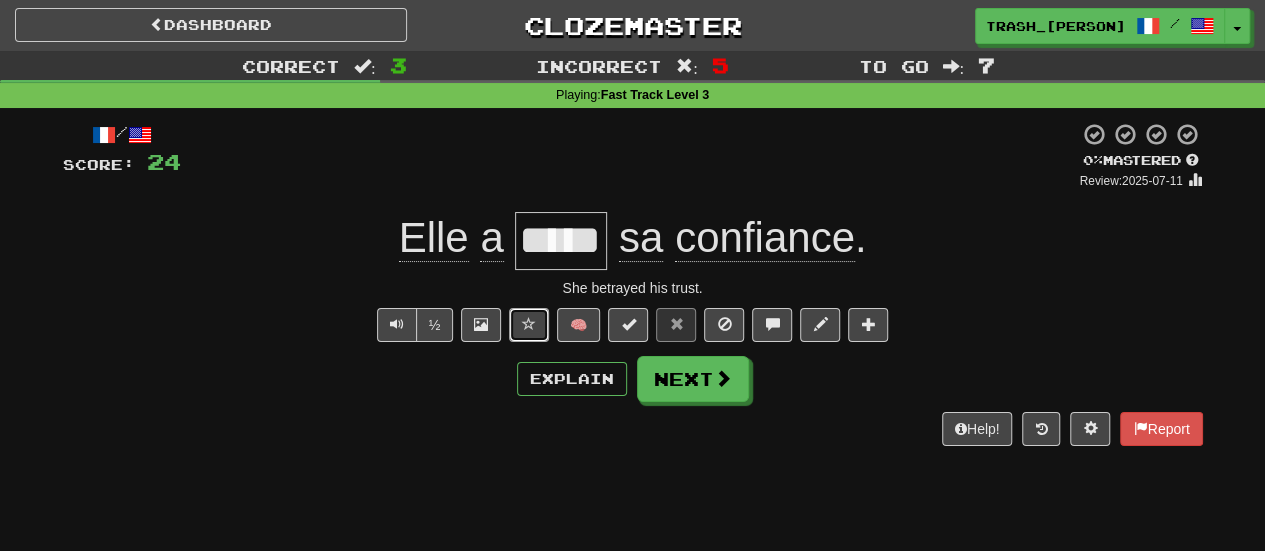 click at bounding box center (529, 324) 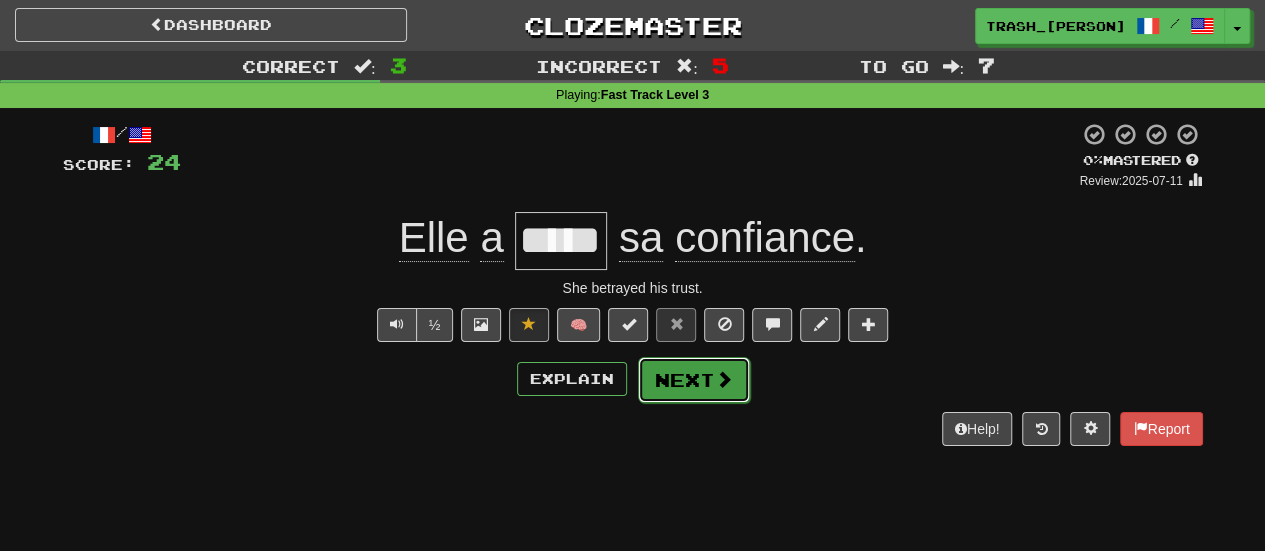 click on "Next" at bounding box center (694, 380) 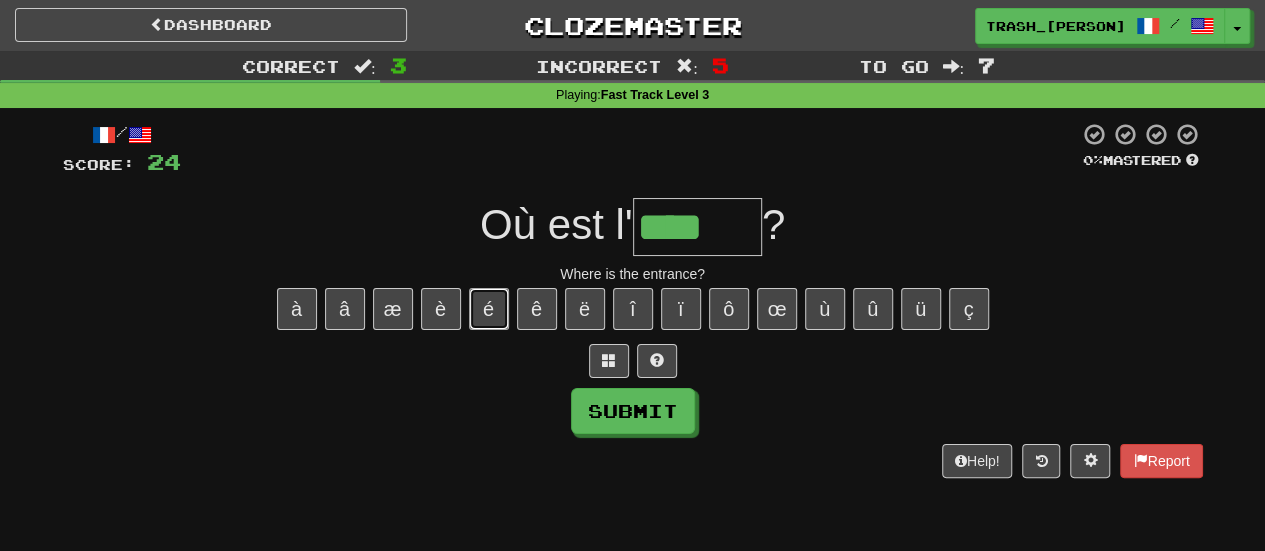 click on "é" at bounding box center (489, 309) 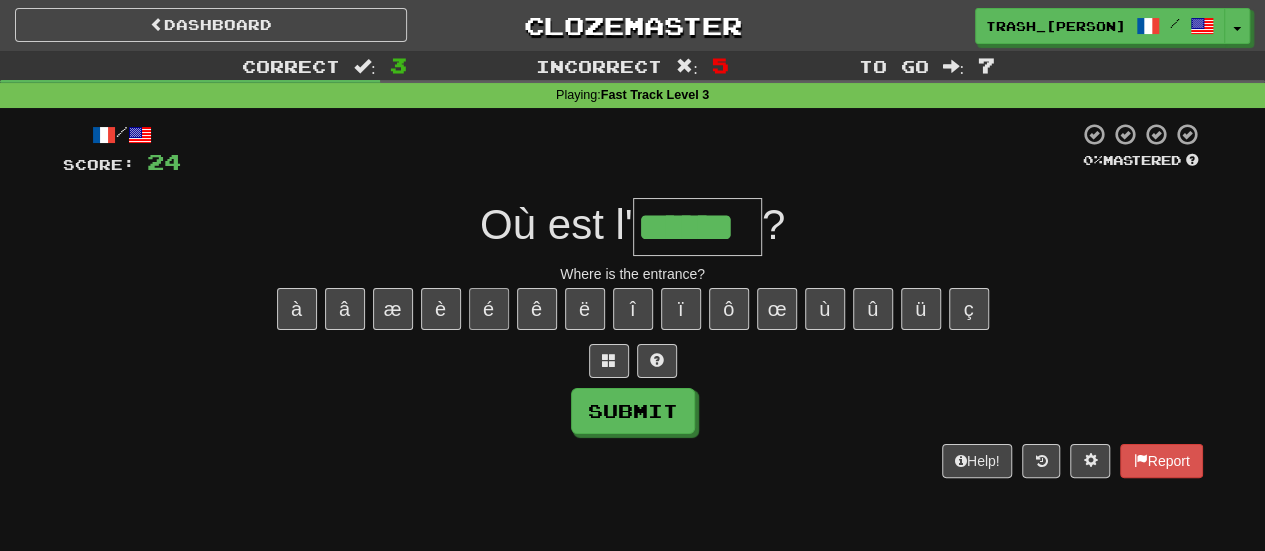 type on "******" 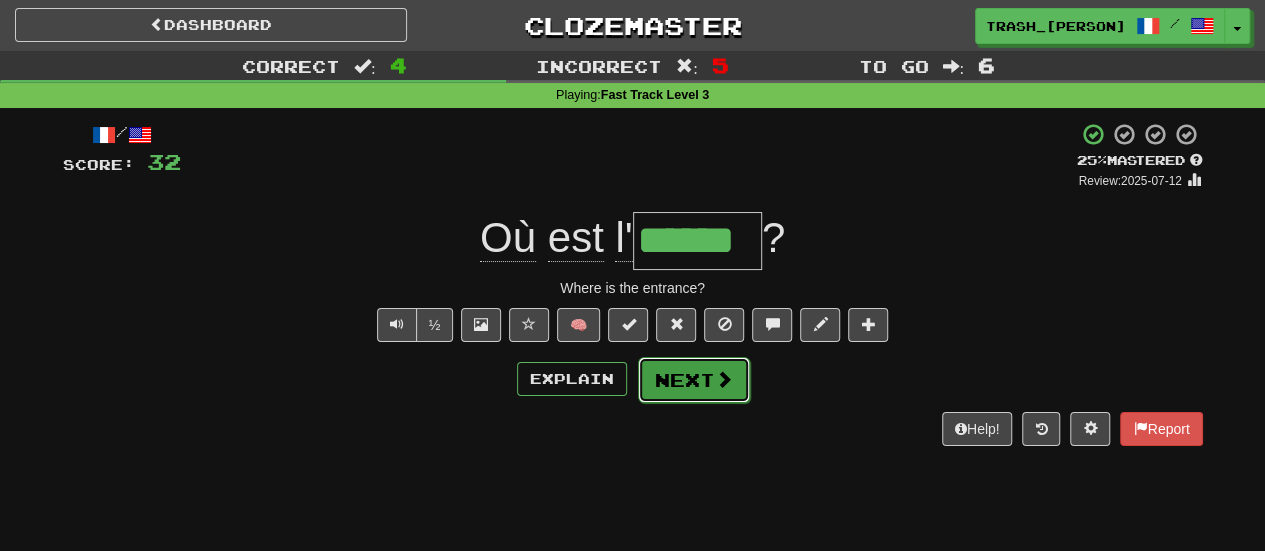 click on "Next" at bounding box center (694, 380) 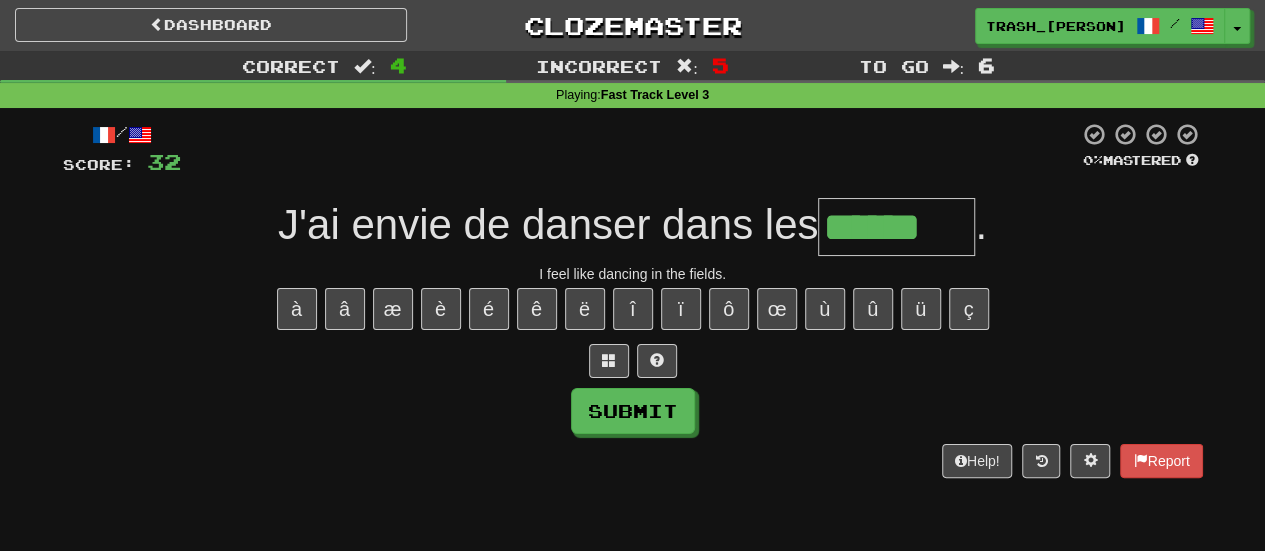 type on "******" 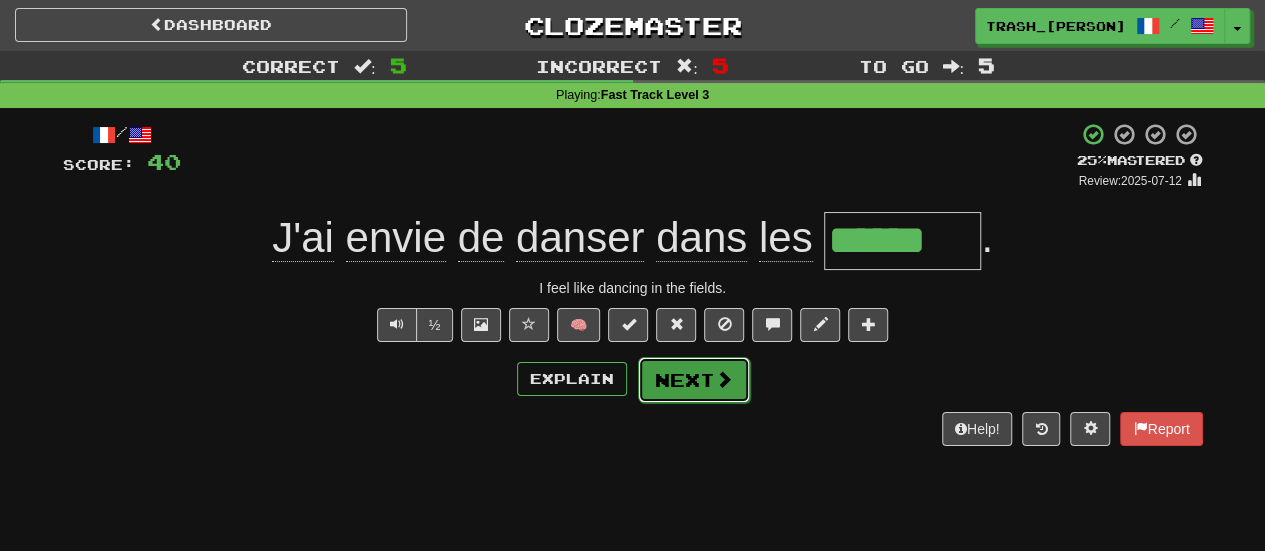 click on "Next" at bounding box center (694, 380) 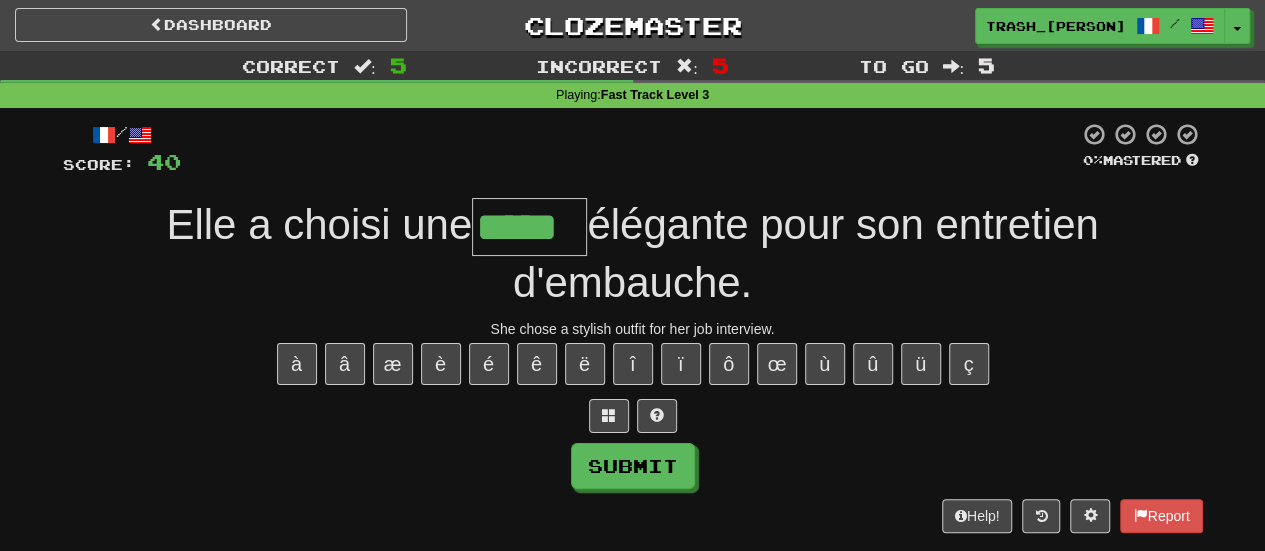 type on "*****" 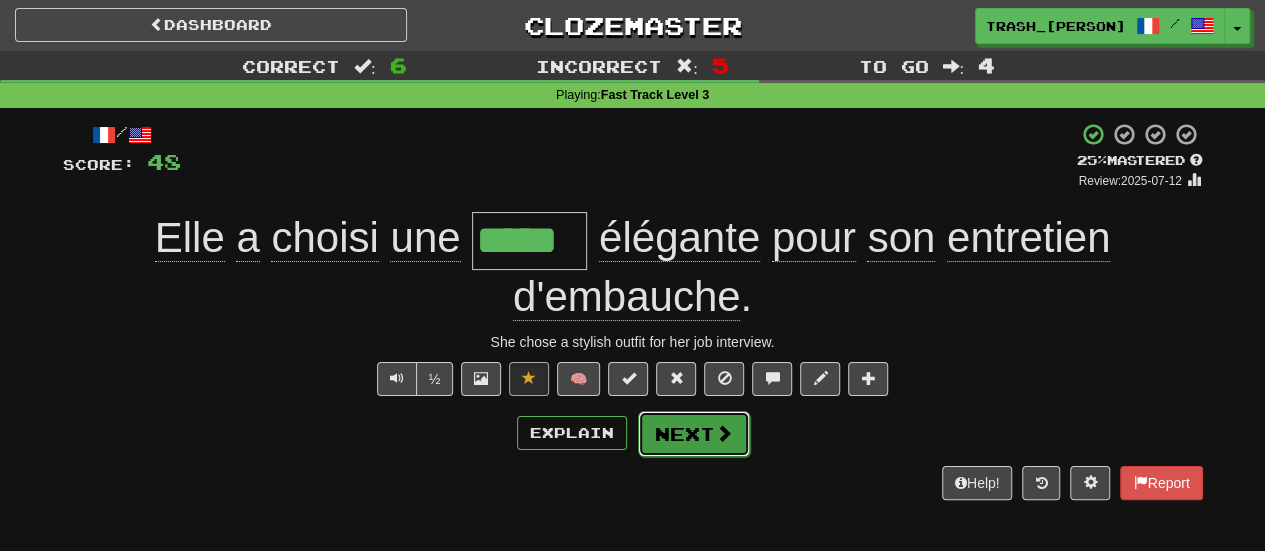 click on "Next" at bounding box center (694, 434) 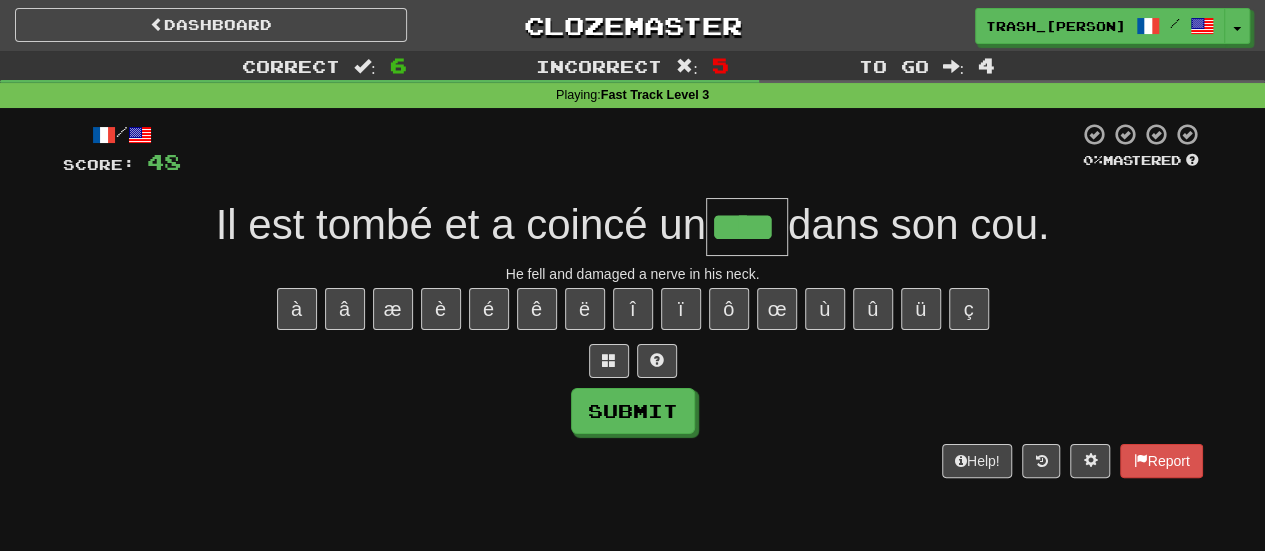 type on "****" 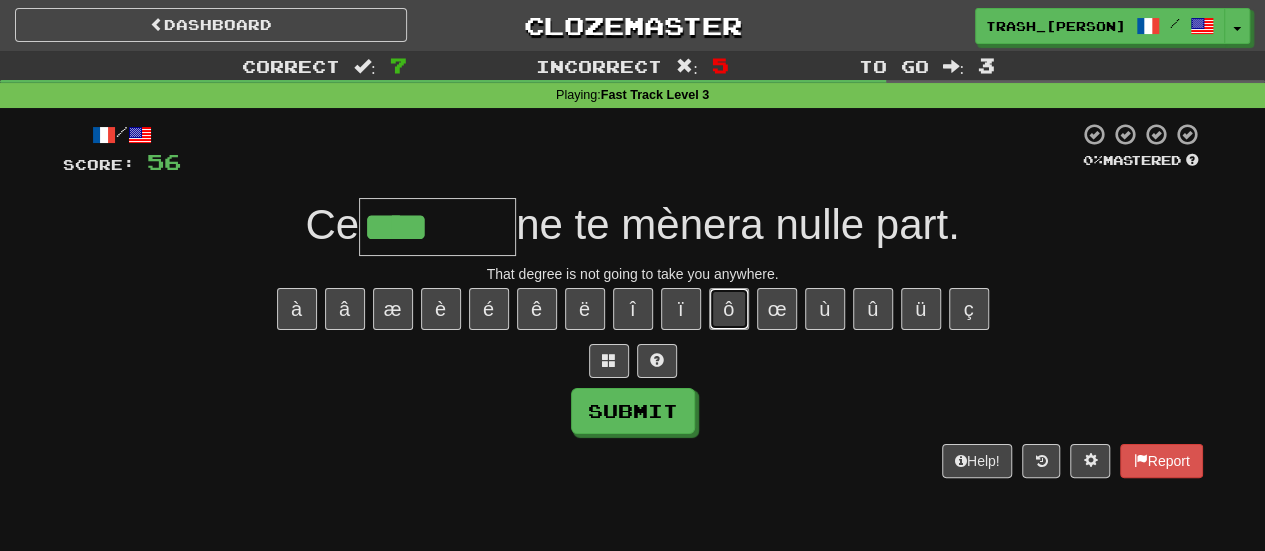 click on "ô" at bounding box center [729, 309] 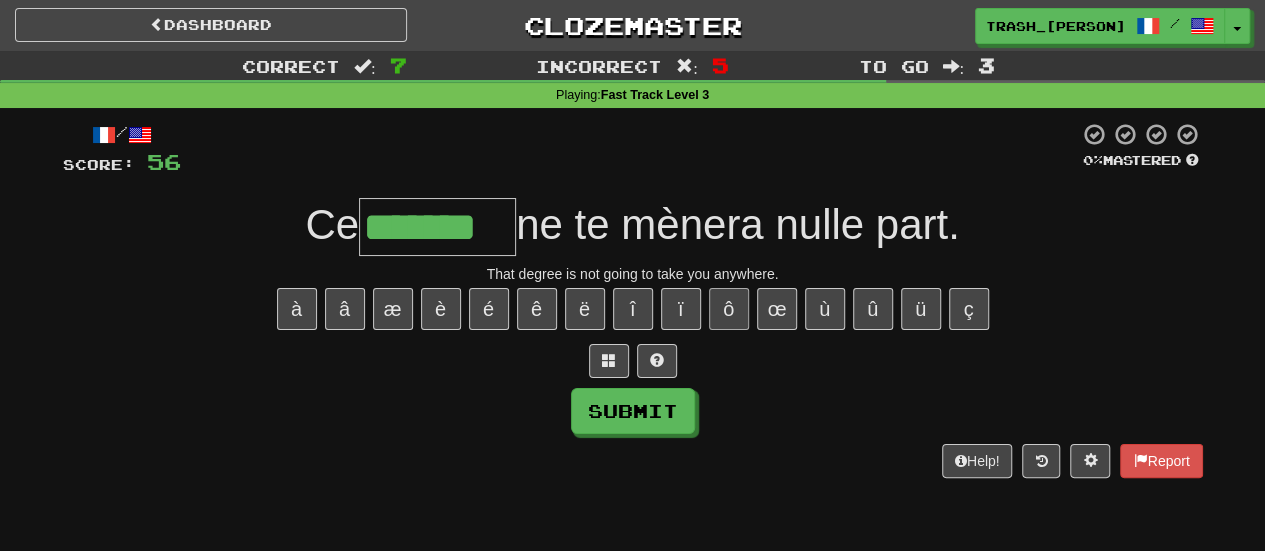 type on "*******" 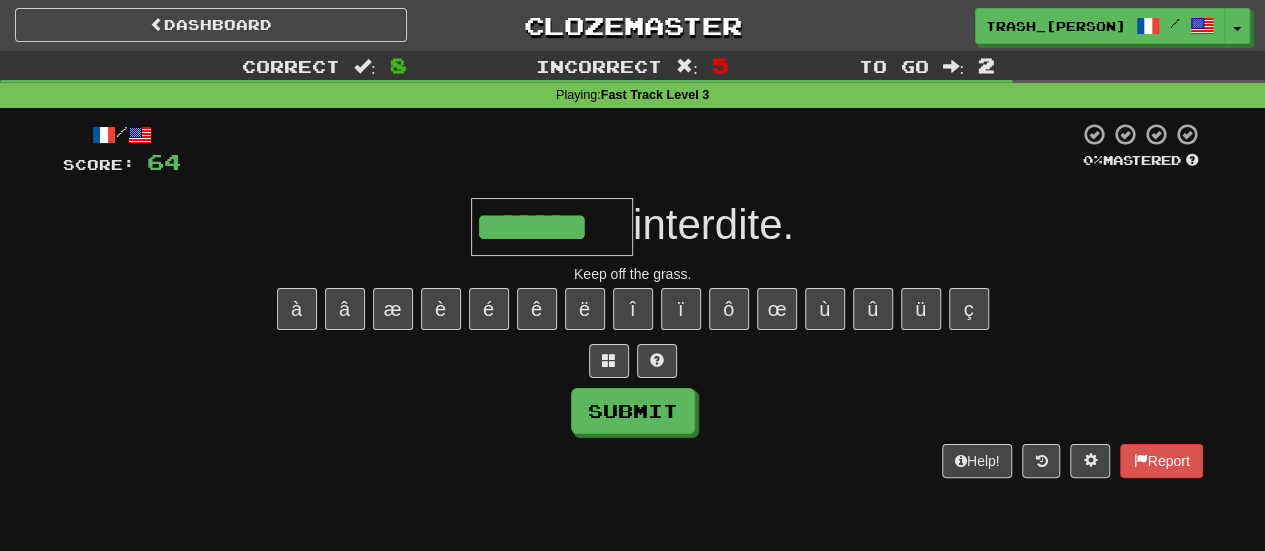 type on "*******" 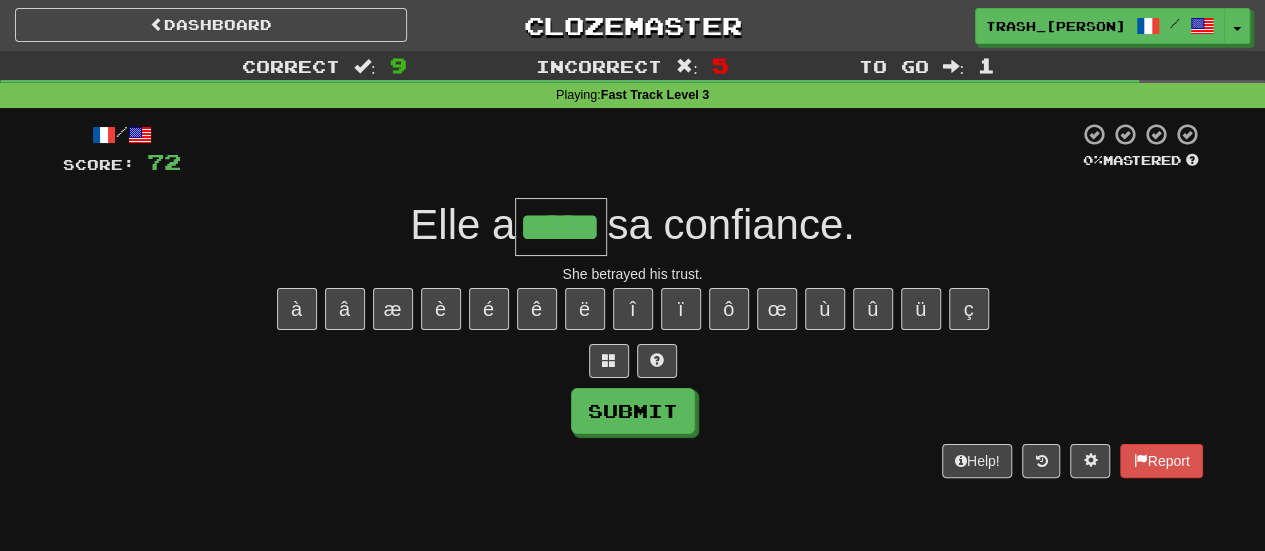 type on "*****" 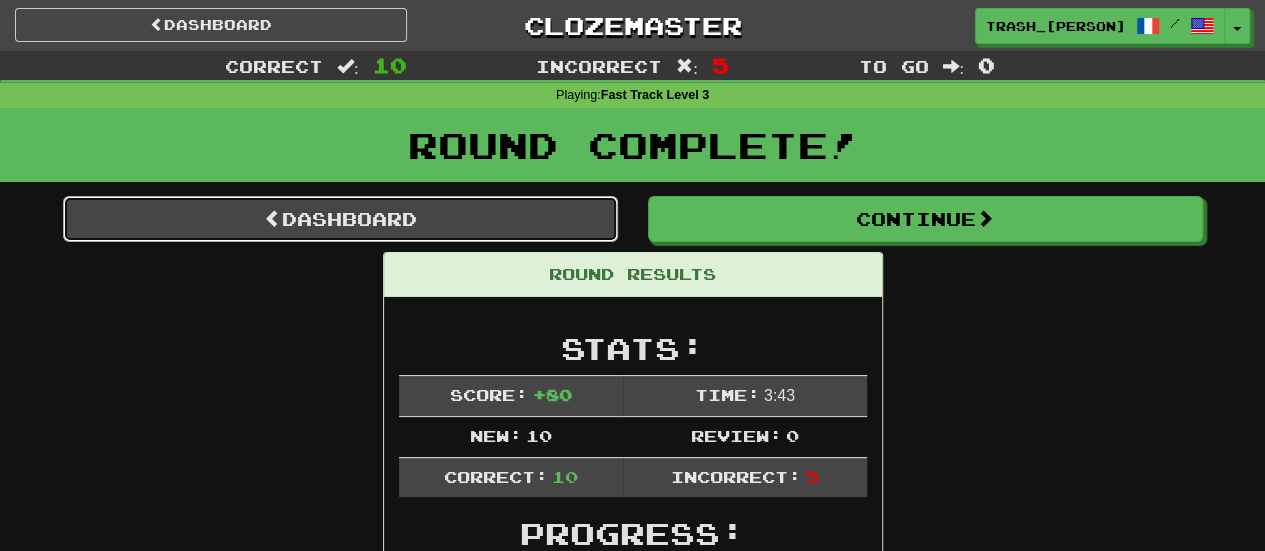 click on "Dashboard" at bounding box center [340, 219] 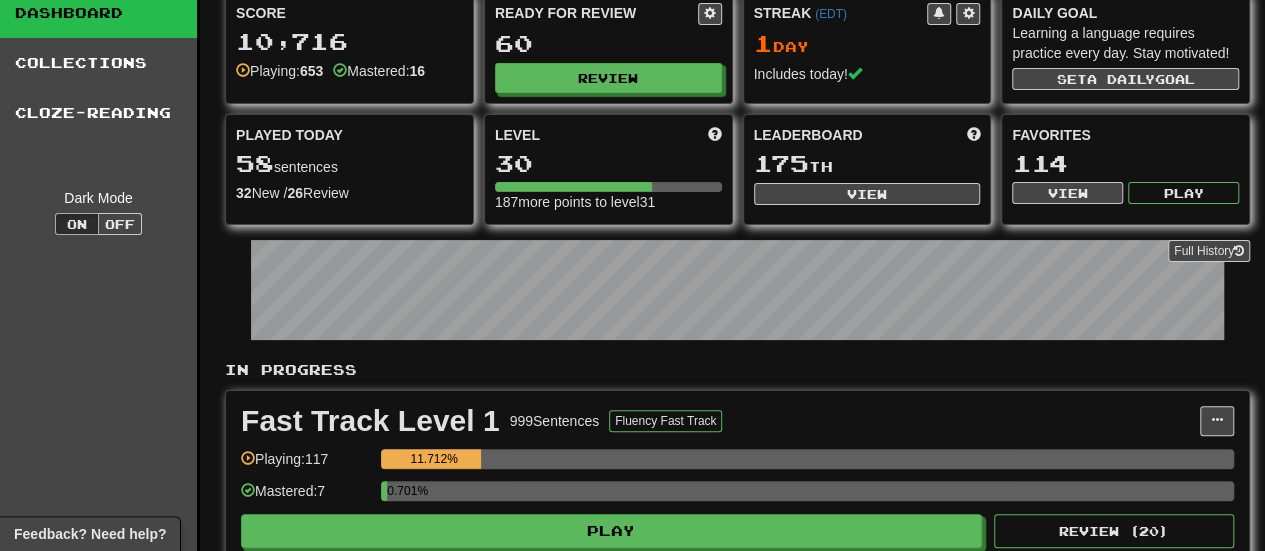 scroll, scrollTop: 0, scrollLeft: 0, axis: both 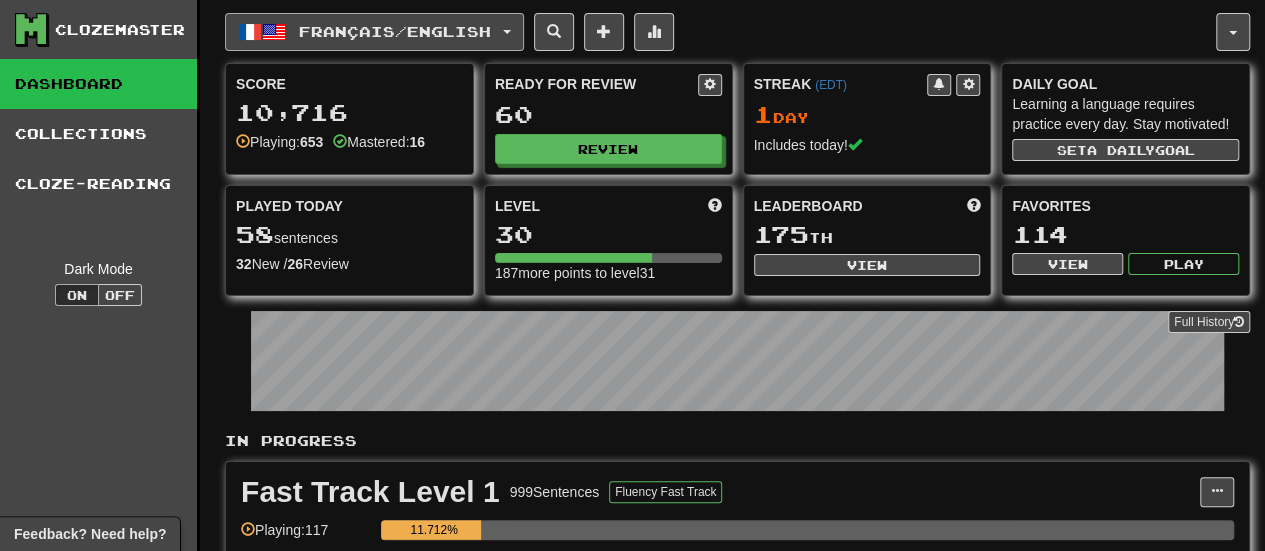 click at bounding box center [507, 32] 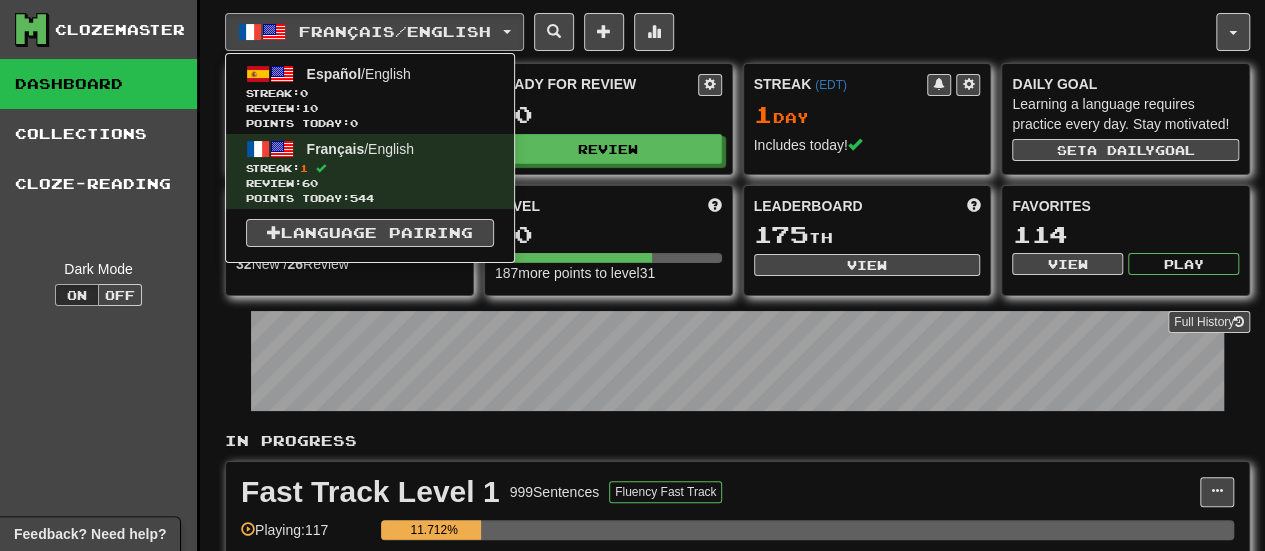 click on "Clozemaster Dashboard Collections Cloze-Reading Dark Mode On Off" at bounding box center [100, 504] 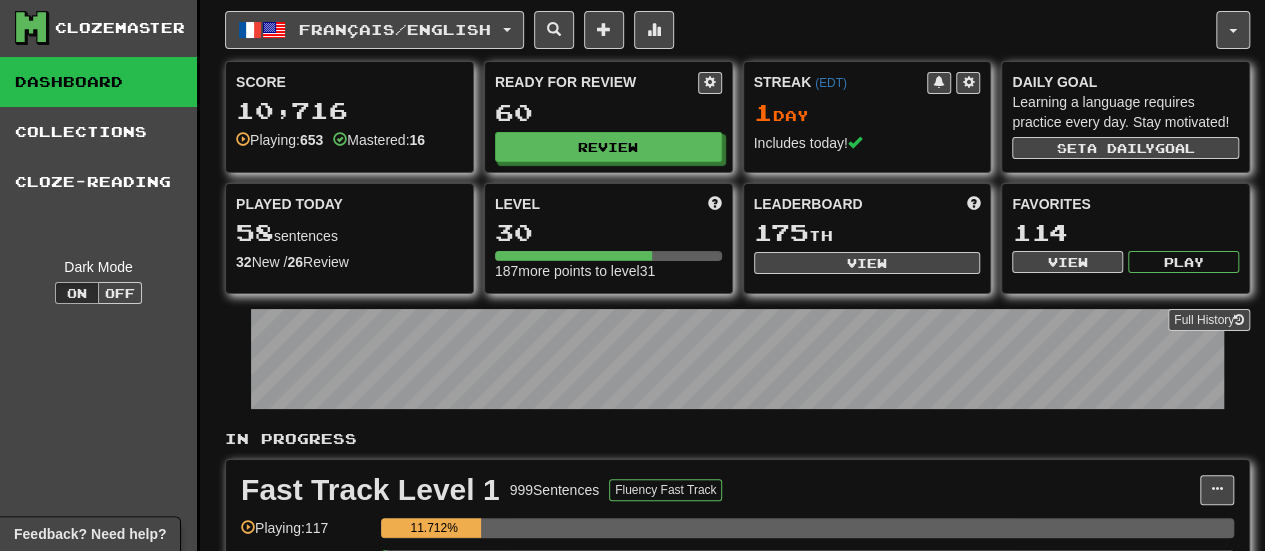 scroll, scrollTop: 0, scrollLeft: 0, axis: both 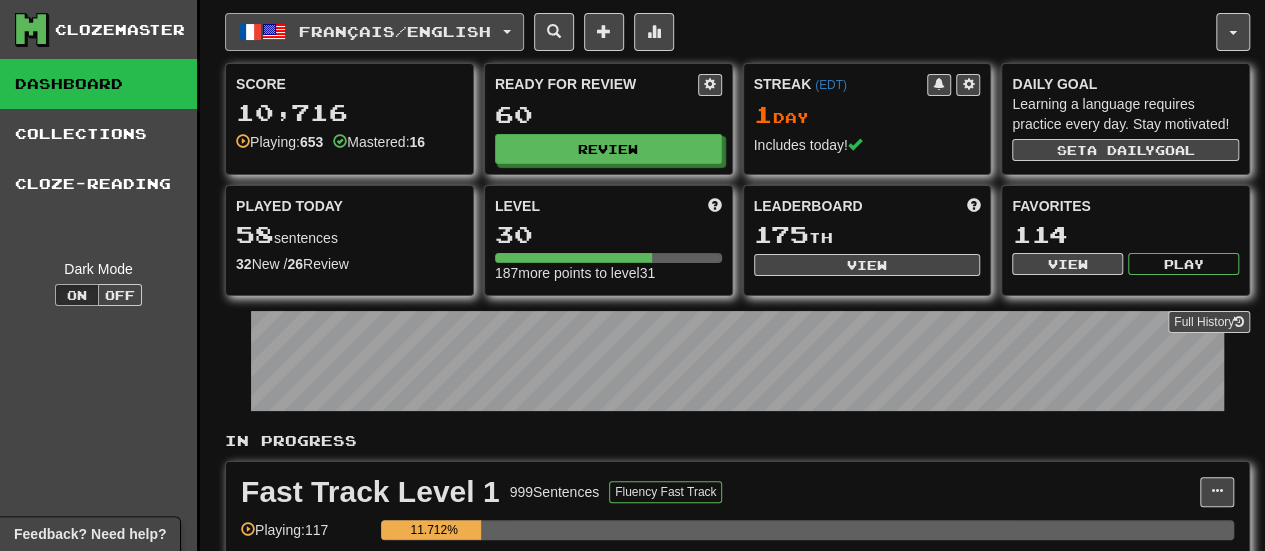 click on "Français  /  English" at bounding box center [395, 31] 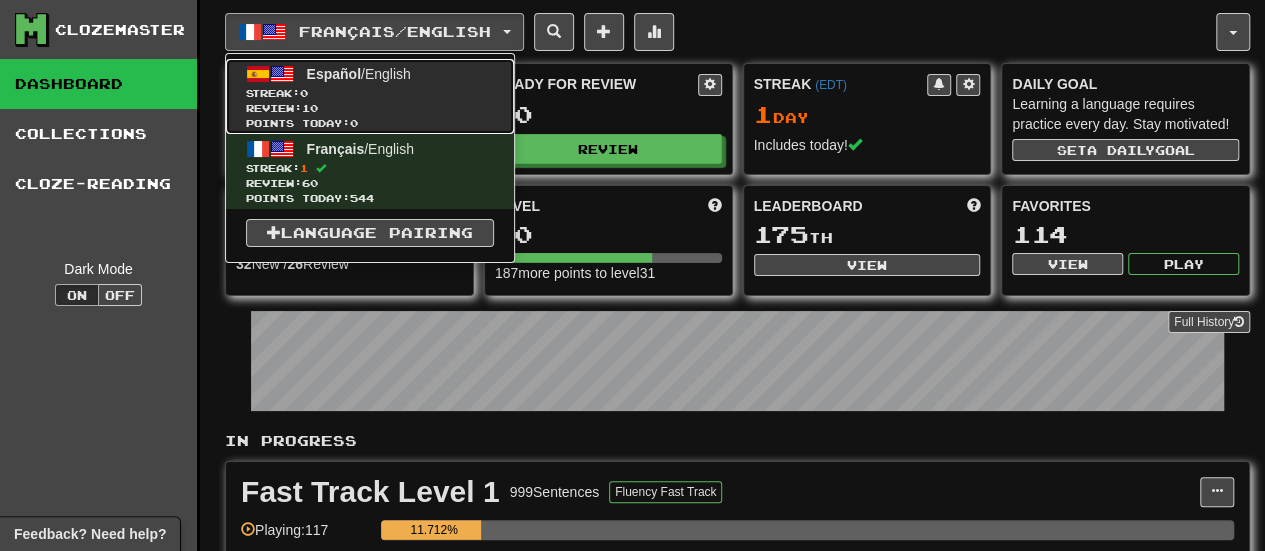 click on "Review:  10" at bounding box center (370, 108) 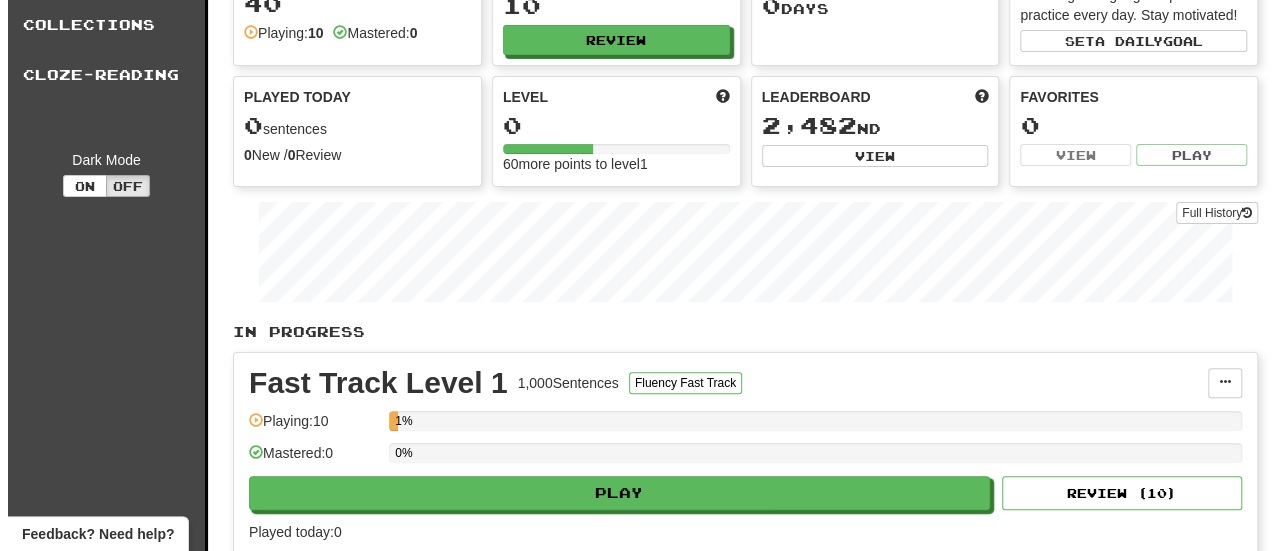 scroll, scrollTop: 280, scrollLeft: 0, axis: vertical 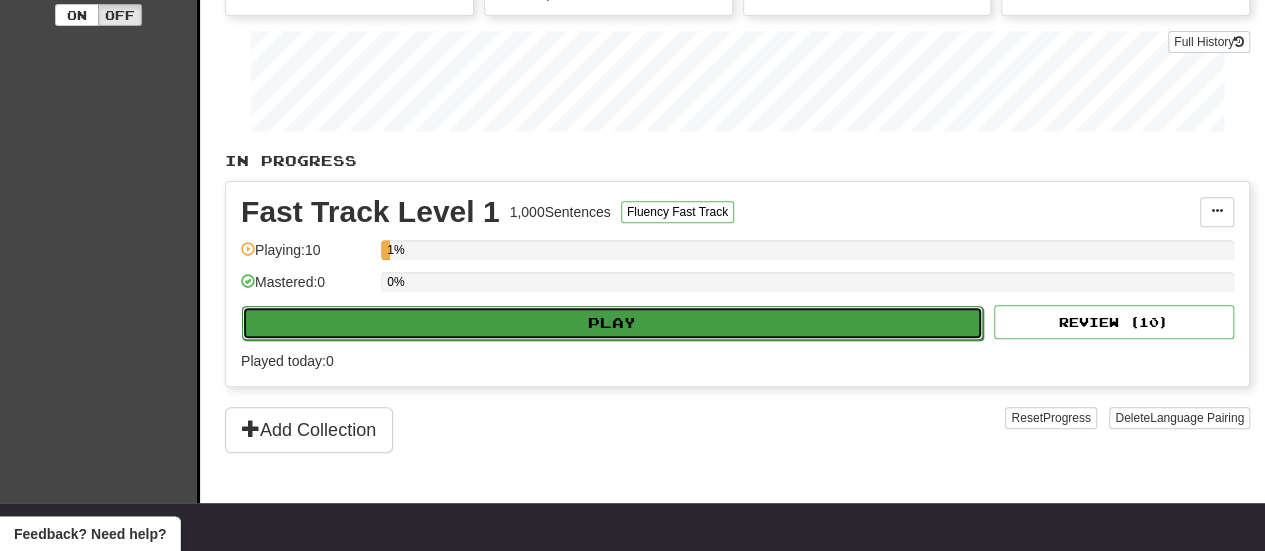 click on "Play" at bounding box center [612, 323] 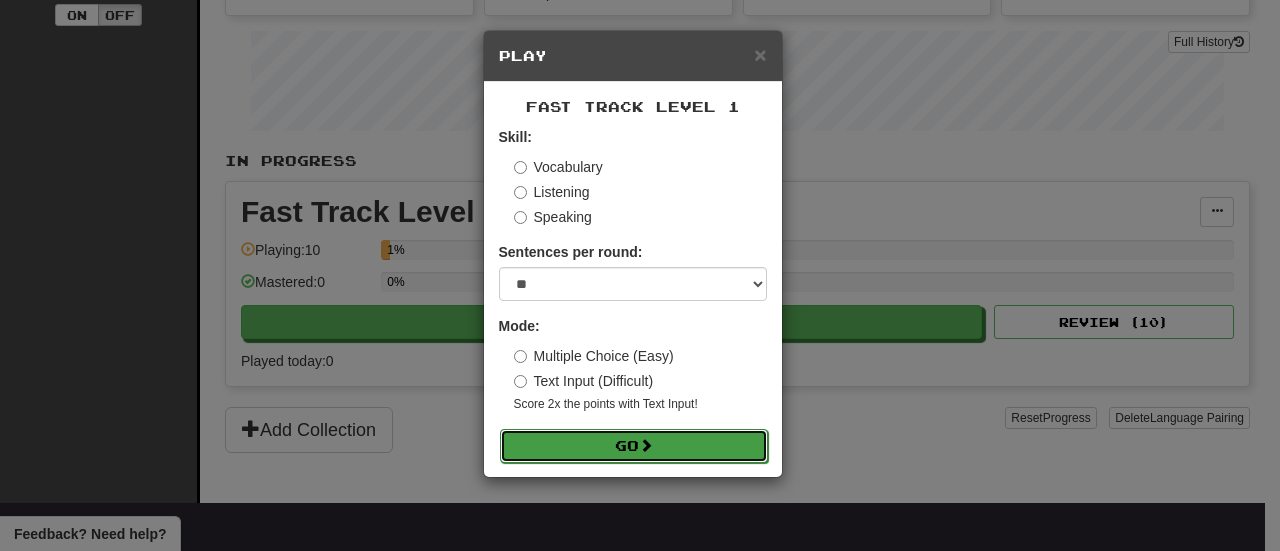 click on "Go" at bounding box center (634, 446) 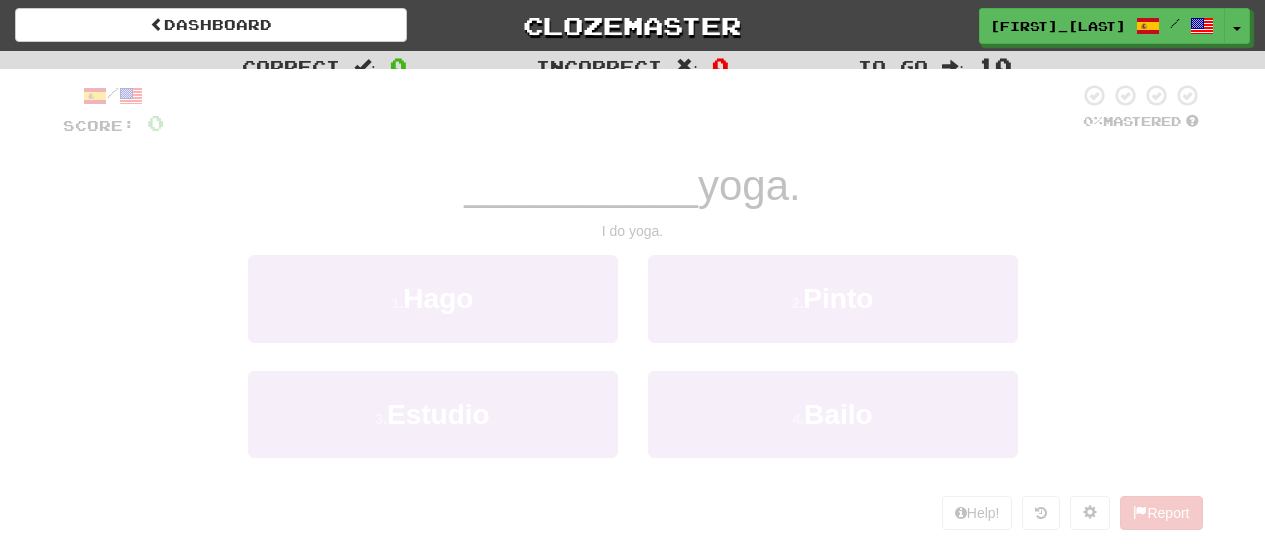 scroll, scrollTop: 0, scrollLeft: 0, axis: both 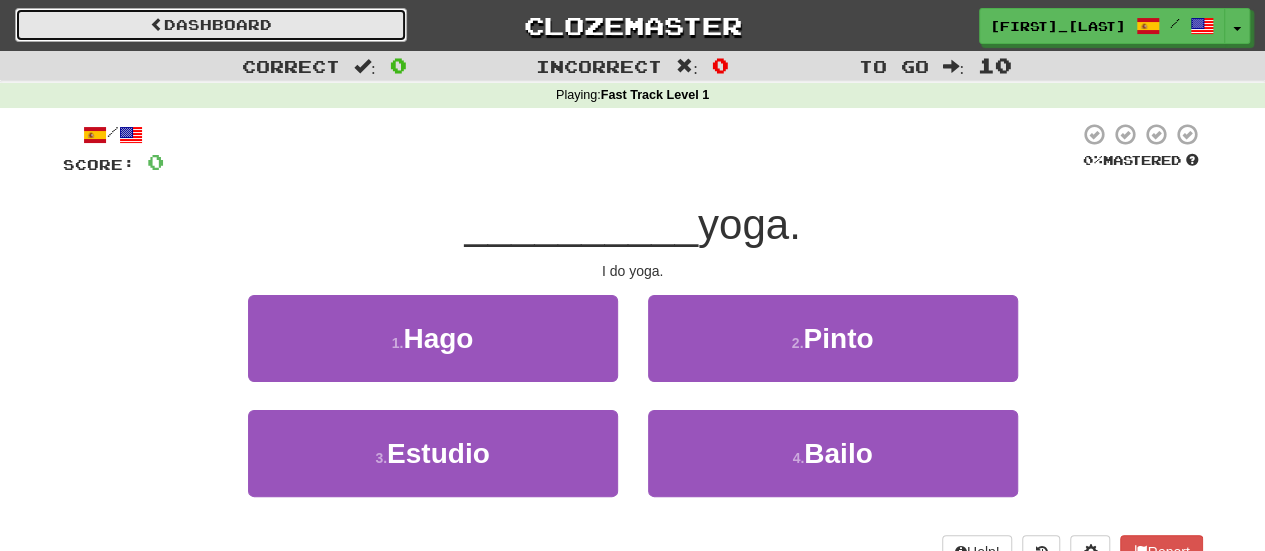 click on "Dashboard" at bounding box center (211, 25) 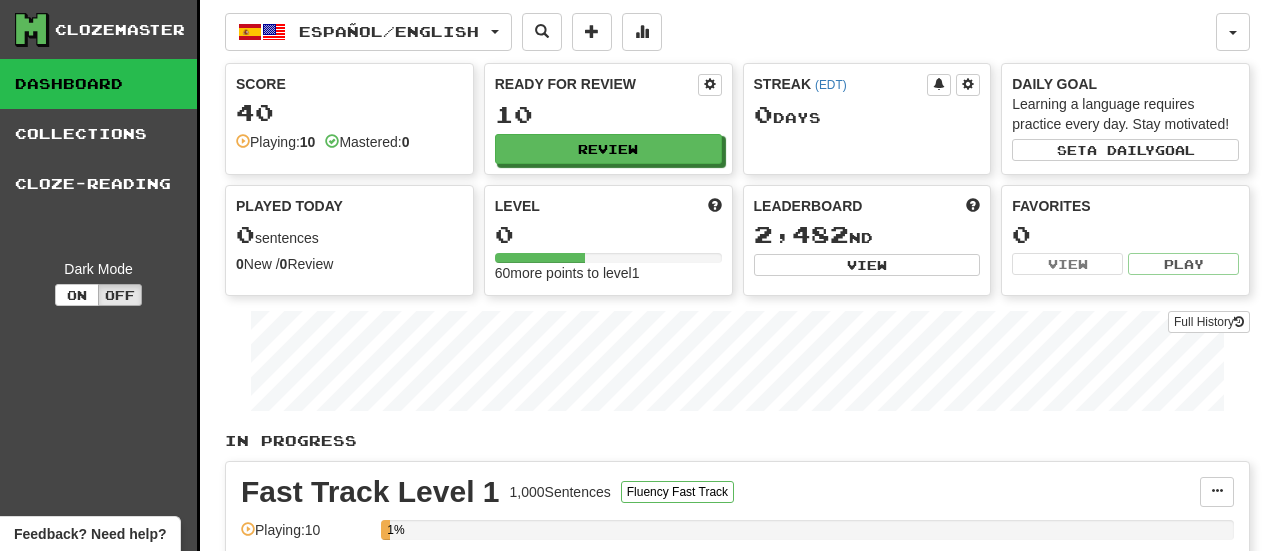 scroll, scrollTop: 0, scrollLeft: 0, axis: both 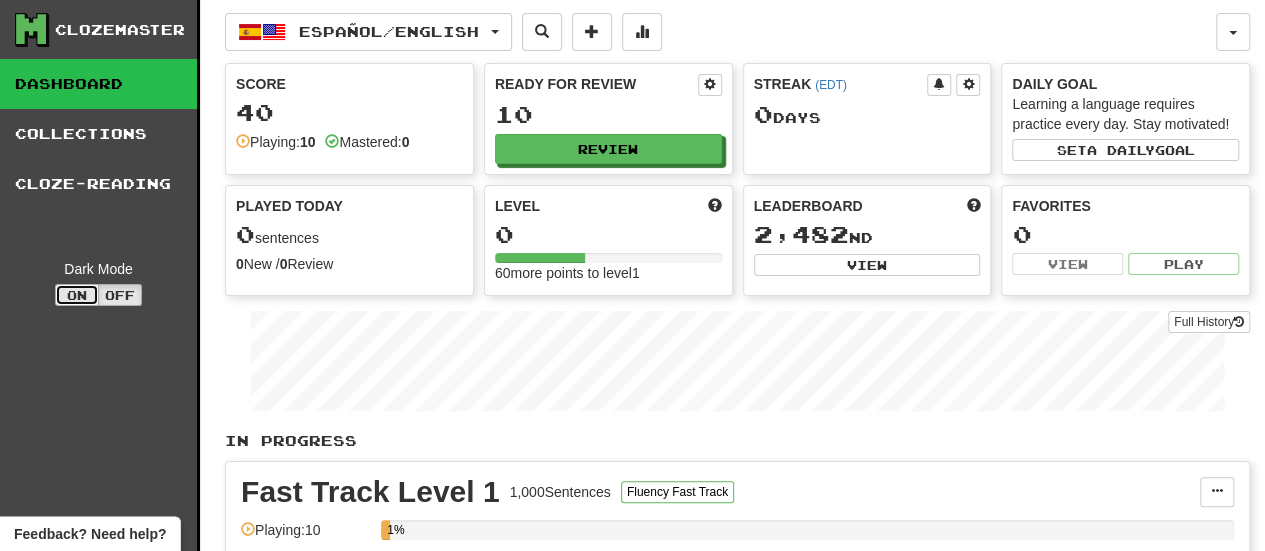 click on "On" at bounding box center (77, 295) 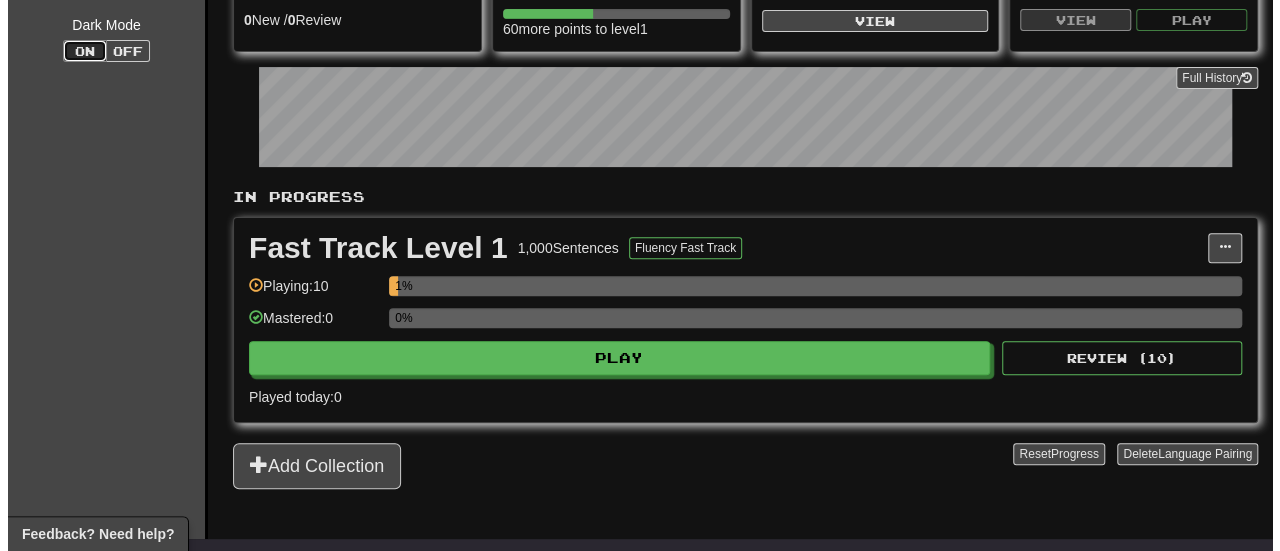 scroll, scrollTop: 280, scrollLeft: 0, axis: vertical 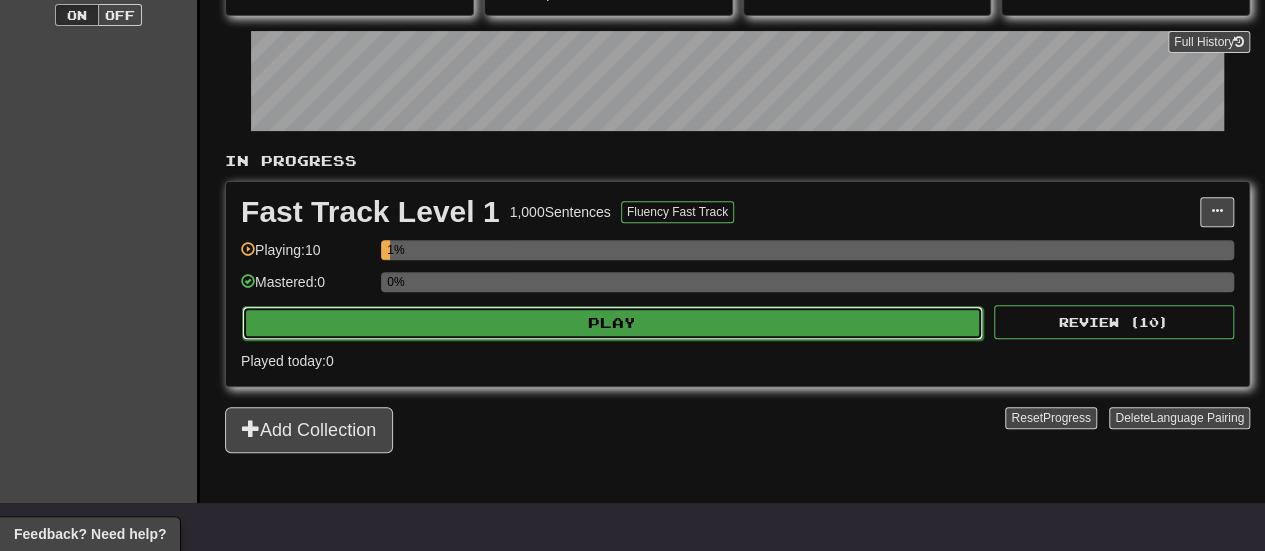 click on "Play" at bounding box center (612, 323) 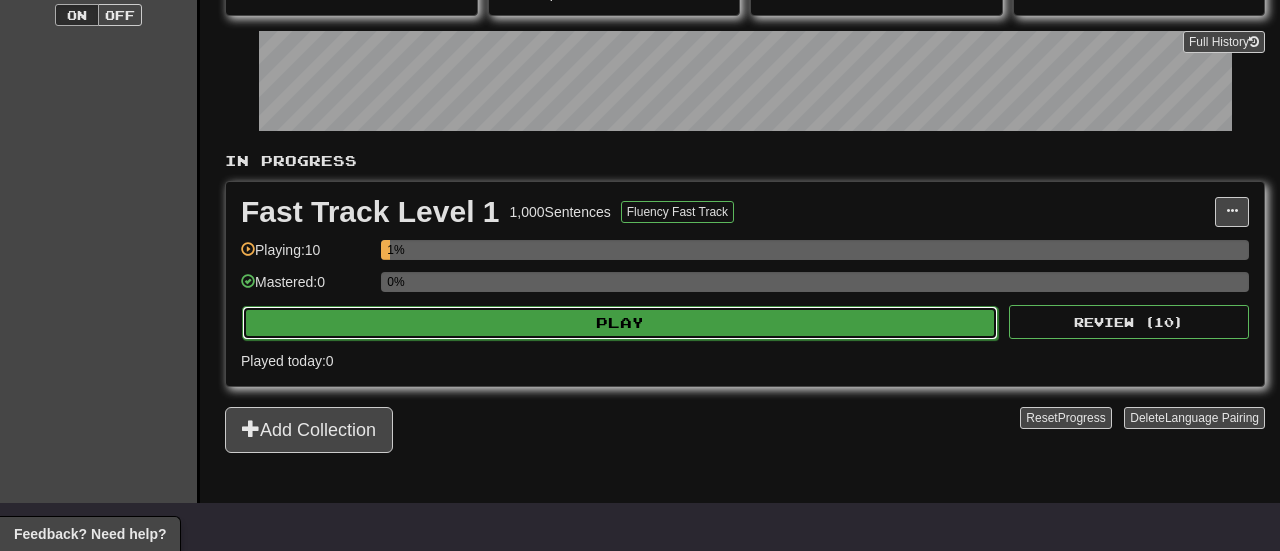 select on "**" 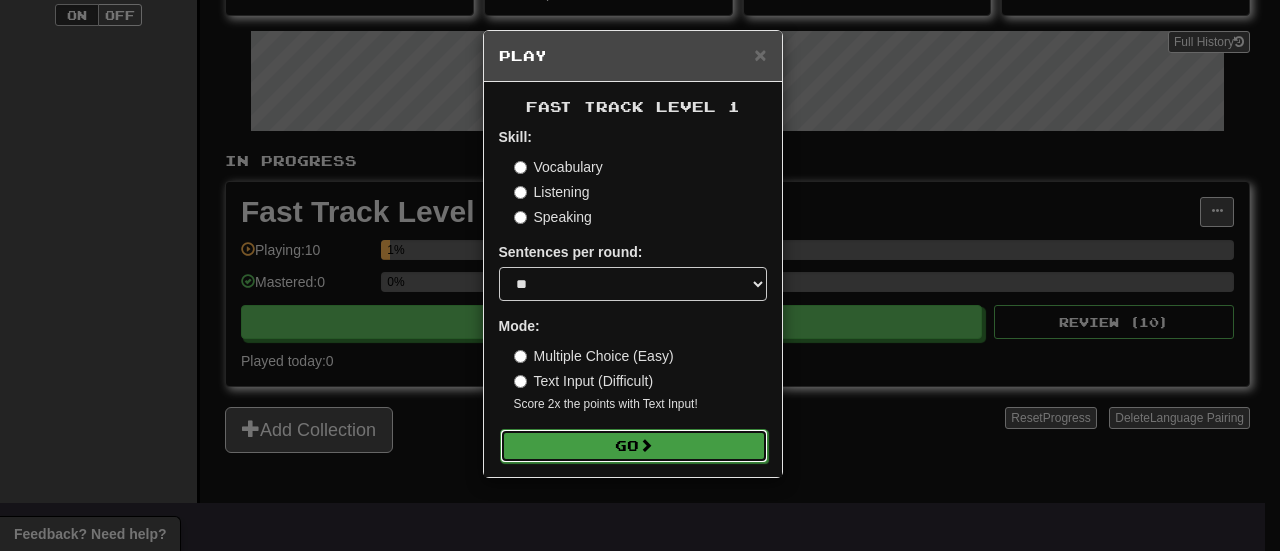 click on "Go" at bounding box center (634, 446) 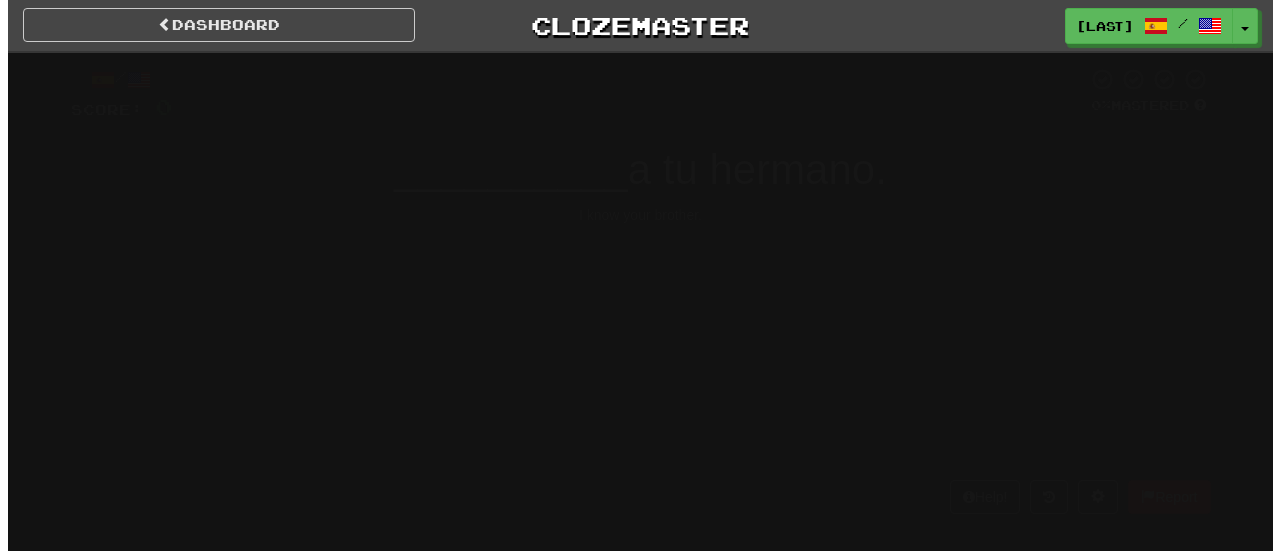 scroll, scrollTop: 0, scrollLeft: 0, axis: both 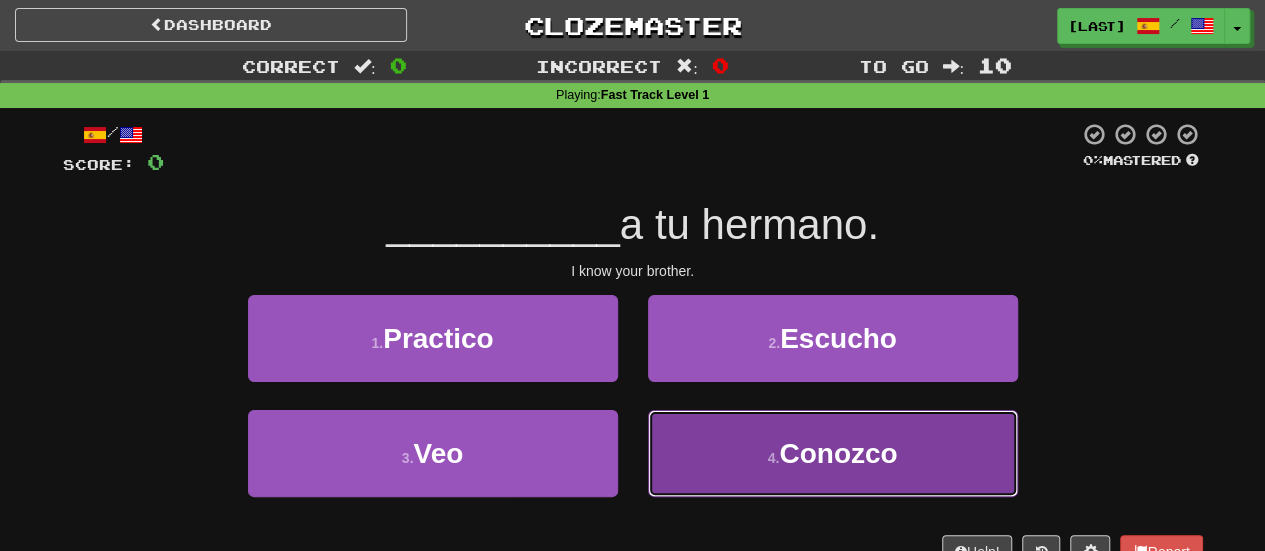 click on "4 .  Conozco" at bounding box center (833, 453) 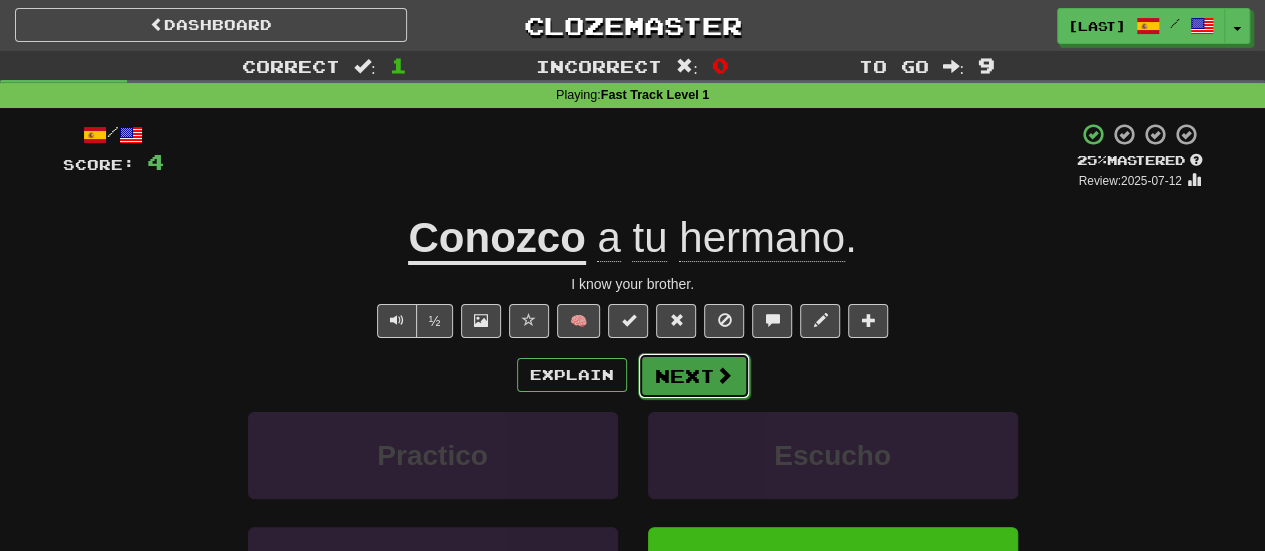 click on "Next" at bounding box center (694, 376) 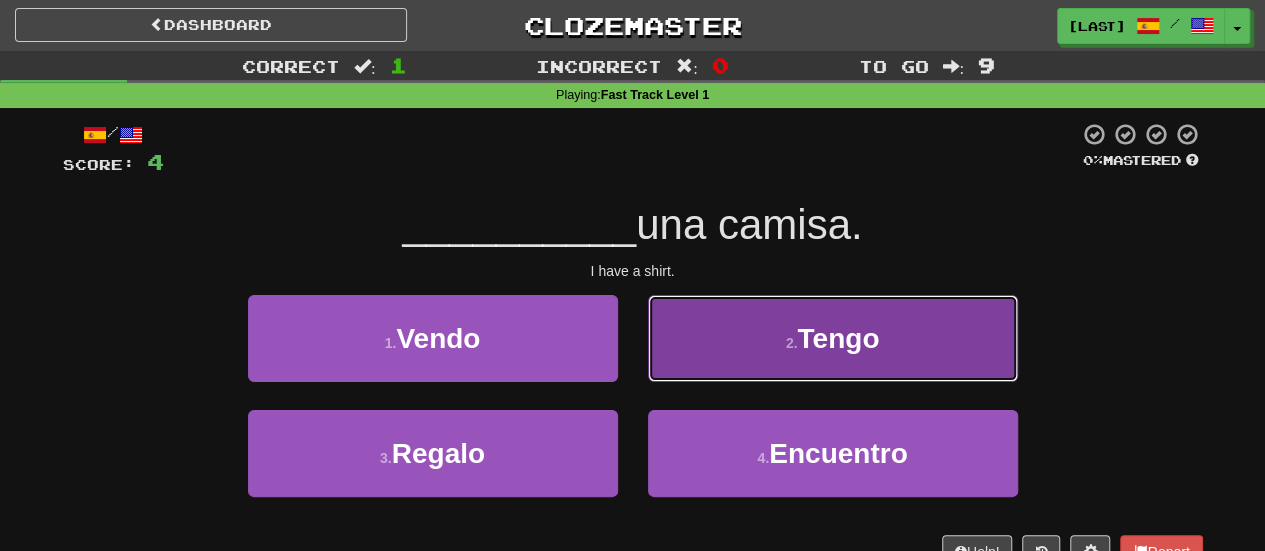 click on "2 .  Tengo" at bounding box center [833, 338] 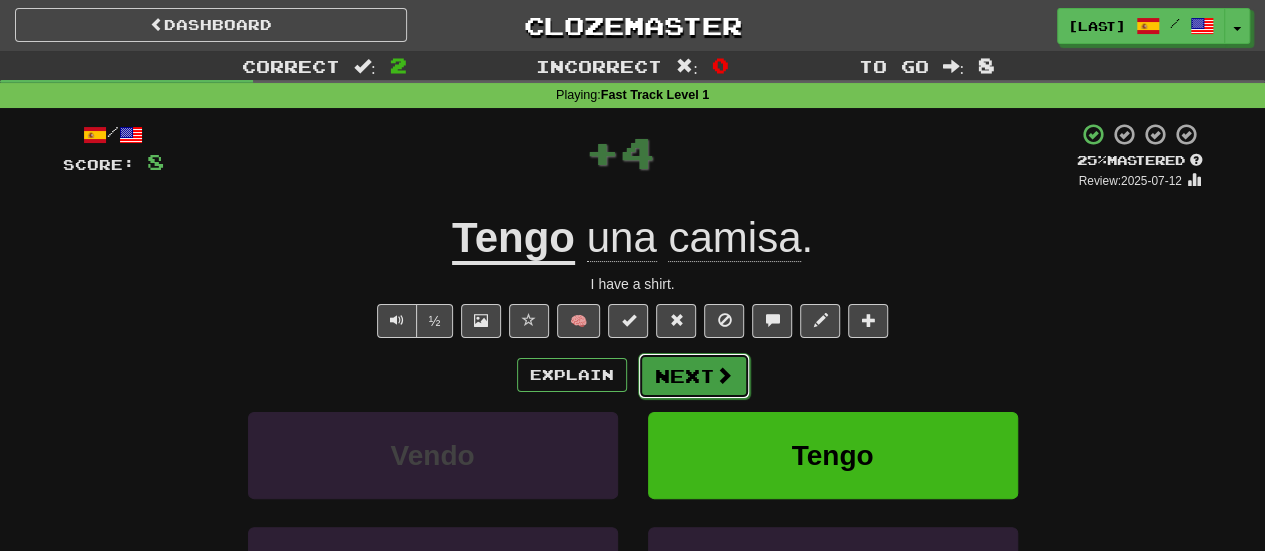 click on "Next" at bounding box center (694, 376) 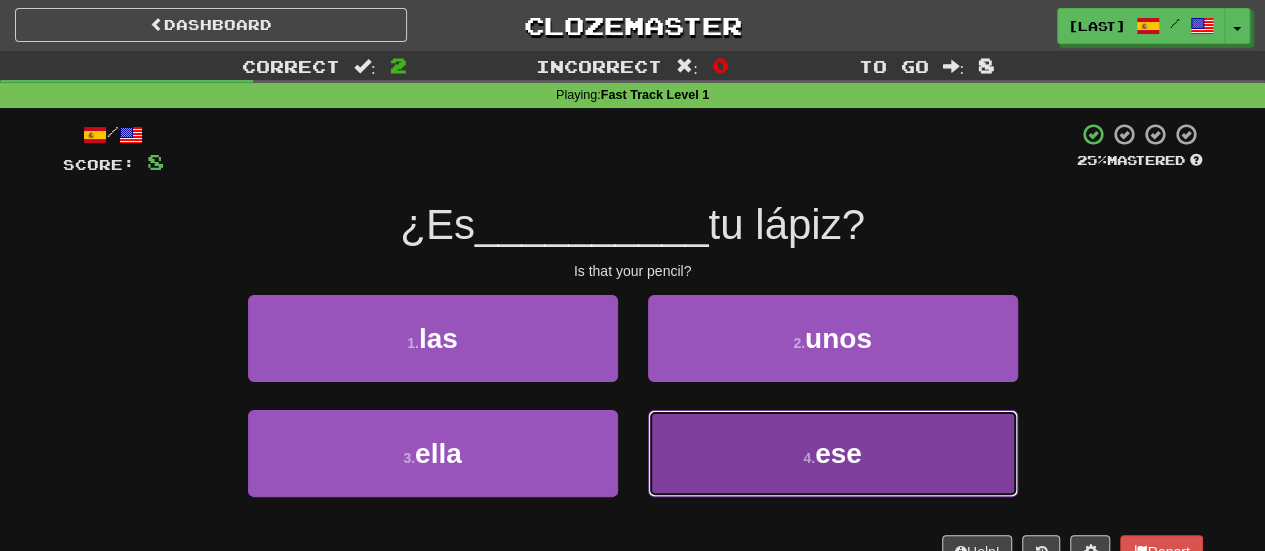 click on "4 .  ese" at bounding box center [833, 453] 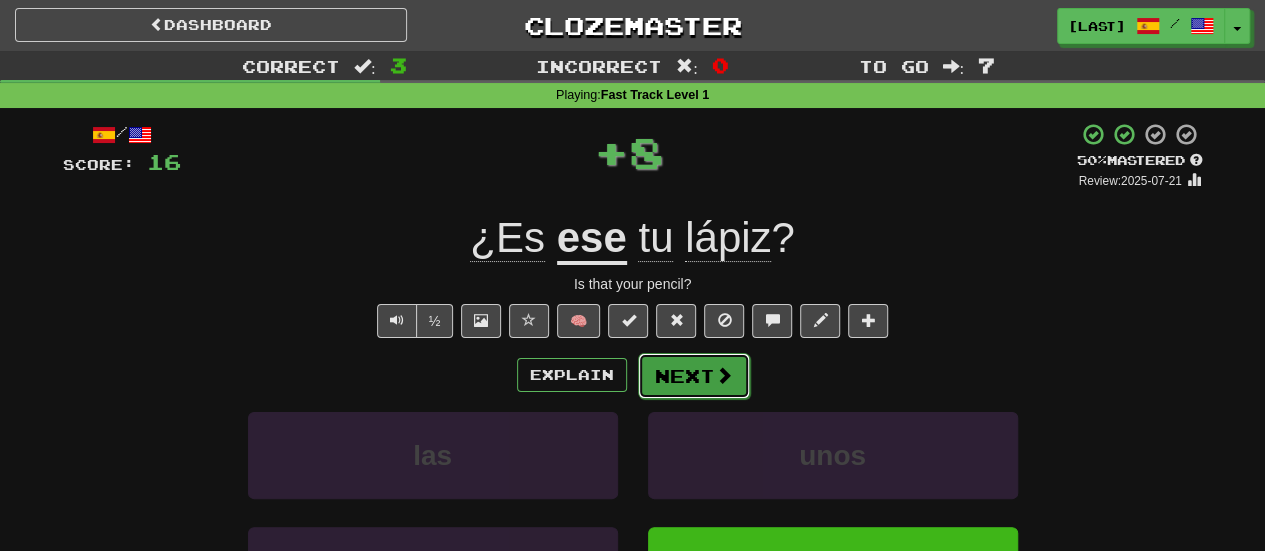 click on "Next" at bounding box center (694, 376) 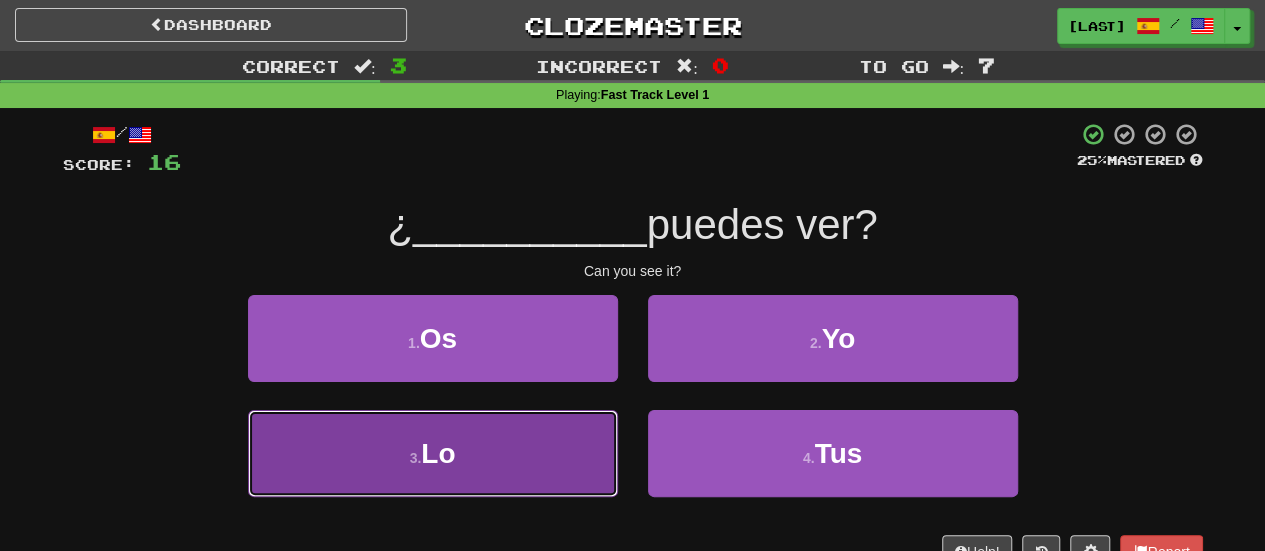 click on "3 .  Lo" at bounding box center [433, 453] 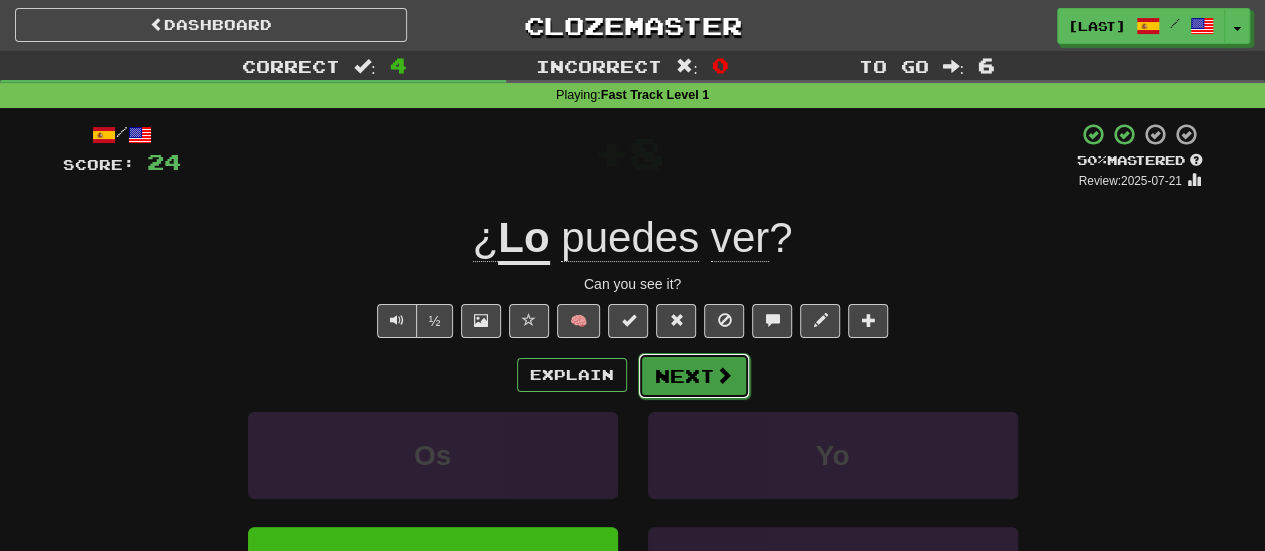 click on "Next" at bounding box center (694, 376) 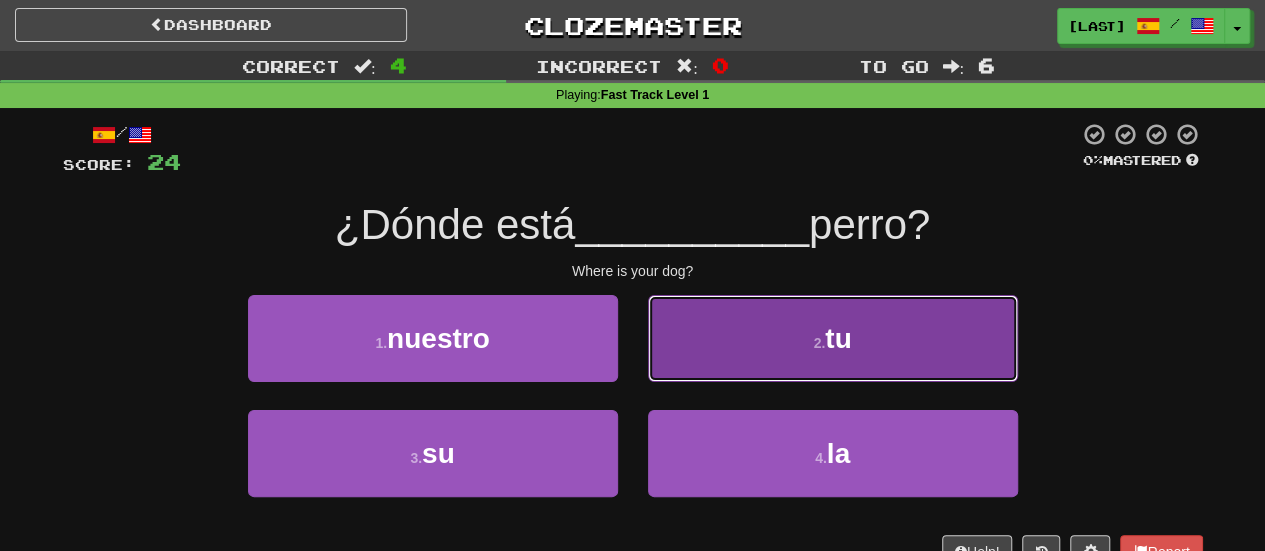 click on "2 .  tu" at bounding box center [833, 338] 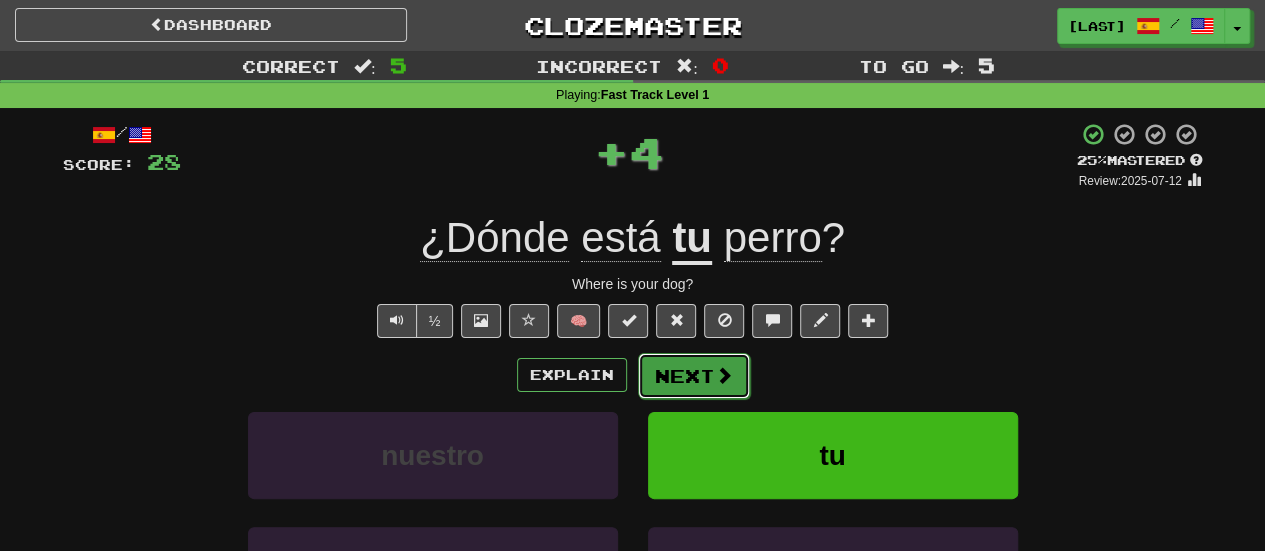 click on "Next" at bounding box center [694, 376] 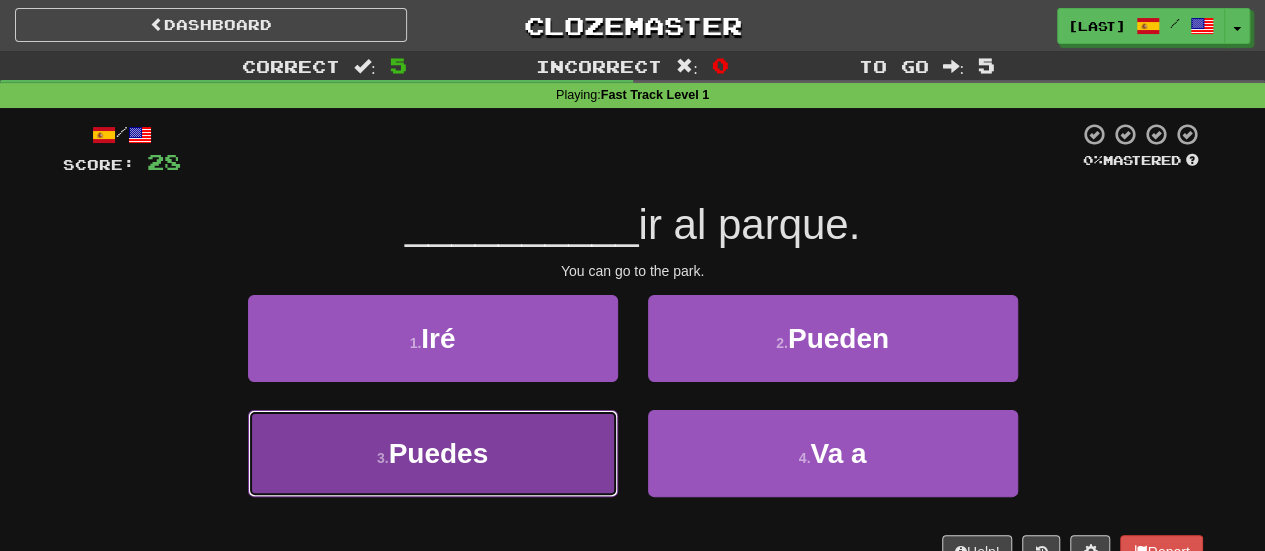 click on "3 .  Puedes" at bounding box center (433, 453) 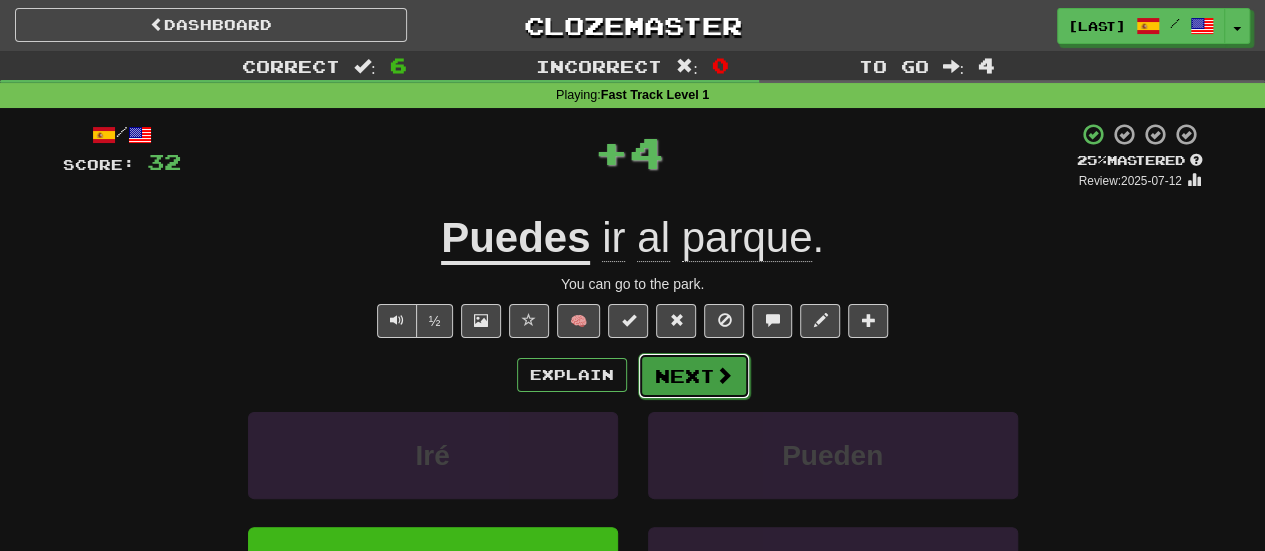 click on "Next" at bounding box center [694, 376] 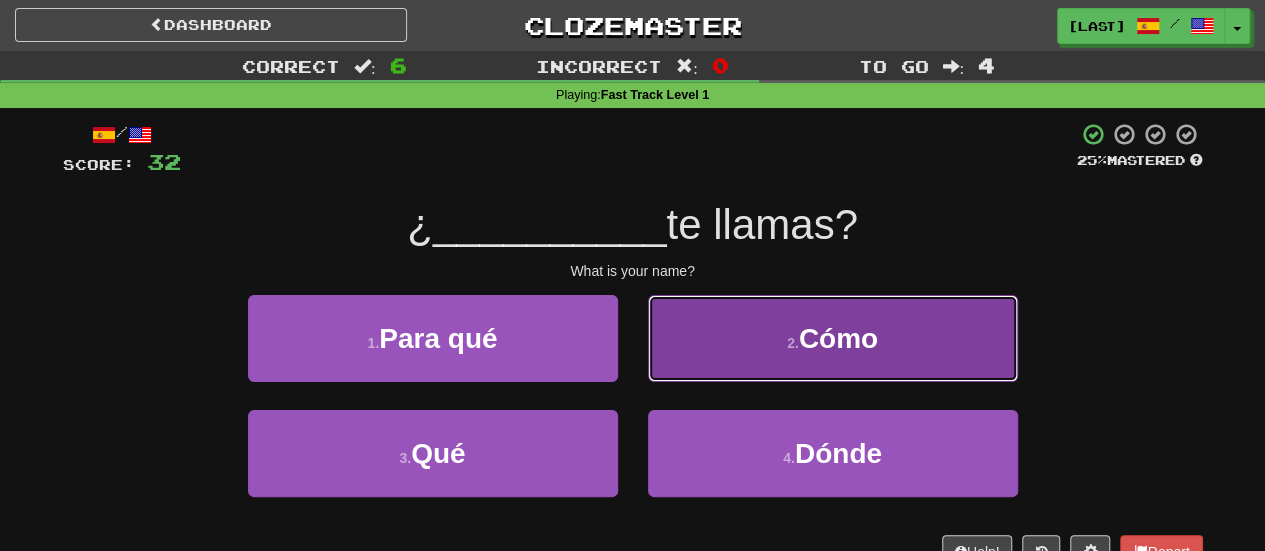 click on "2 .  Cómo" at bounding box center [833, 338] 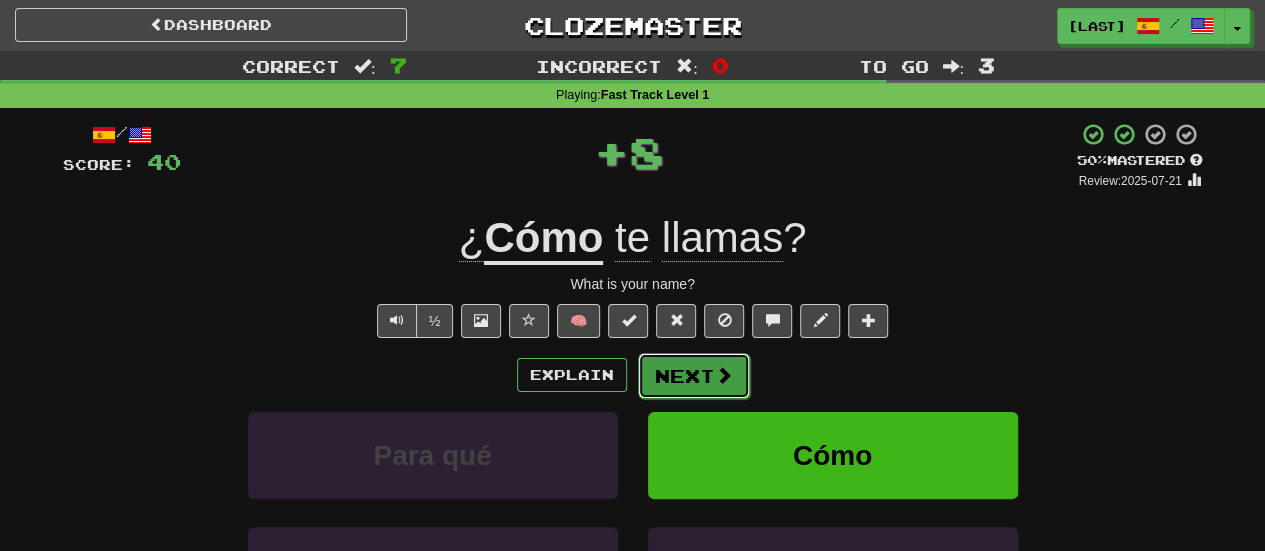 click at bounding box center (724, 375) 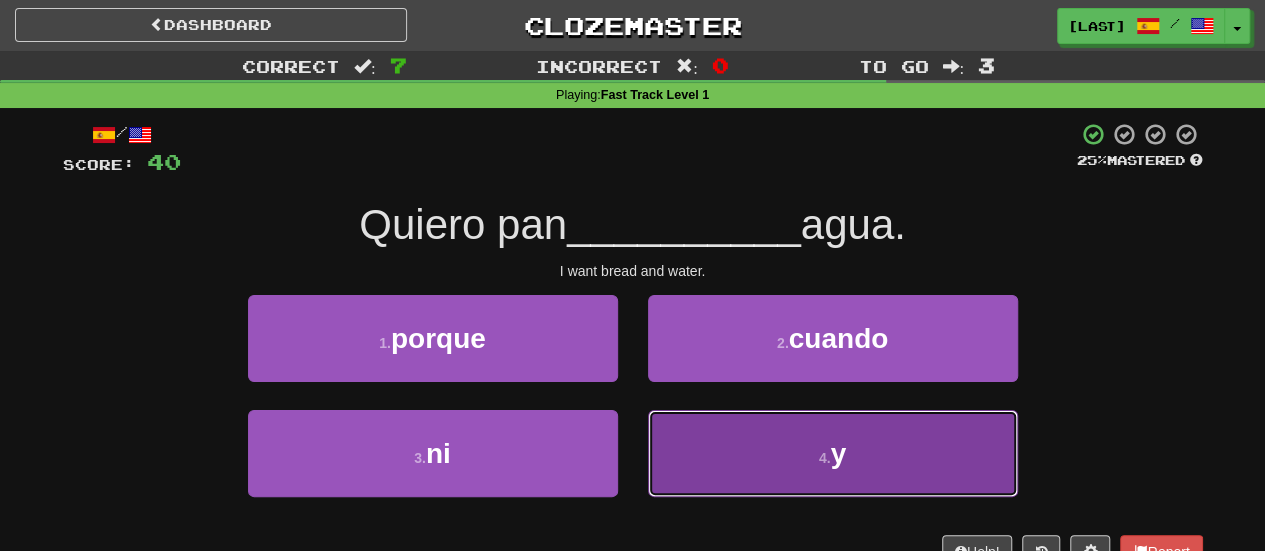 click on "4 .  y" at bounding box center (833, 453) 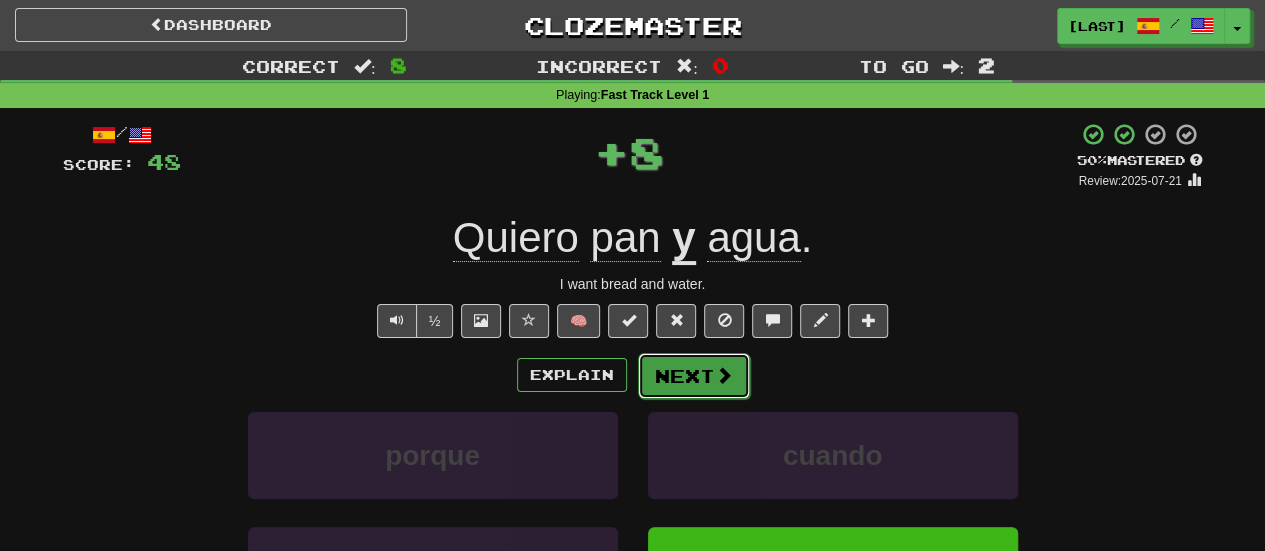 click on "Next" at bounding box center [694, 376] 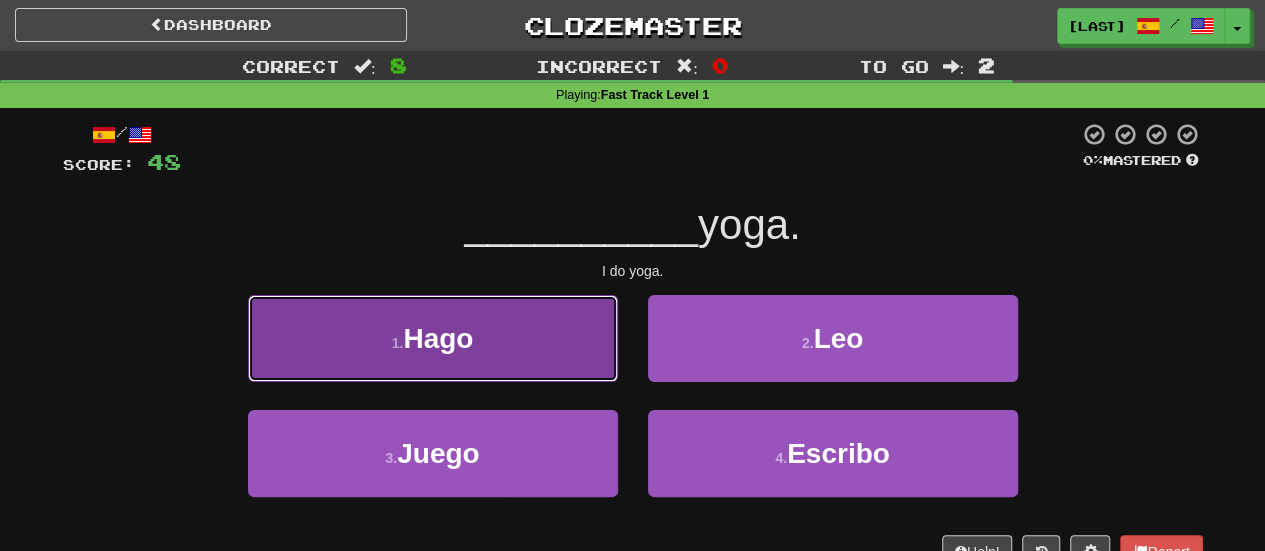 click on "1 .  Hago" at bounding box center [433, 338] 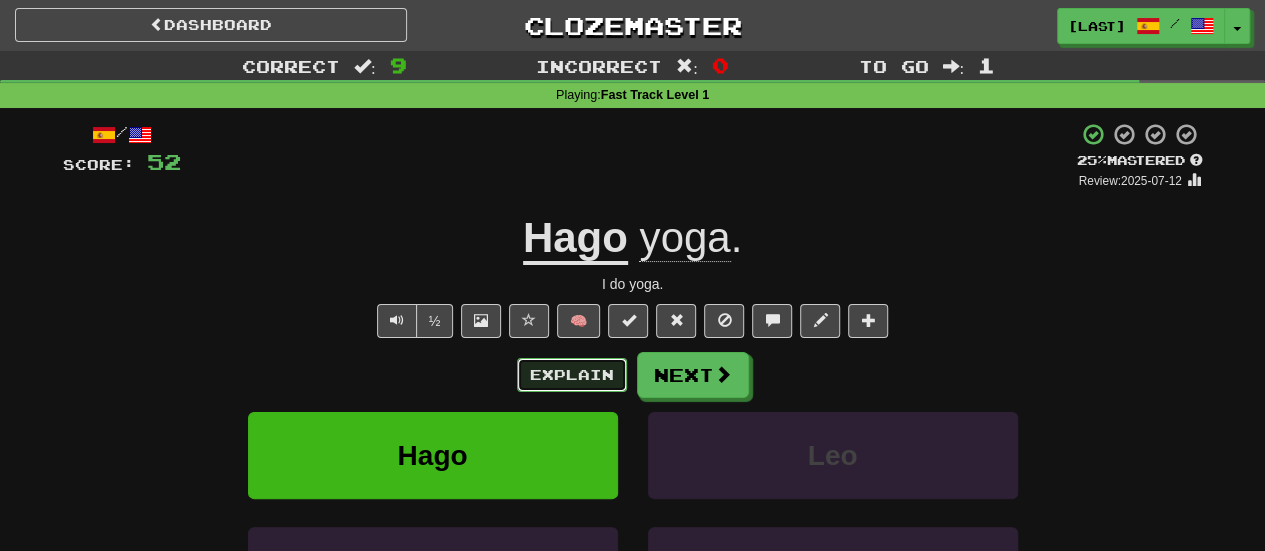 click on "Explain" at bounding box center [572, 375] 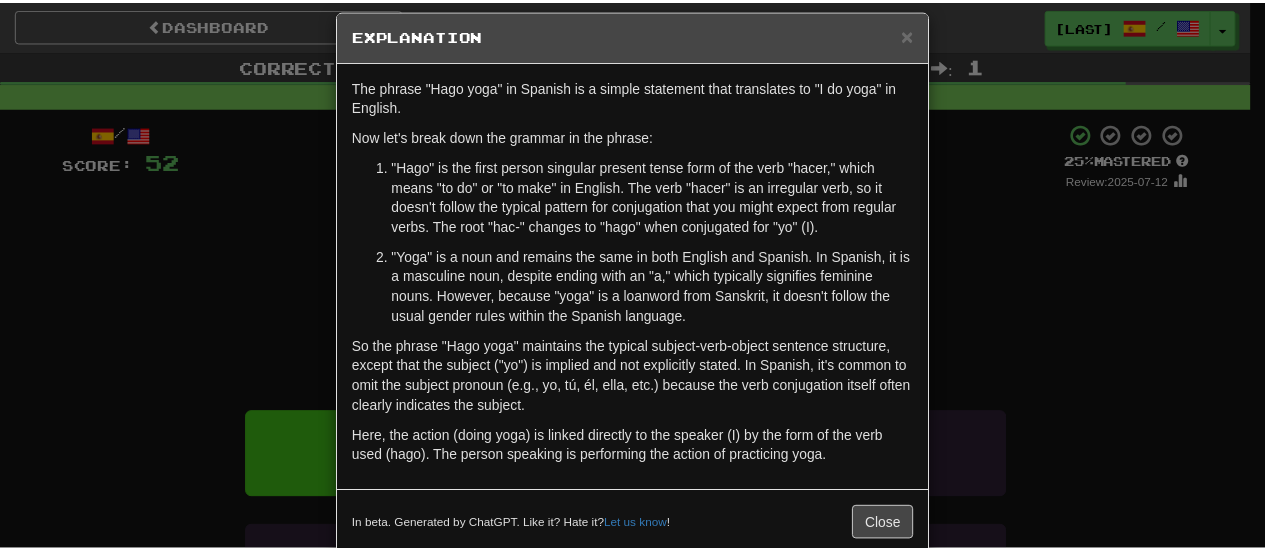 scroll, scrollTop: 40, scrollLeft: 0, axis: vertical 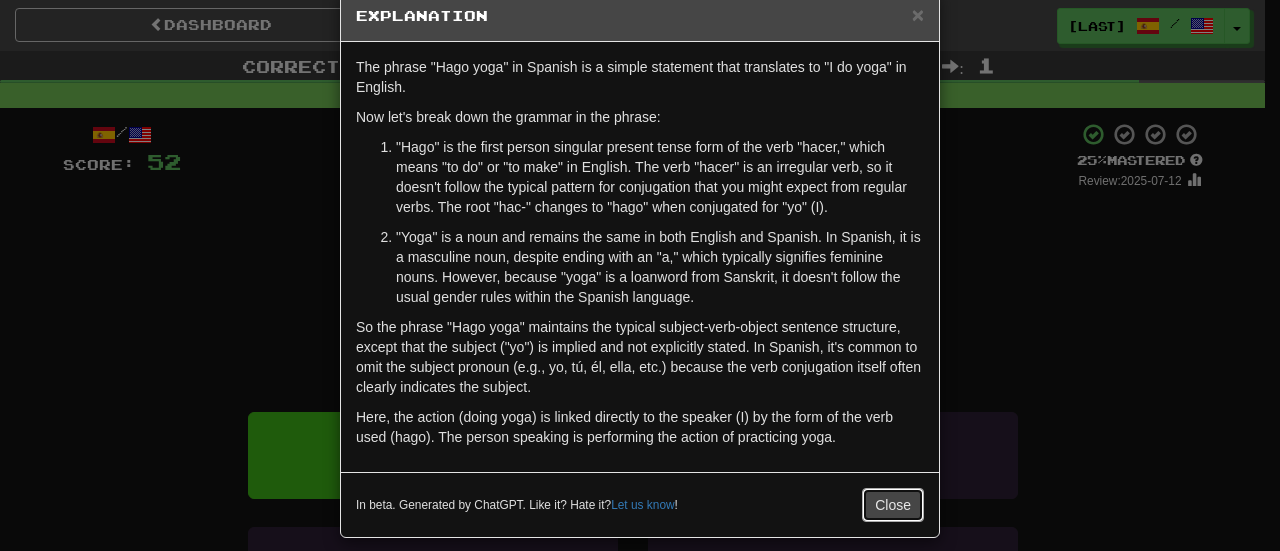 click on "Close" at bounding box center [893, 505] 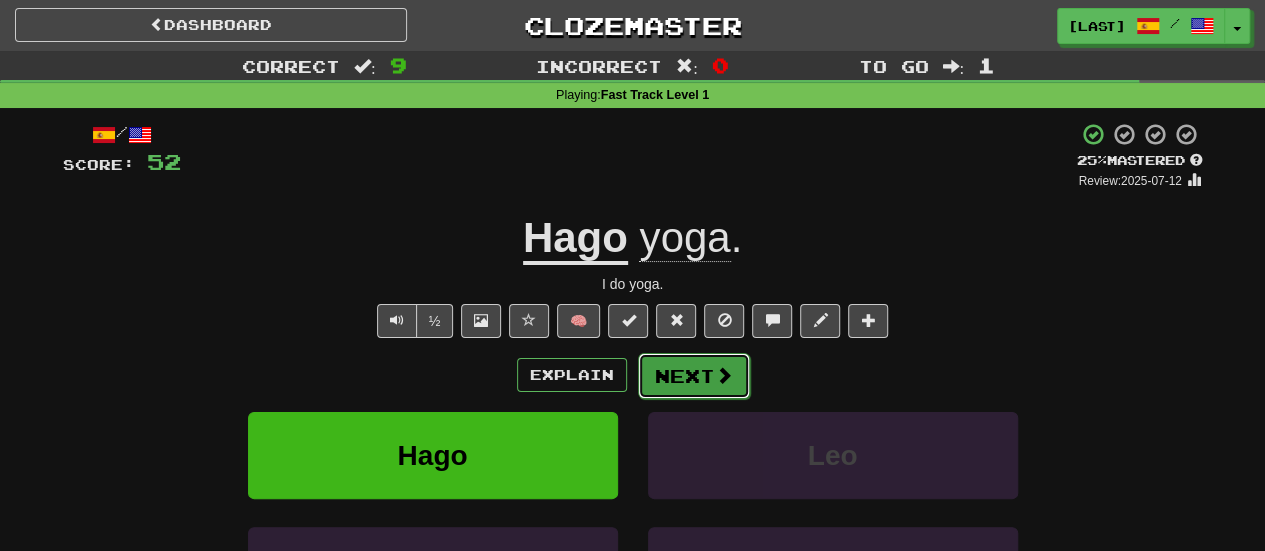 click on "Next" at bounding box center (694, 376) 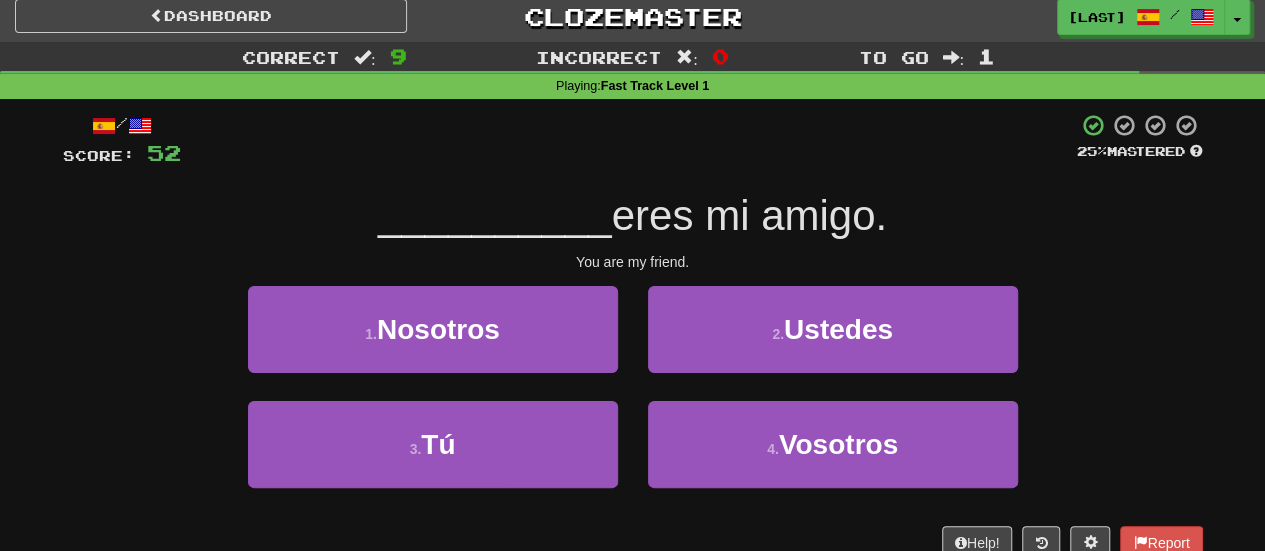 scroll, scrollTop: 10, scrollLeft: 0, axis: vertical 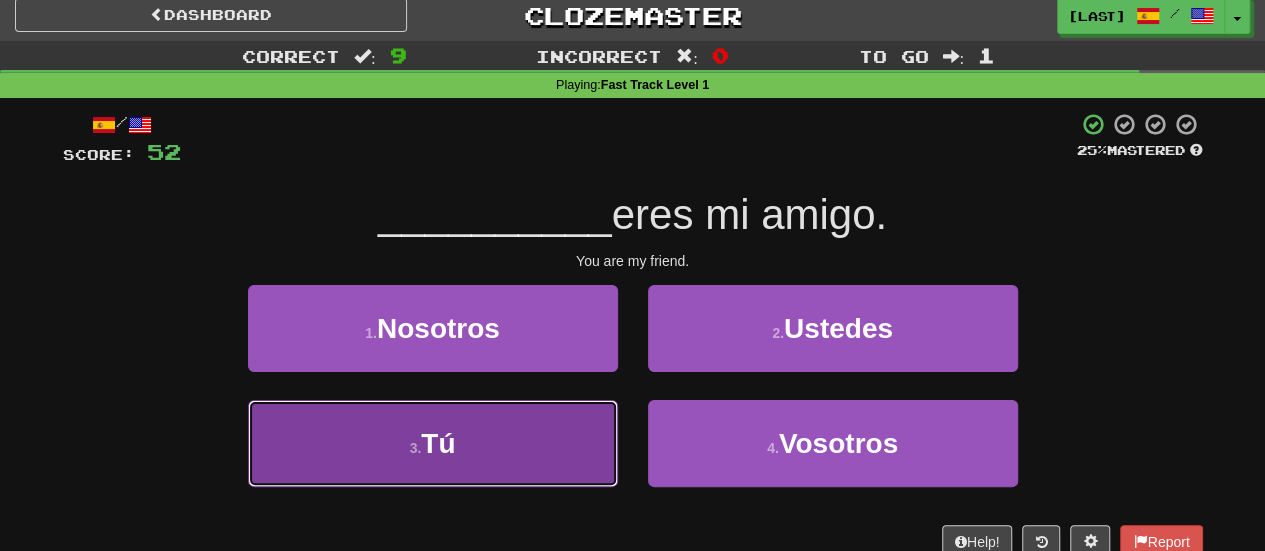click on "3 .  Tú" at bounding box center [433, 443] 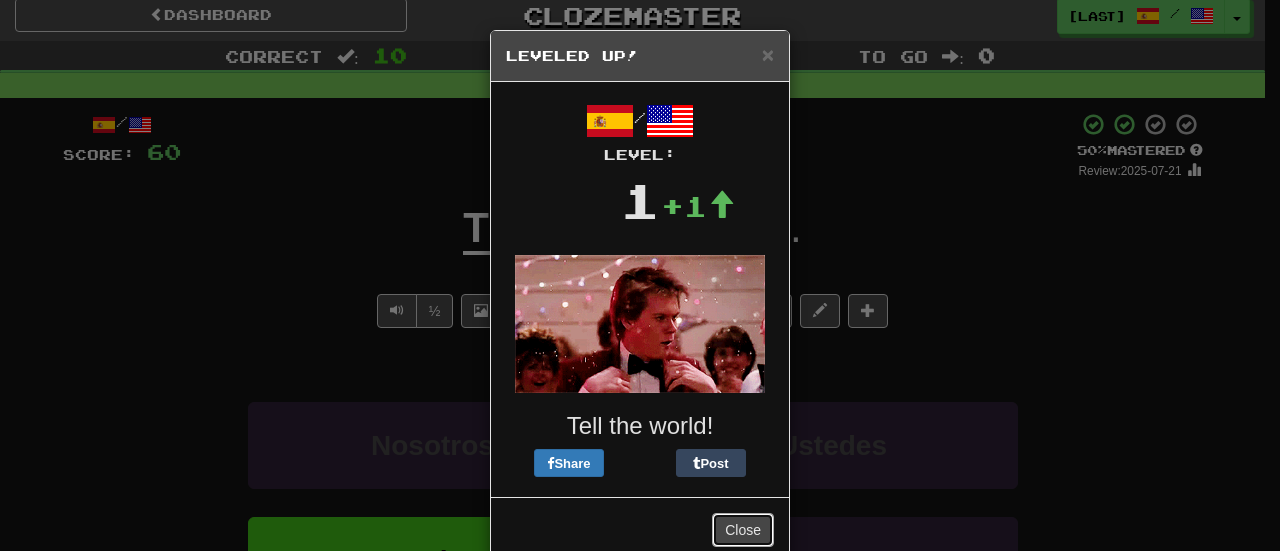 click on "Close" at bounding box center [743, 530] 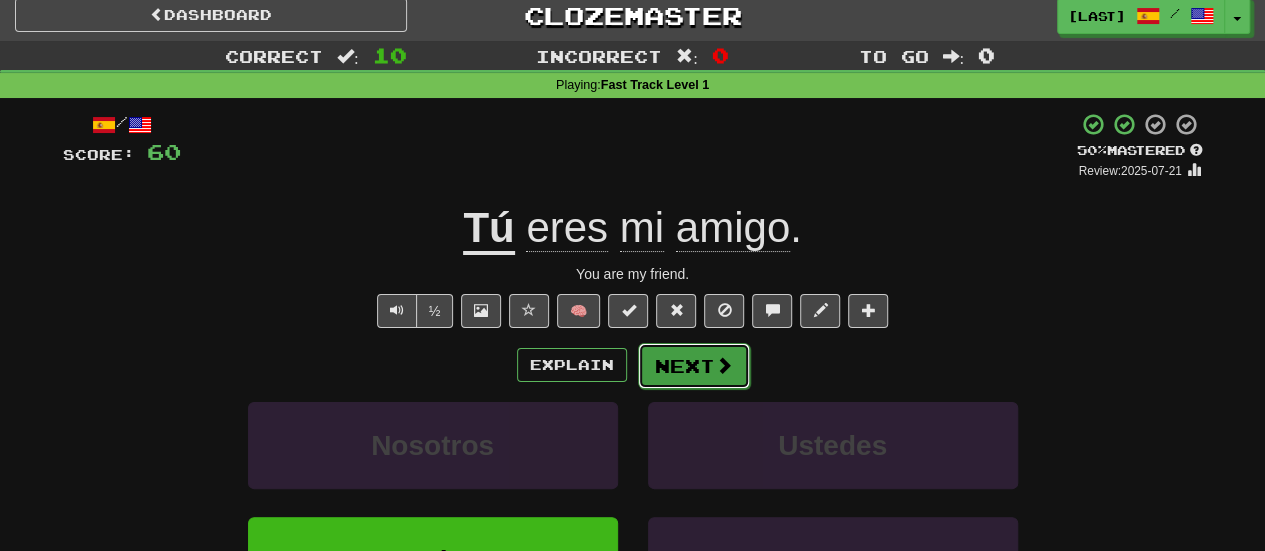 click on "Next" at bounding box center [694, 366] 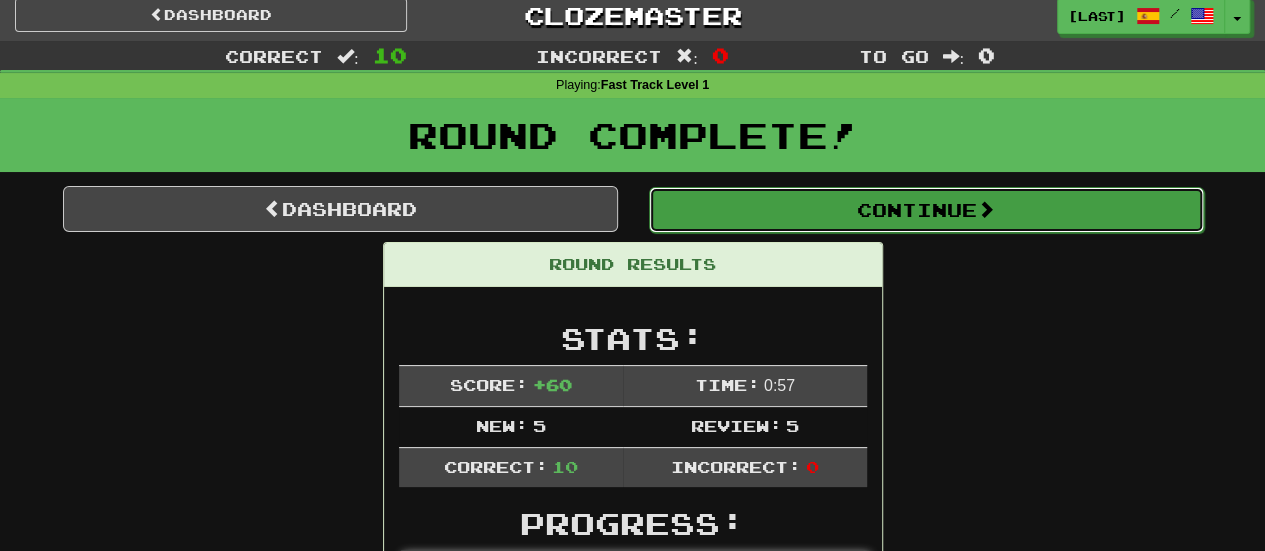 click on "Continue" at bounding box center (926, 210) 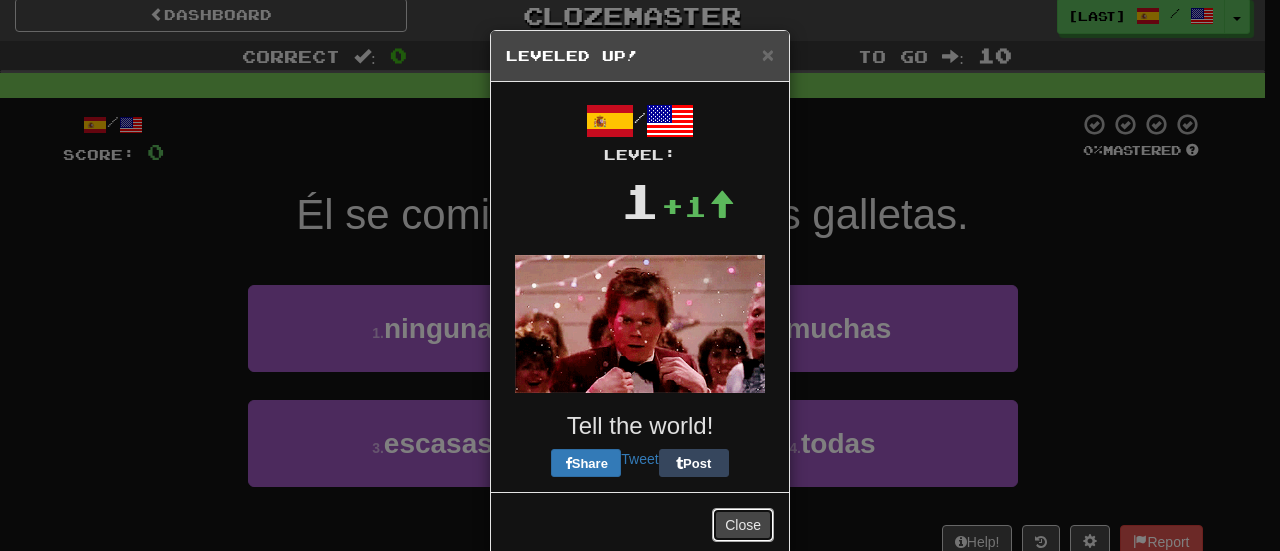click on "Close" at bounding box center (743, 525) 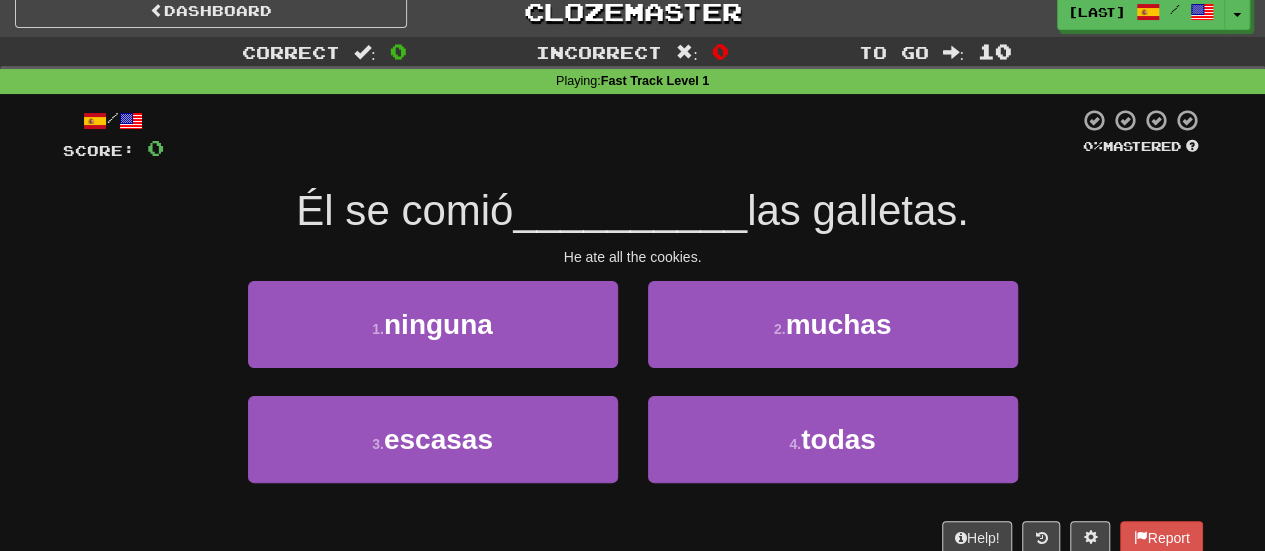 scroll, scrollTop: 16, scrollLeft: 0, axis: vertical 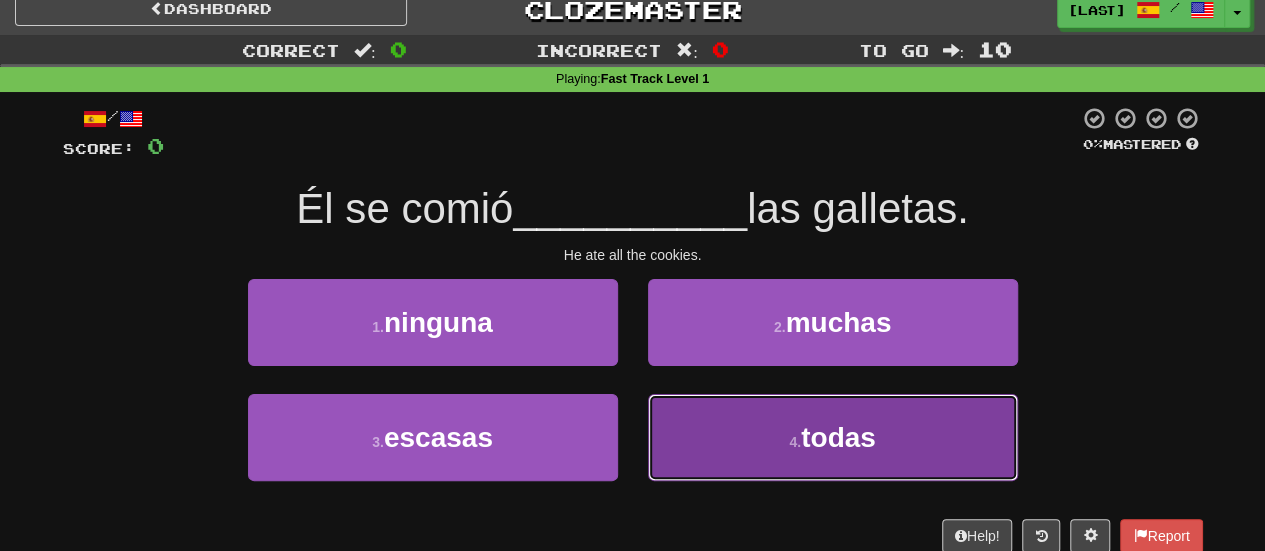 click on "4 .  todas" at bounding box center (833, 437) 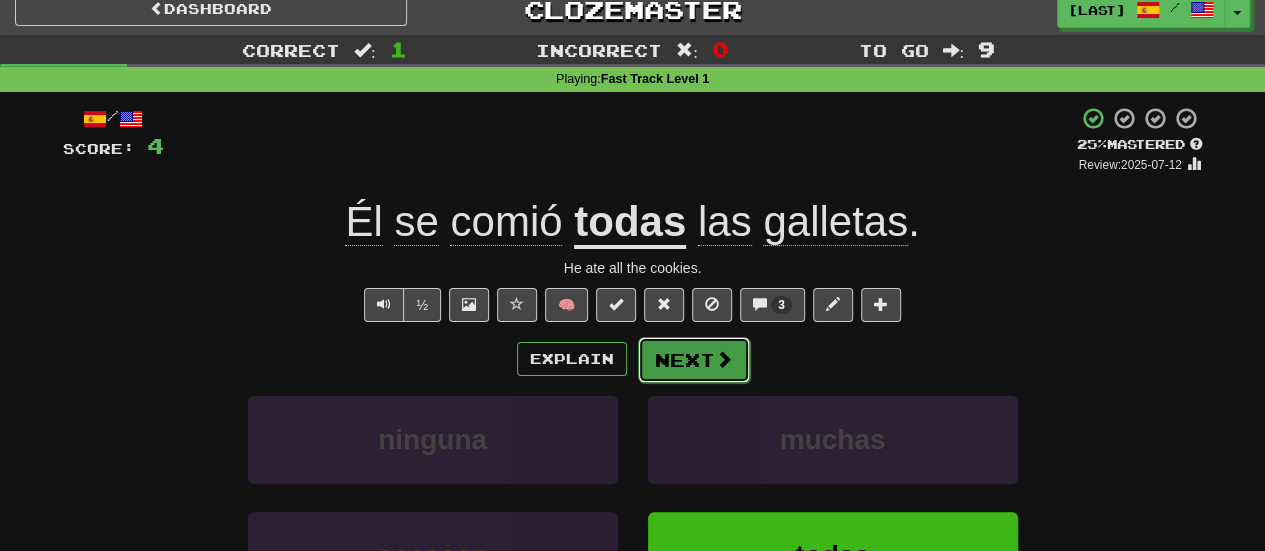 click on "Next" at bounding box center (694, 360) 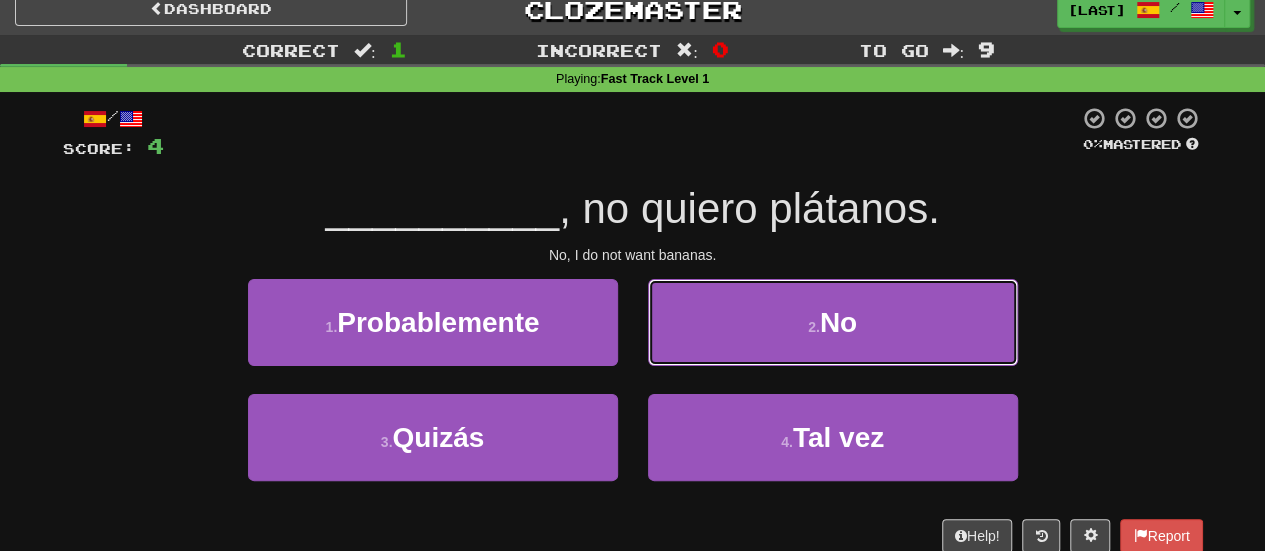 click on "2 .  No" at bounding box center [833, 322] 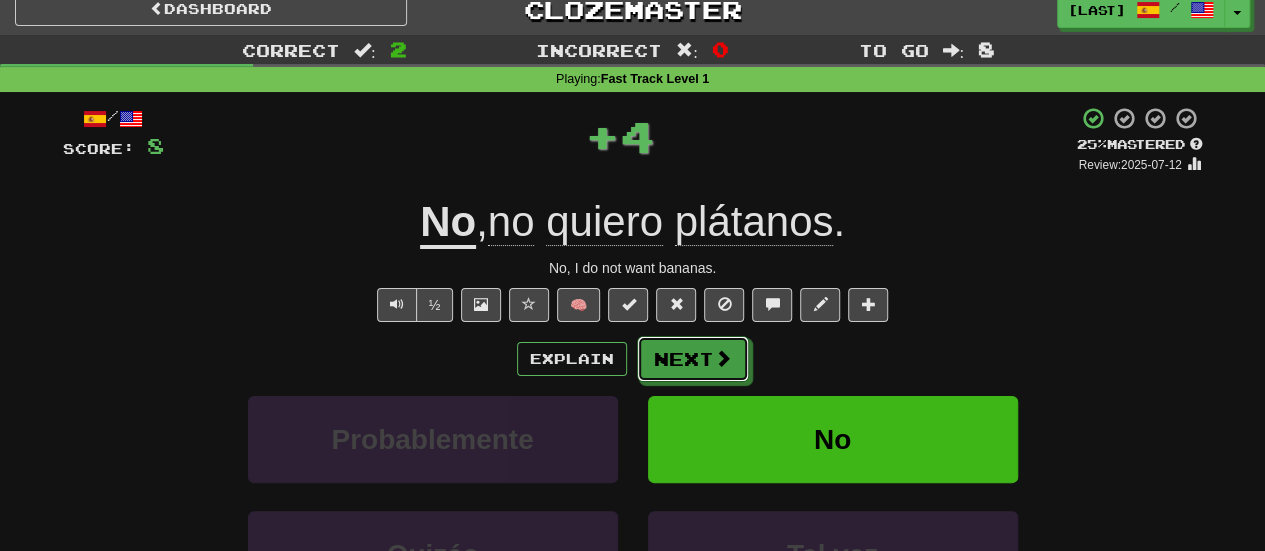 click on "Next" at bounding box center (693, 359) 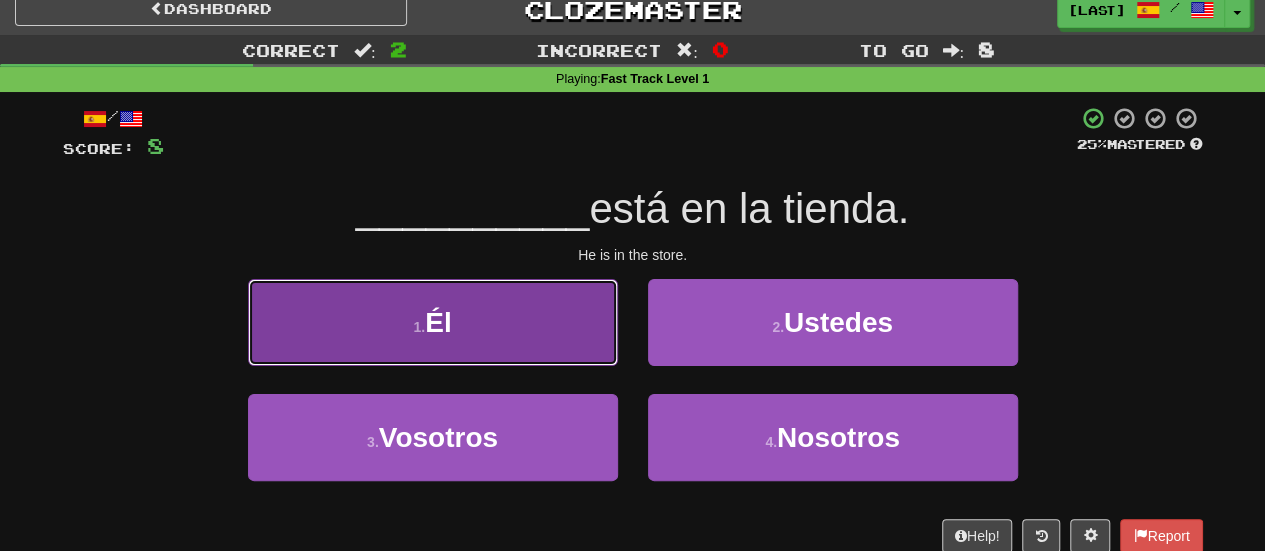 click on "1 .  Él" at bounding box center (433, 322) 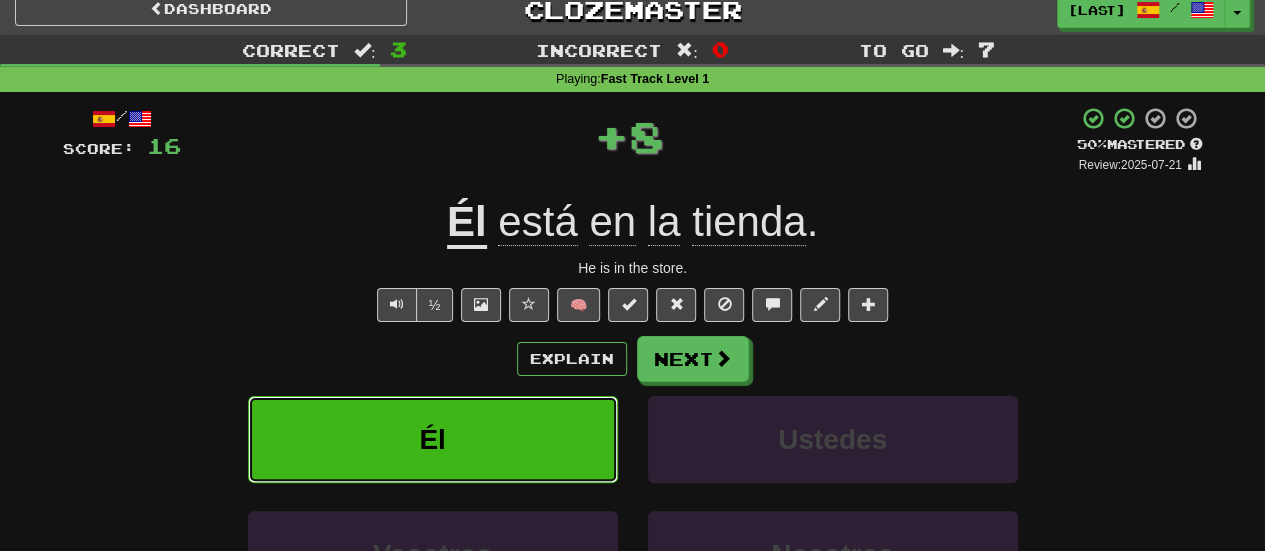type 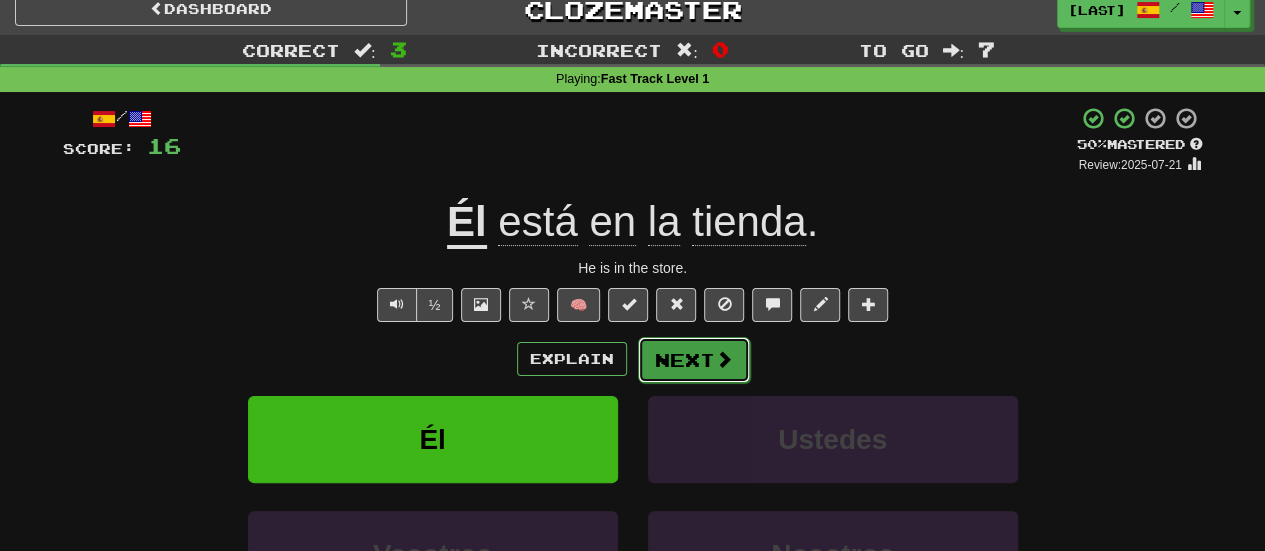 click on "Next" at bounding box center (694, 360) 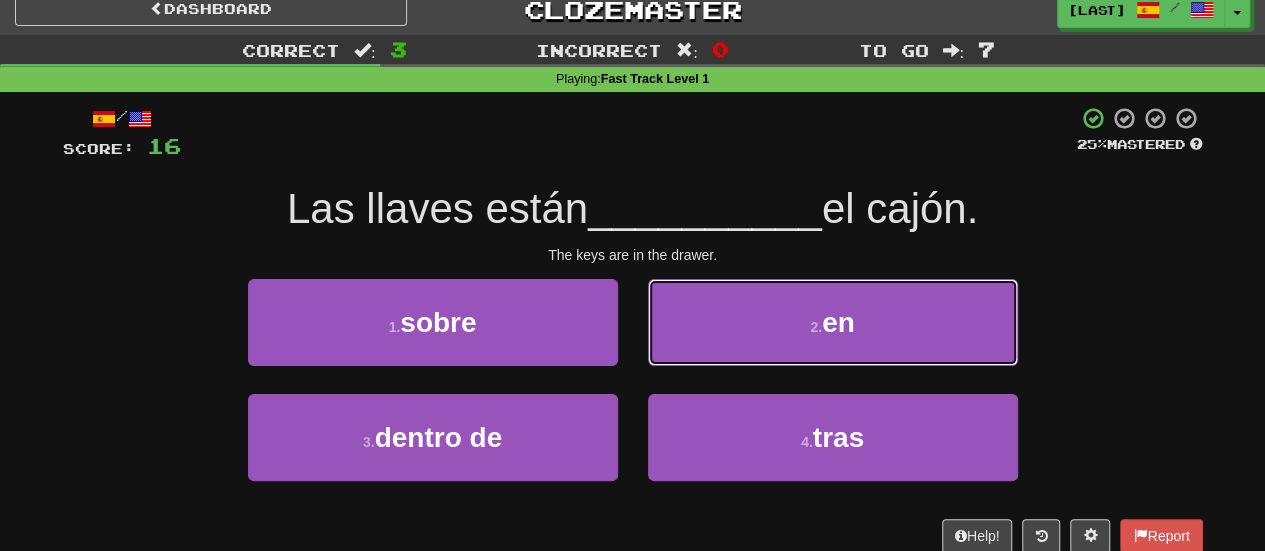 click on "2 .  en" at bounding box center (833, 322) 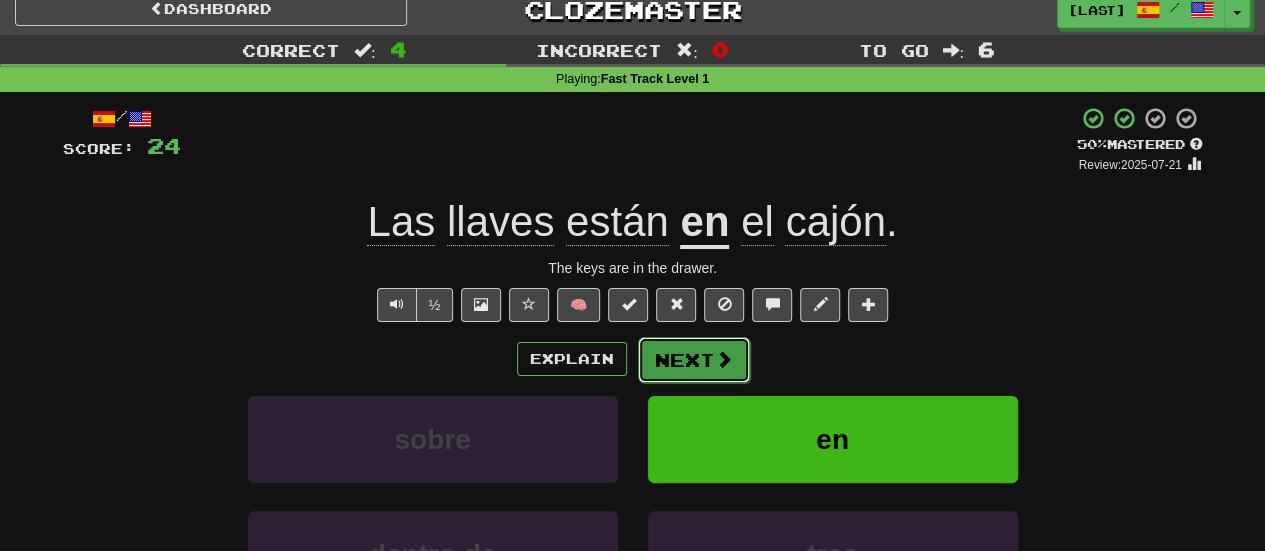 click on "Next" at bounding box center [694, 360] 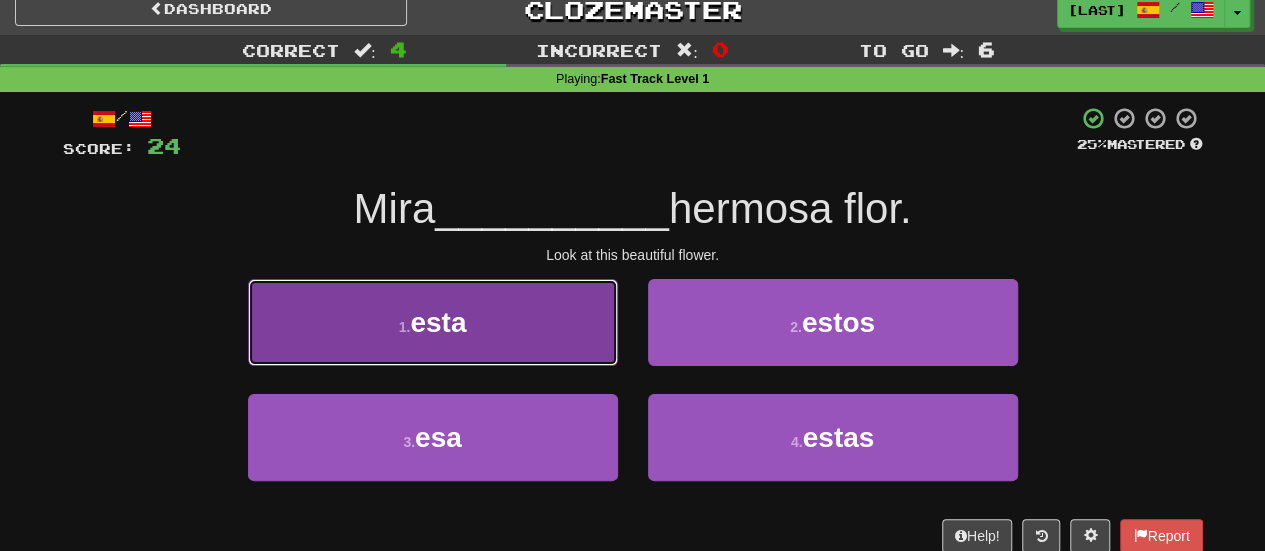 click on "1 .  esta" at bounding box center [433, 322] 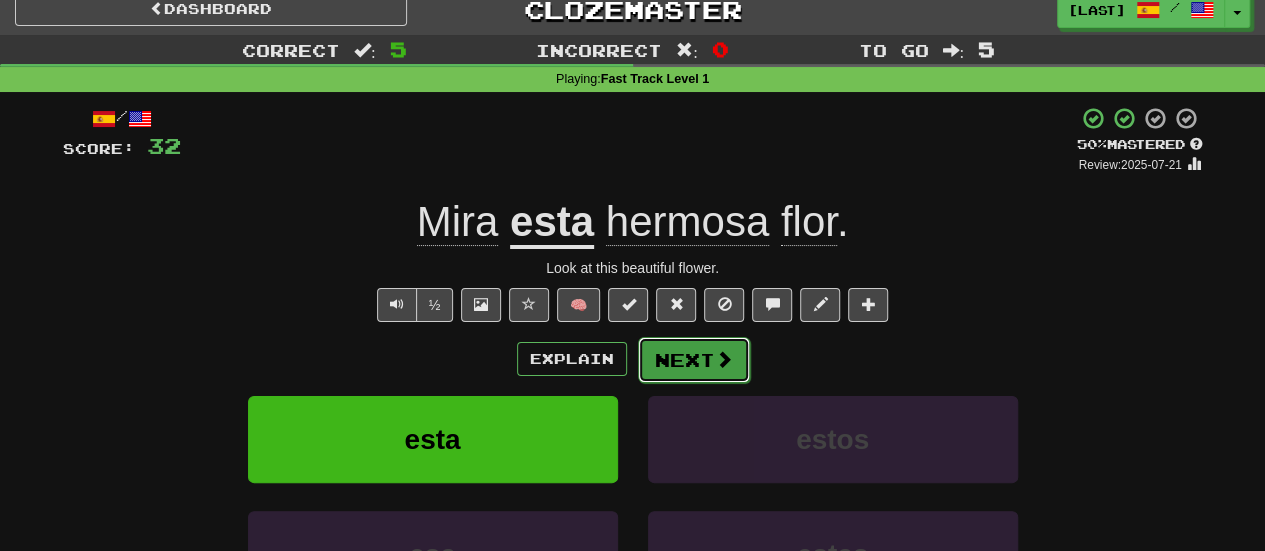 click on "Next" at bounding box center (694, 360) 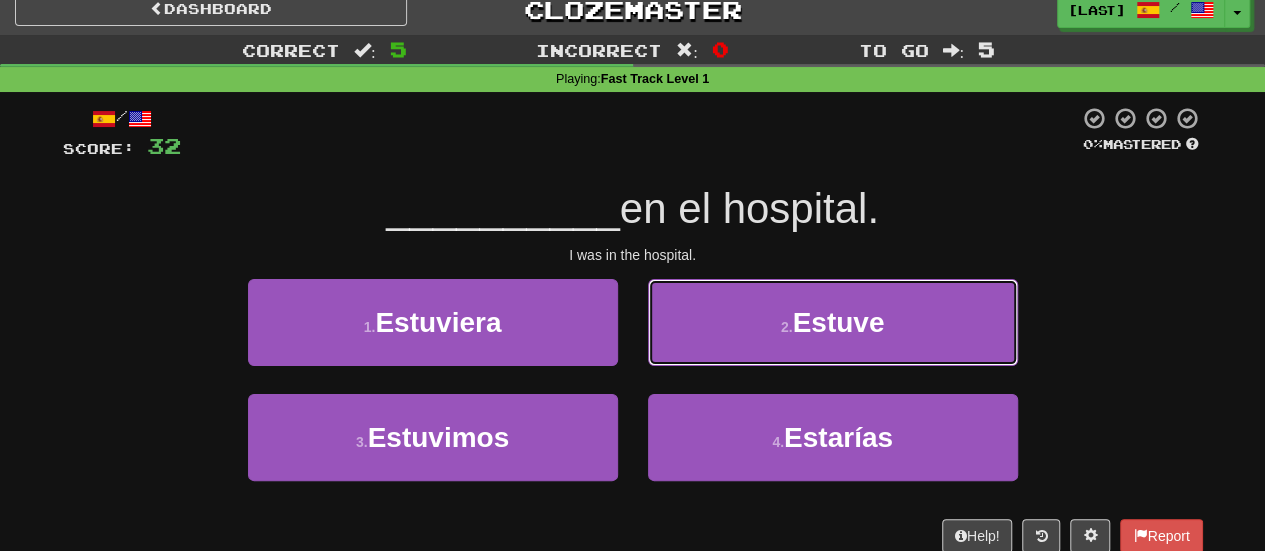 click on "2 .  Estuve" at bounding box center (833, 322) 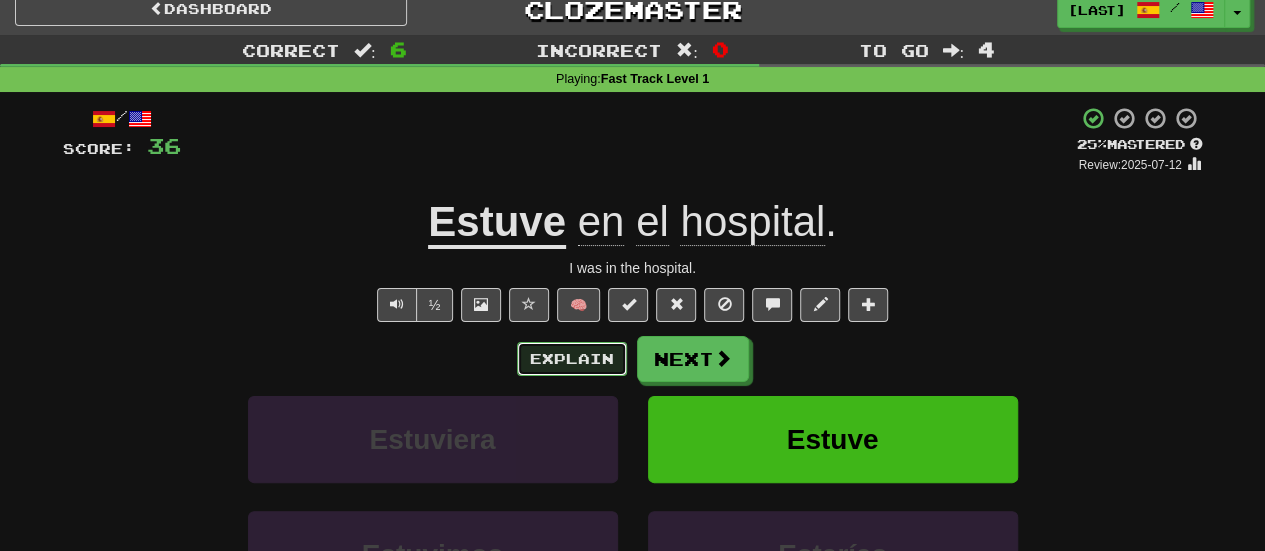 click on "Explain" at bounding box center (572, 359) 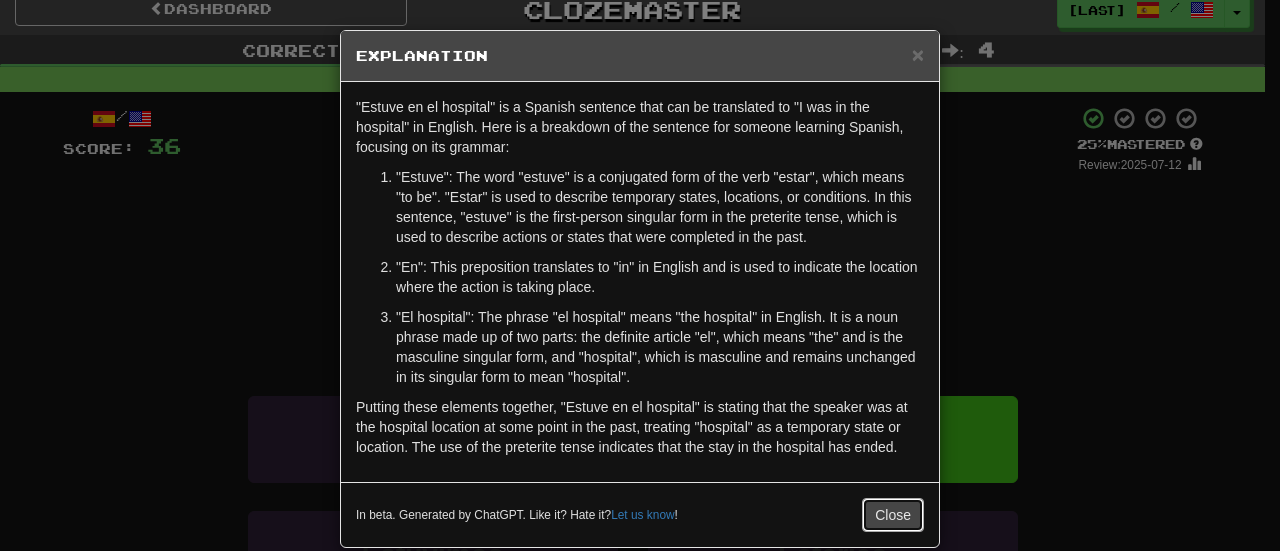 click on "Close" at bounding box center [893, 515] 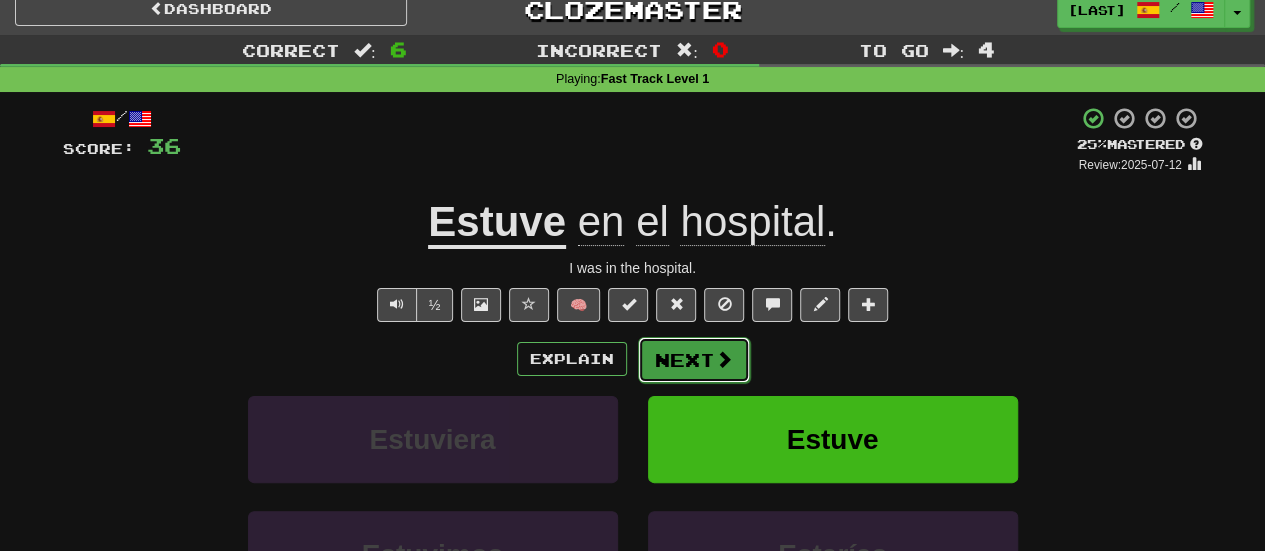 click on "Next" at bounding box center (694, 360) 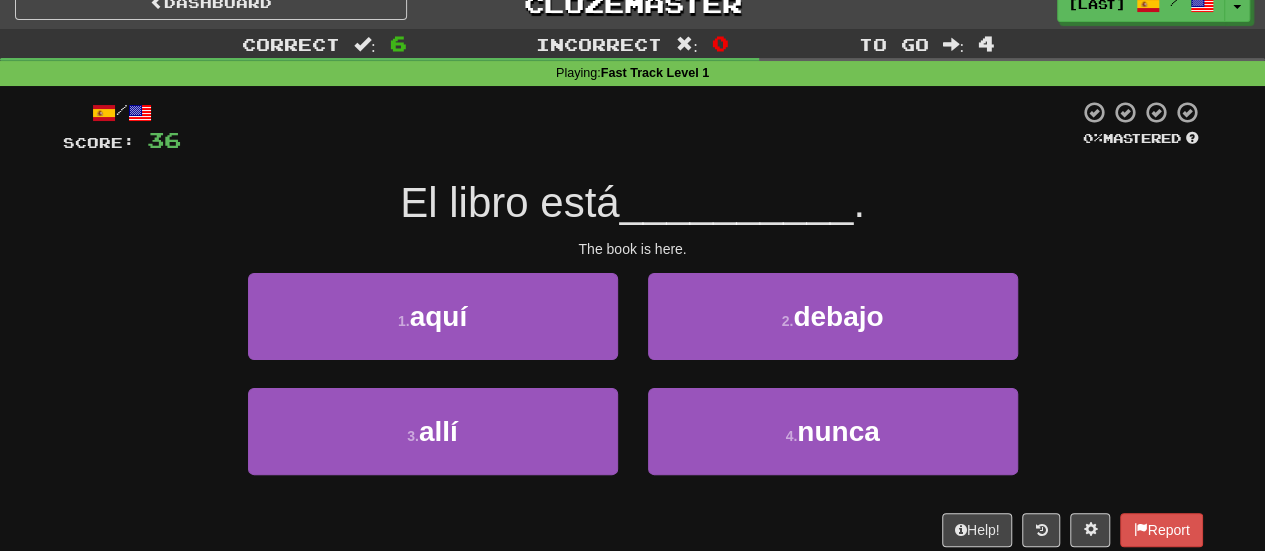 scroll, scrollTop: 26, scrollLeft: 0, axis: vertical 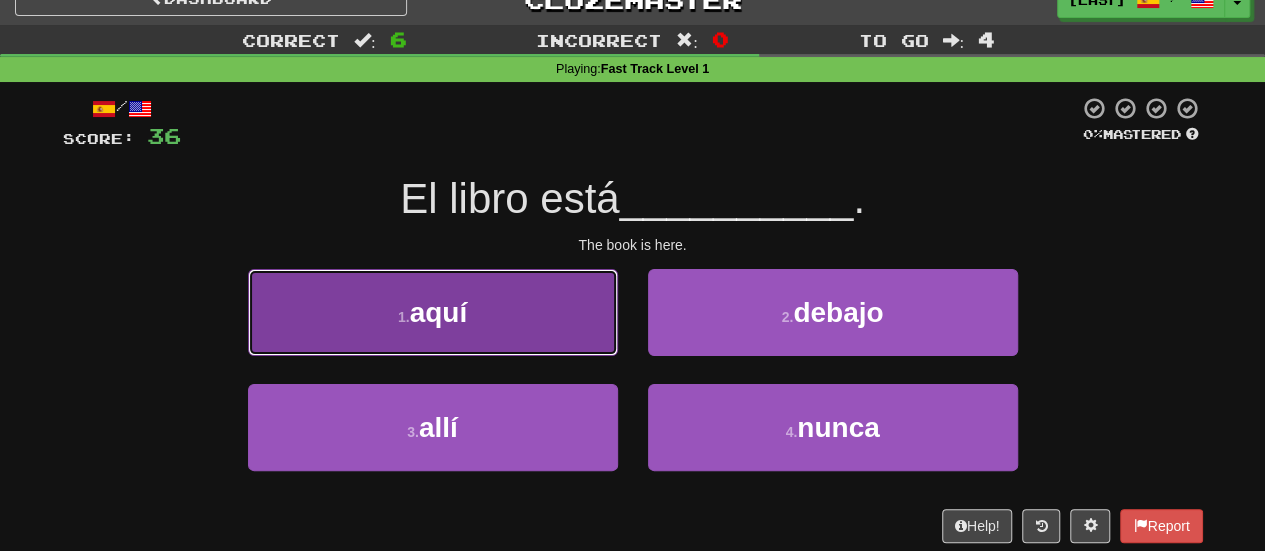 click on "1 .  aquí" at bounding box center (433, 312) 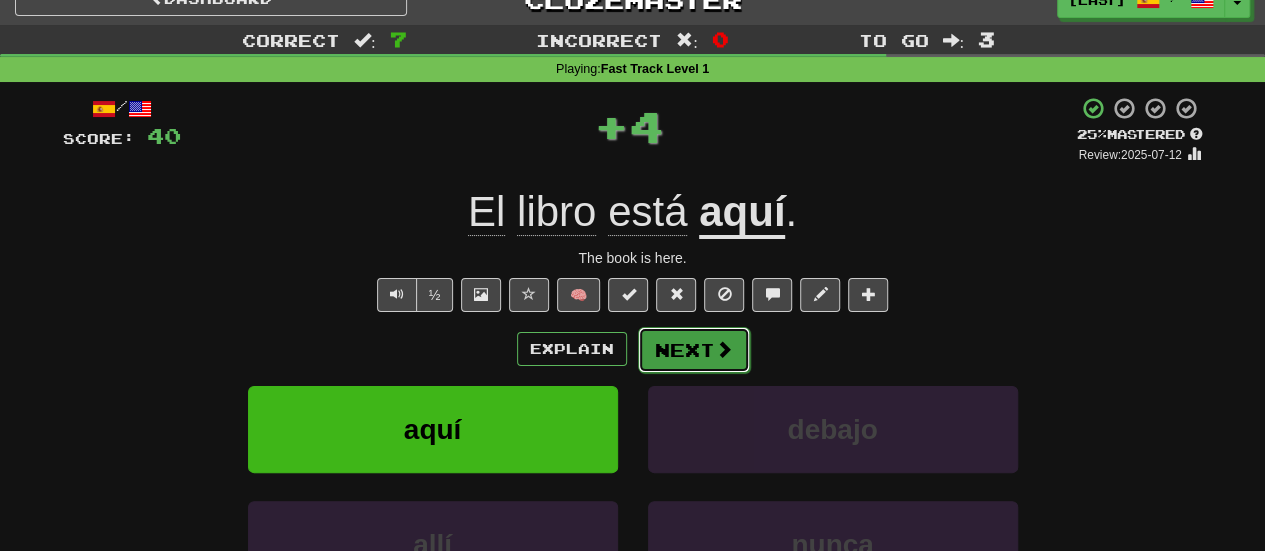 click on "Next" at bounding box center [694, 350] 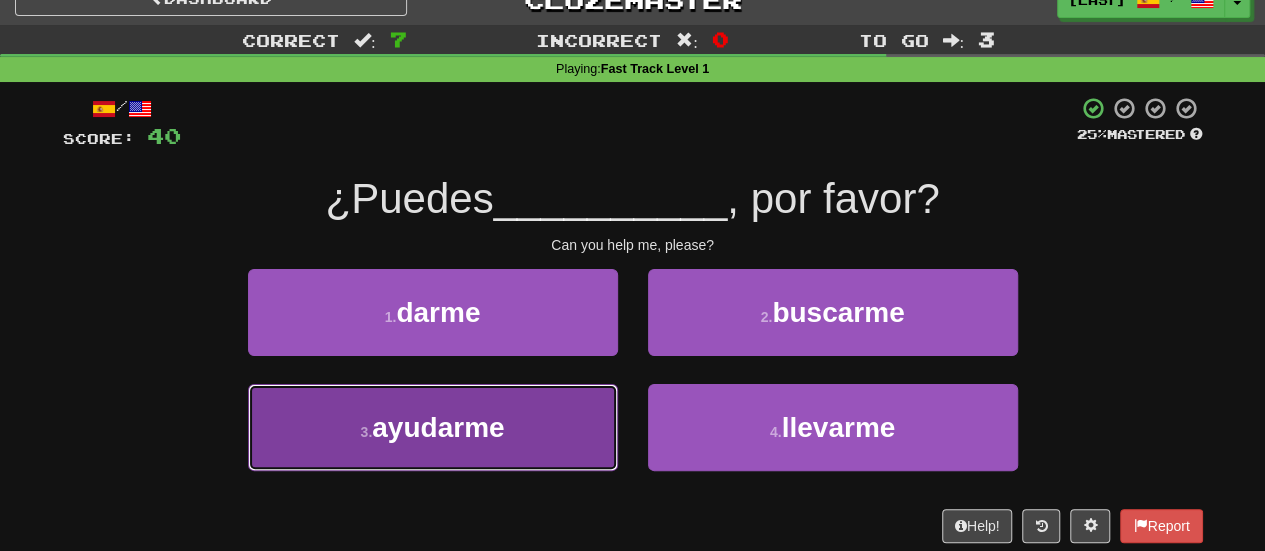 click on "3 .  ayudarme" at bounding box center (433, 427) 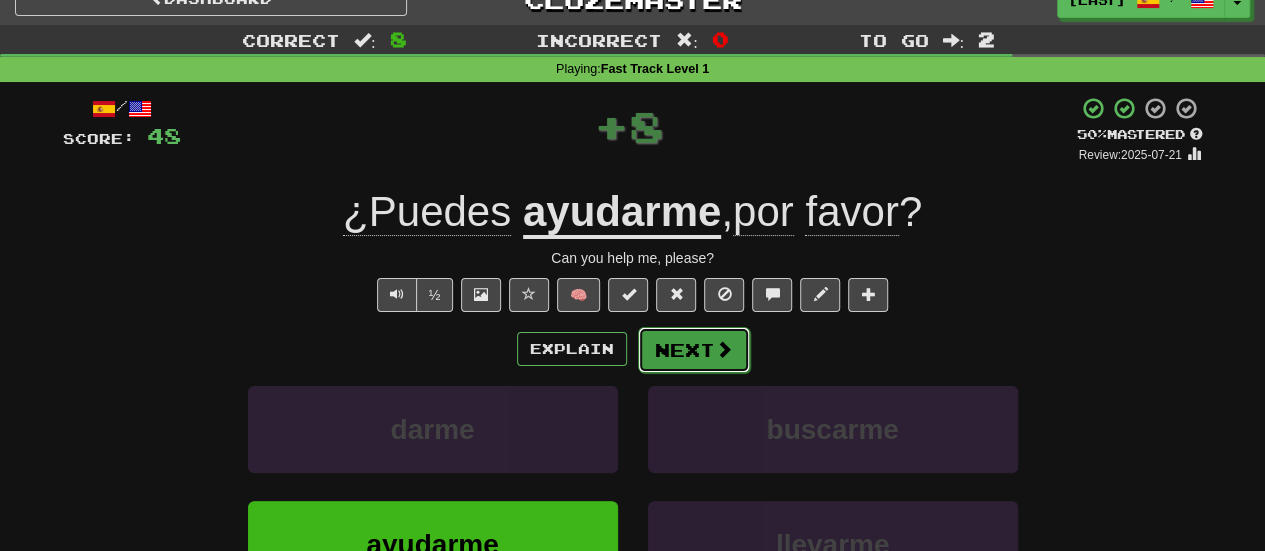 click on "Next" at bounding box center (694, 350) 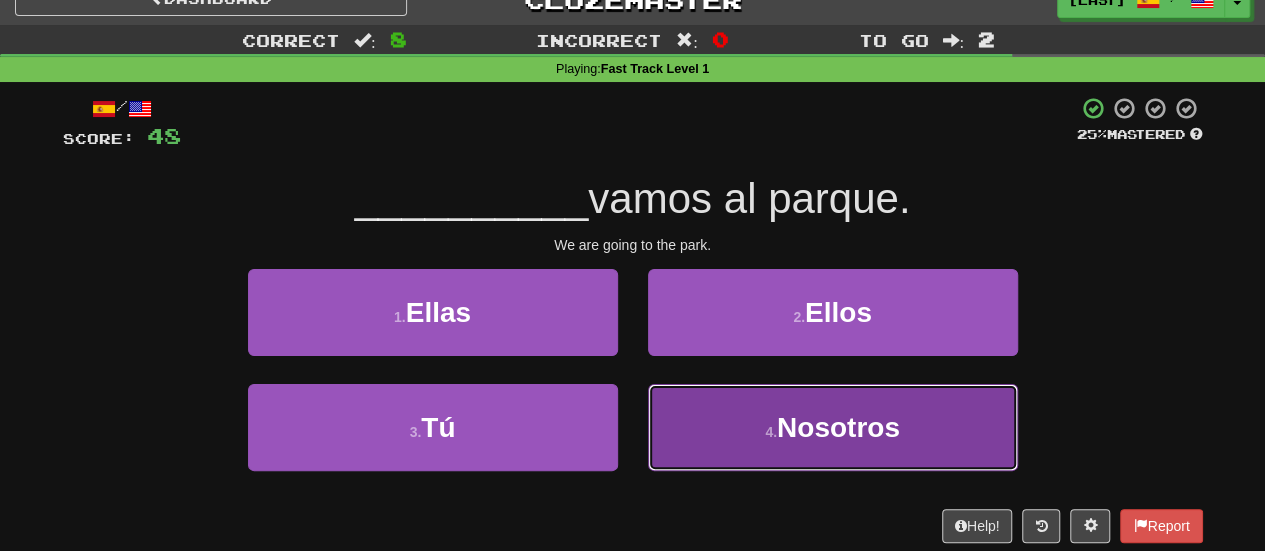 click on "4 .  Nosotros" at bounding box center [833, 427] 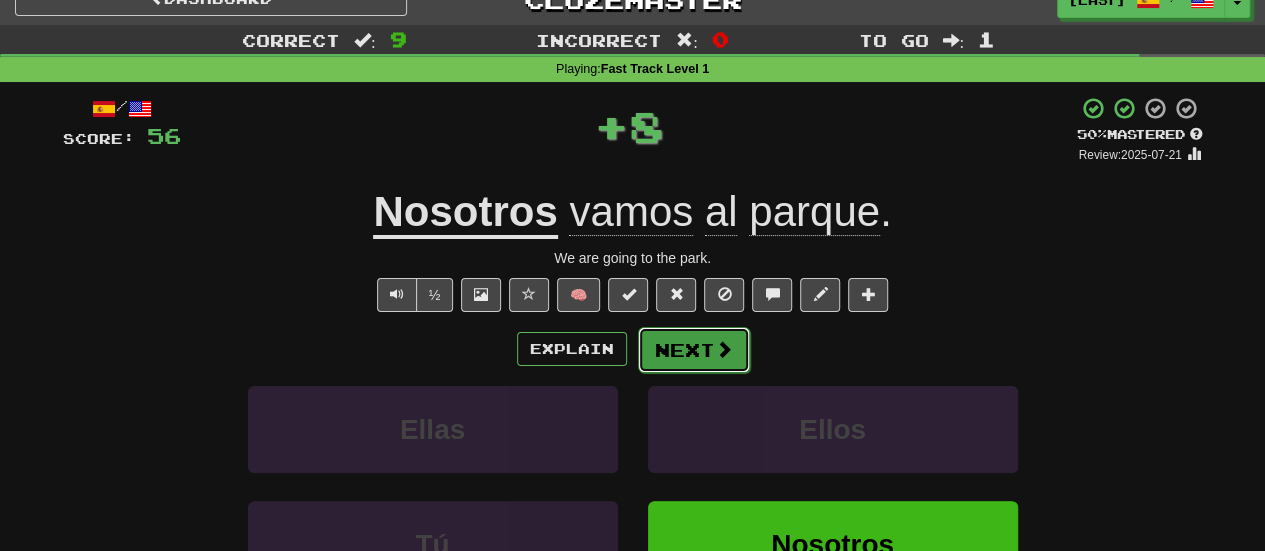 click on "Next" at bounding box center [694, 350] 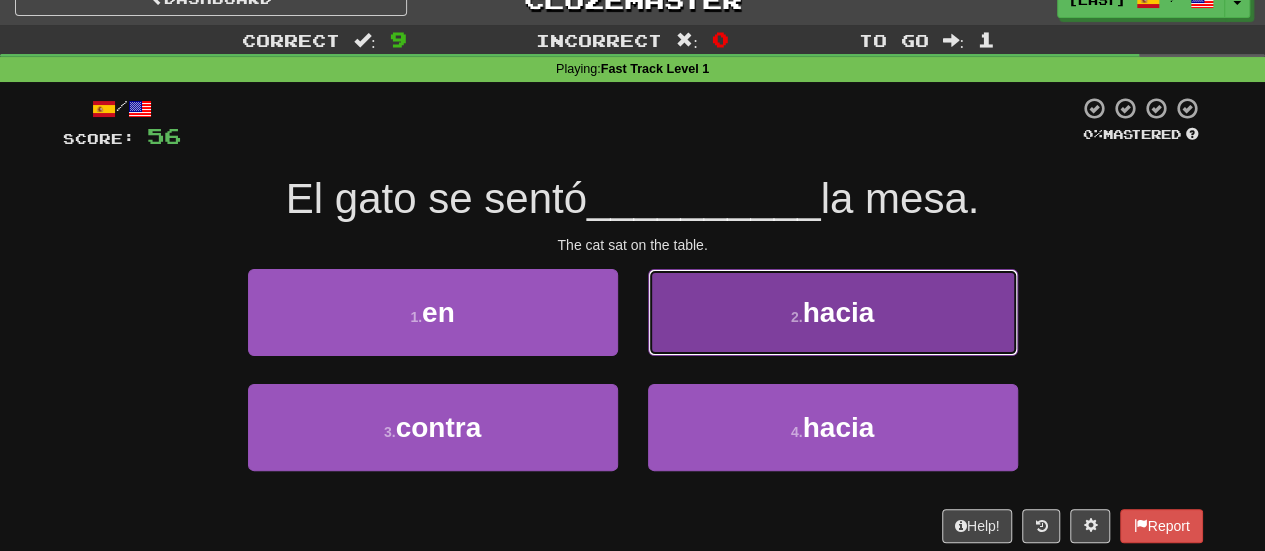 click on "2 .  hacia" at bounding box center (833, 312) 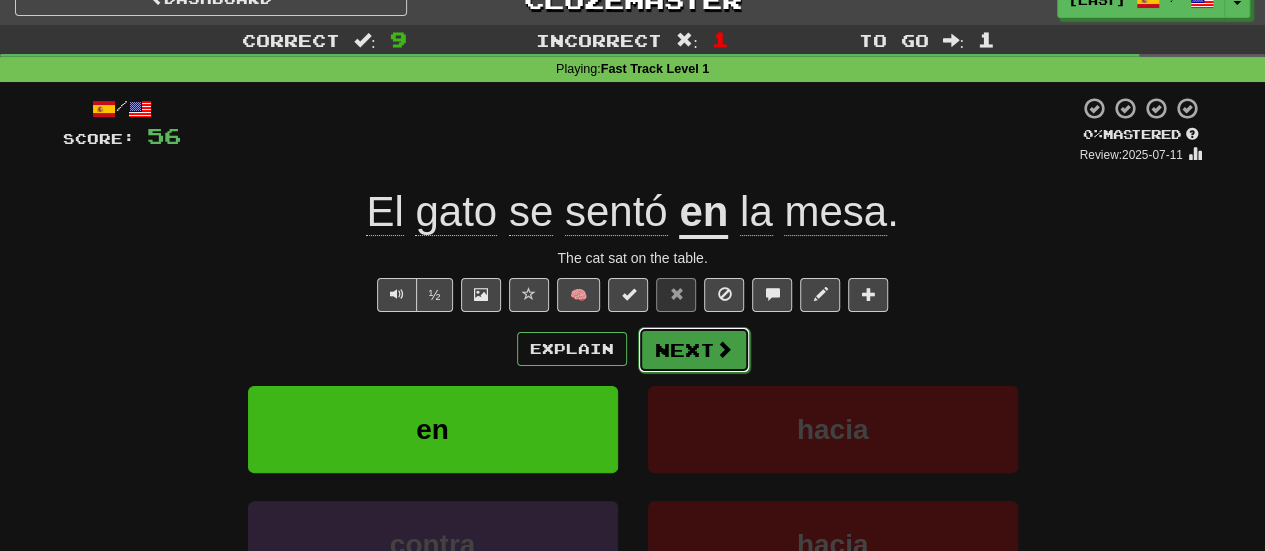 click on "Next" at bounding box center [694, 350] 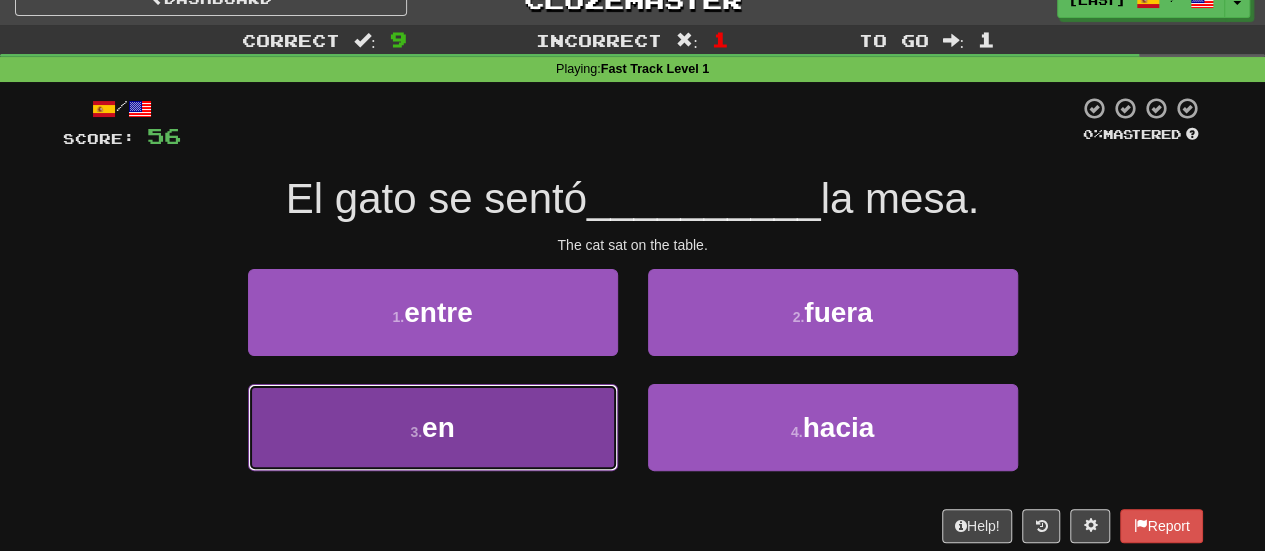 click on "3 .  en" at bounding box center [433, 427] 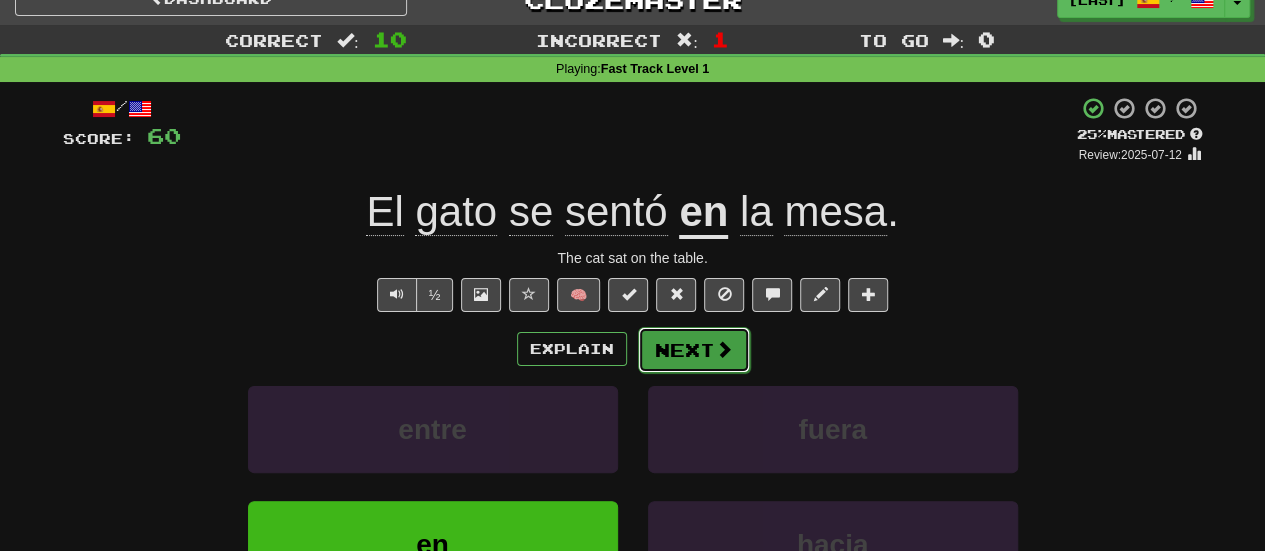 click on "Next" at bounding box center [694, 350] 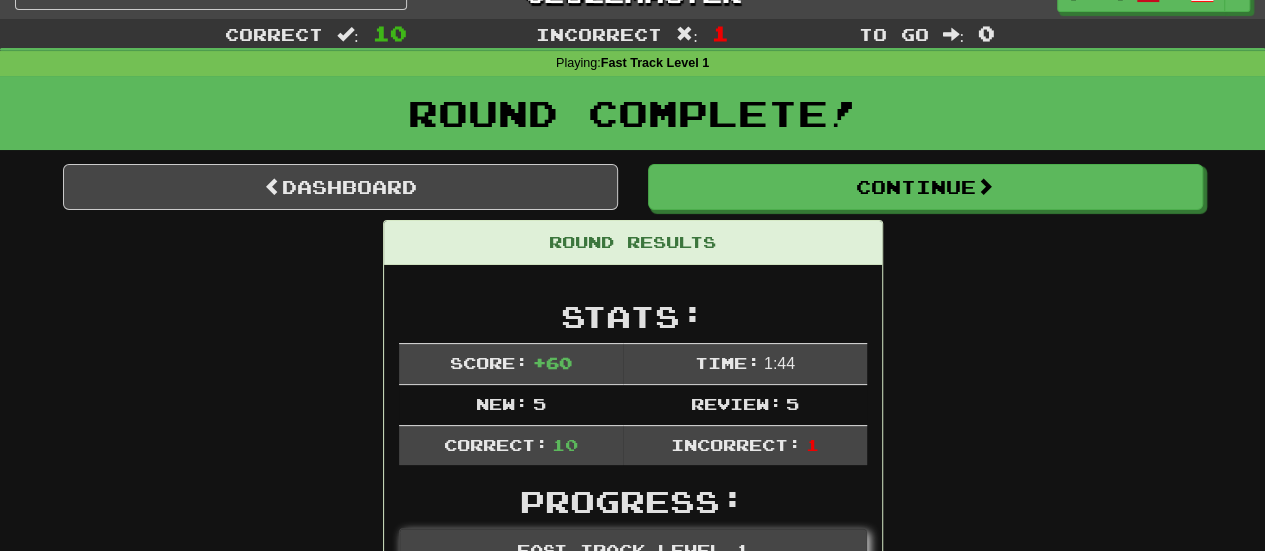 scroll, scrollTop: 0, scrollLeft: 0, axis: both 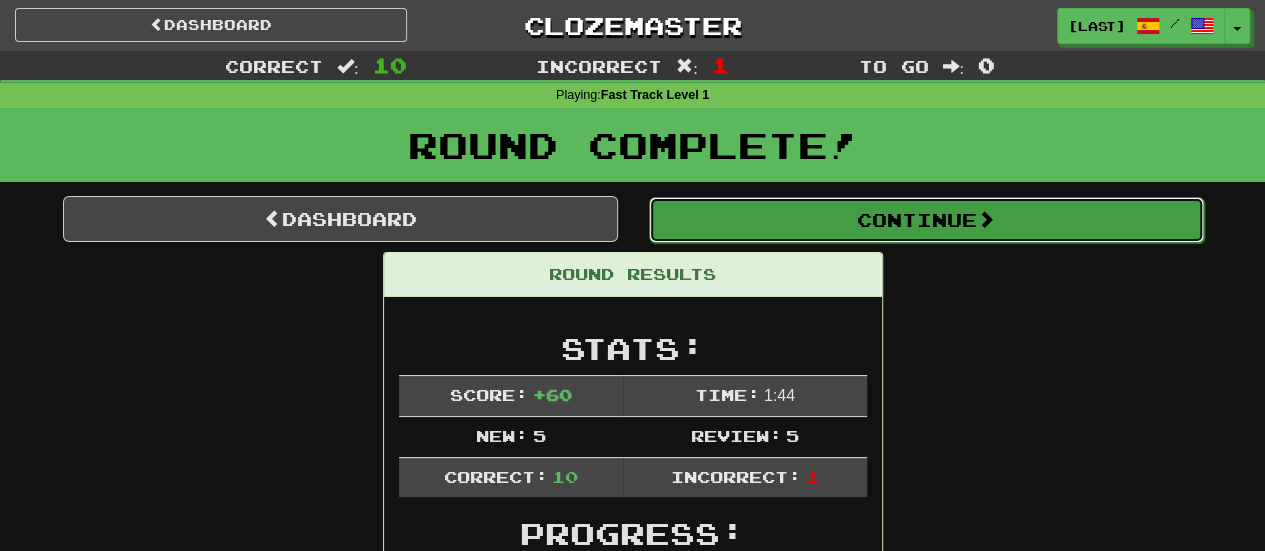 click on "Continue" at bounding box center [926, 220] 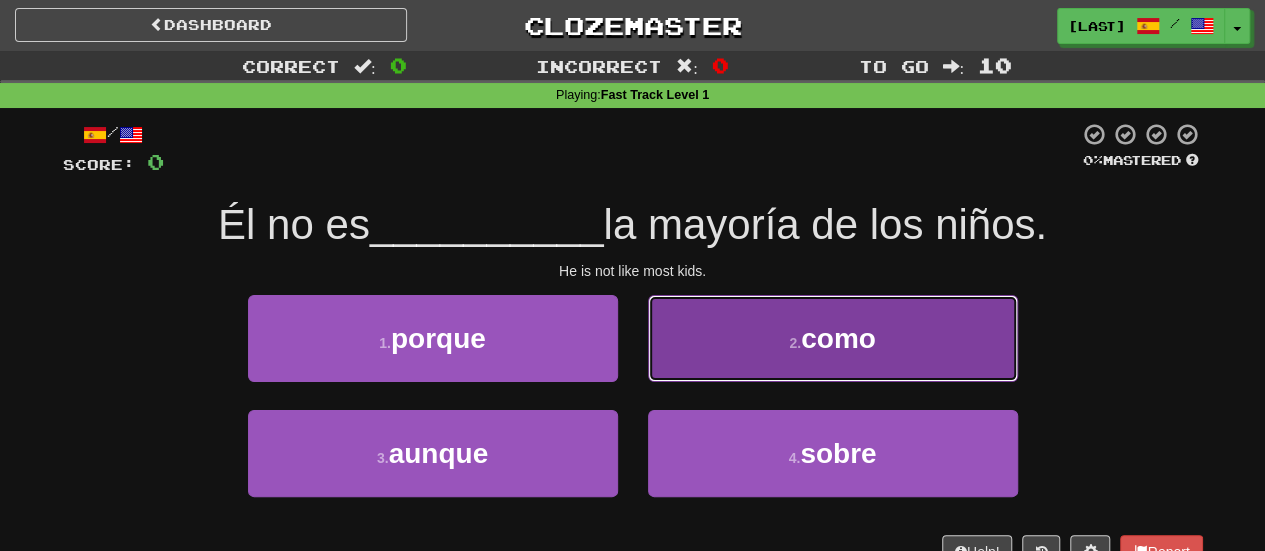 click on "2 .  como" at bounding box center (833, 338) 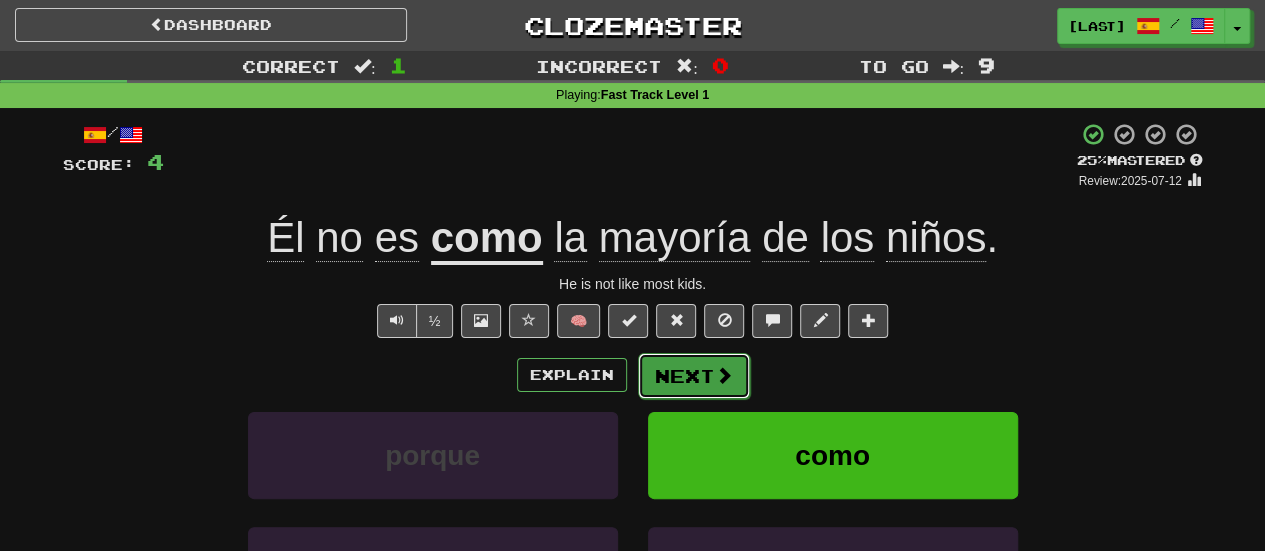 click on "Next" at bounding box center [694, 376] 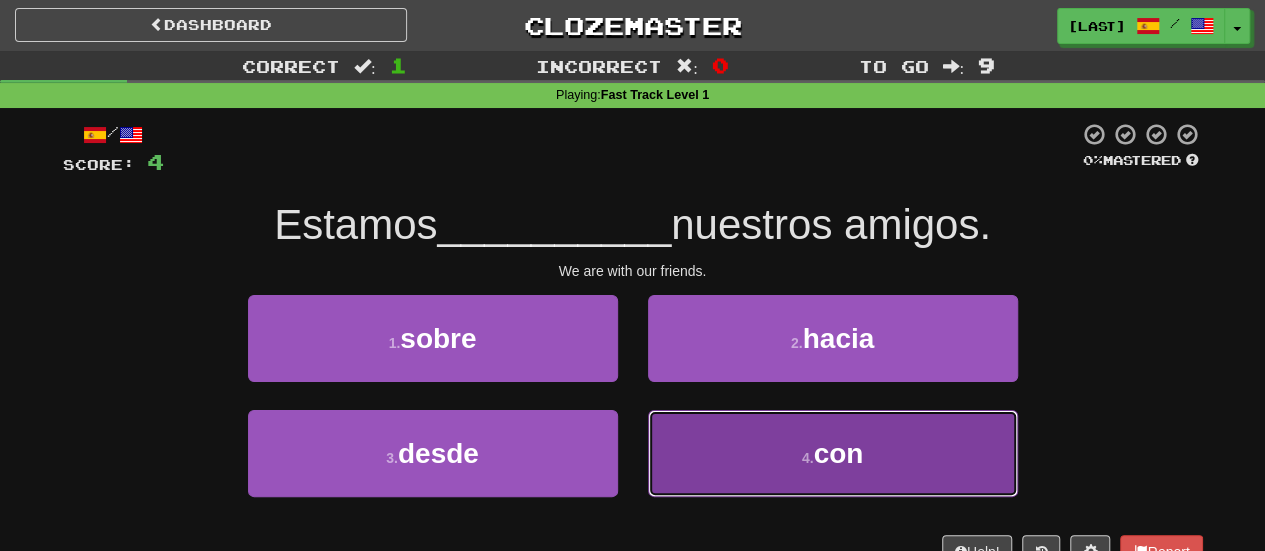 click on "4 .  con" at bounding box center (833, 453) 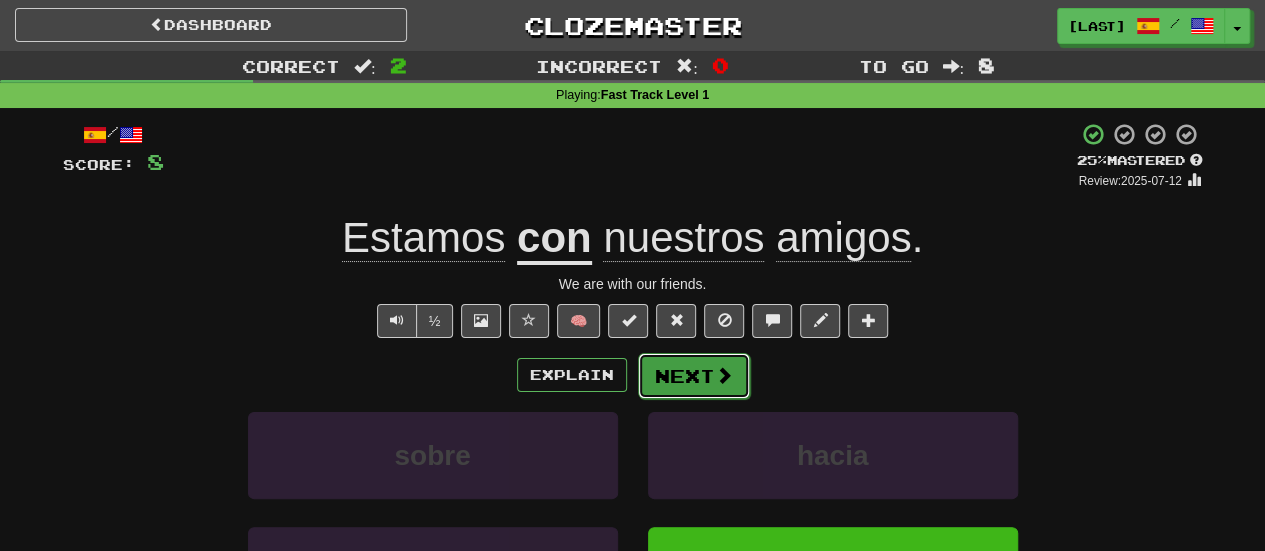 click on "Next" at bounding box center (694, 376) 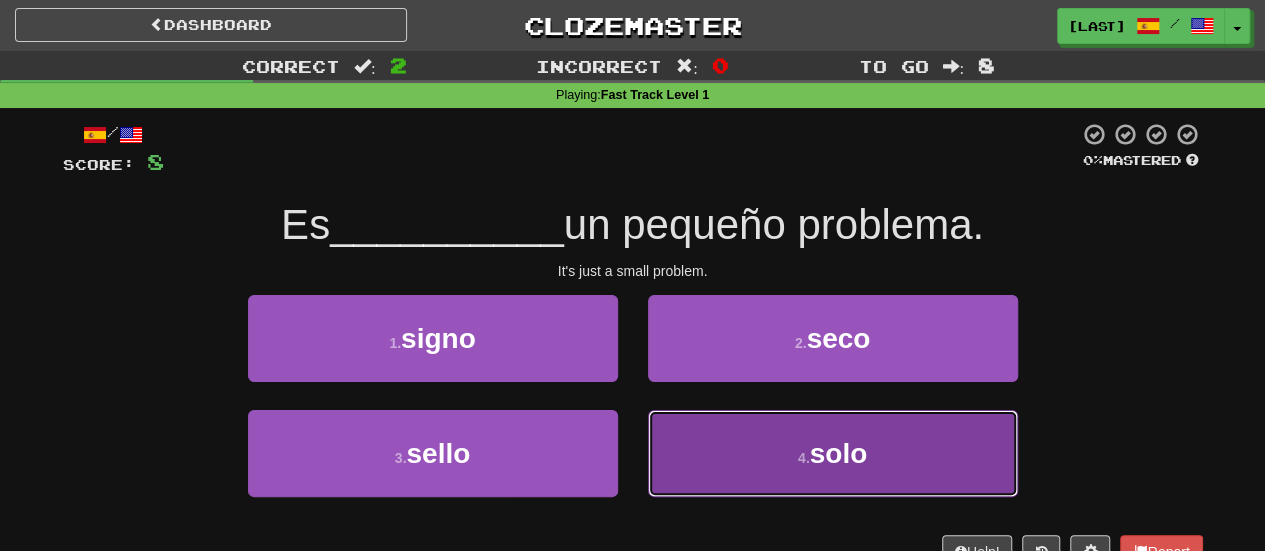 click on "4 .  solo" at bounding box center (833, 453) 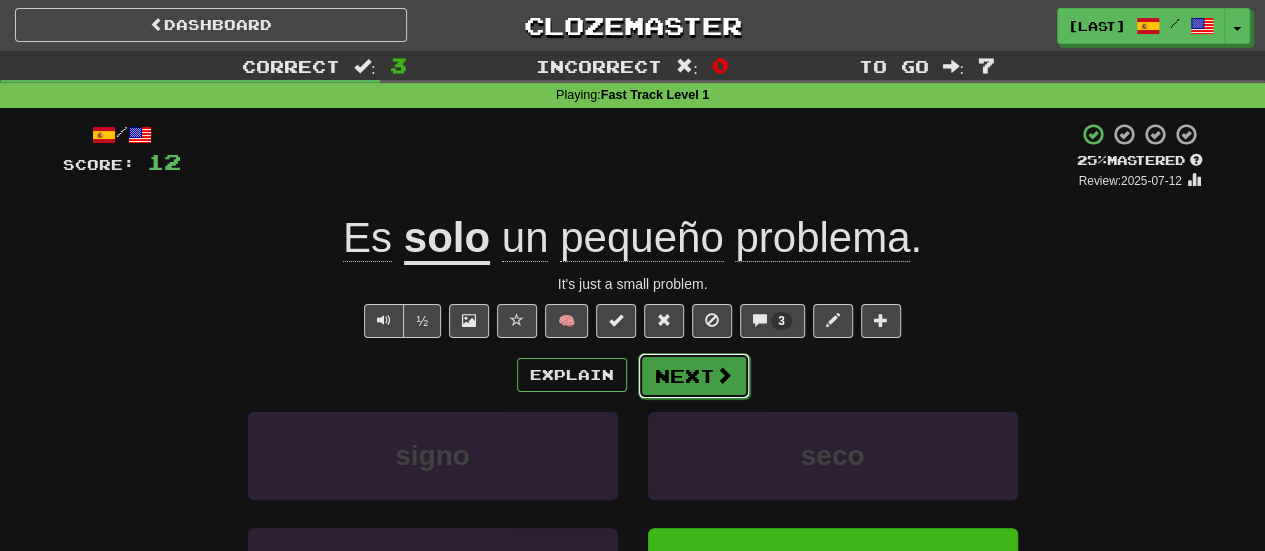 click on "Next" at bounding box center (694, 376) 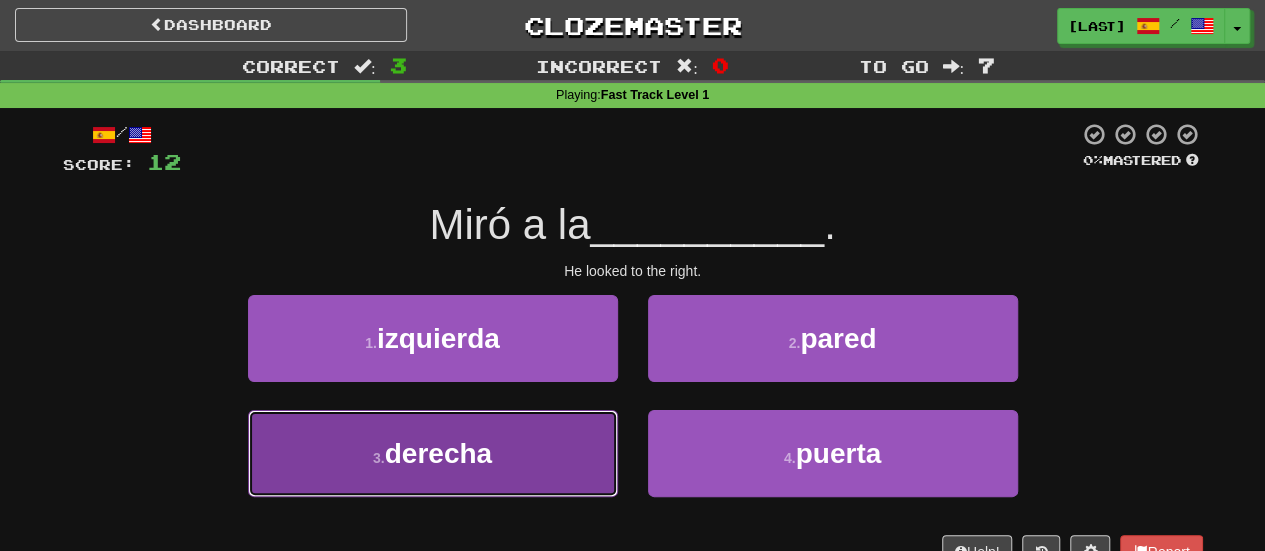 click on "3 .  derecha" at bounding box center [433, 453] 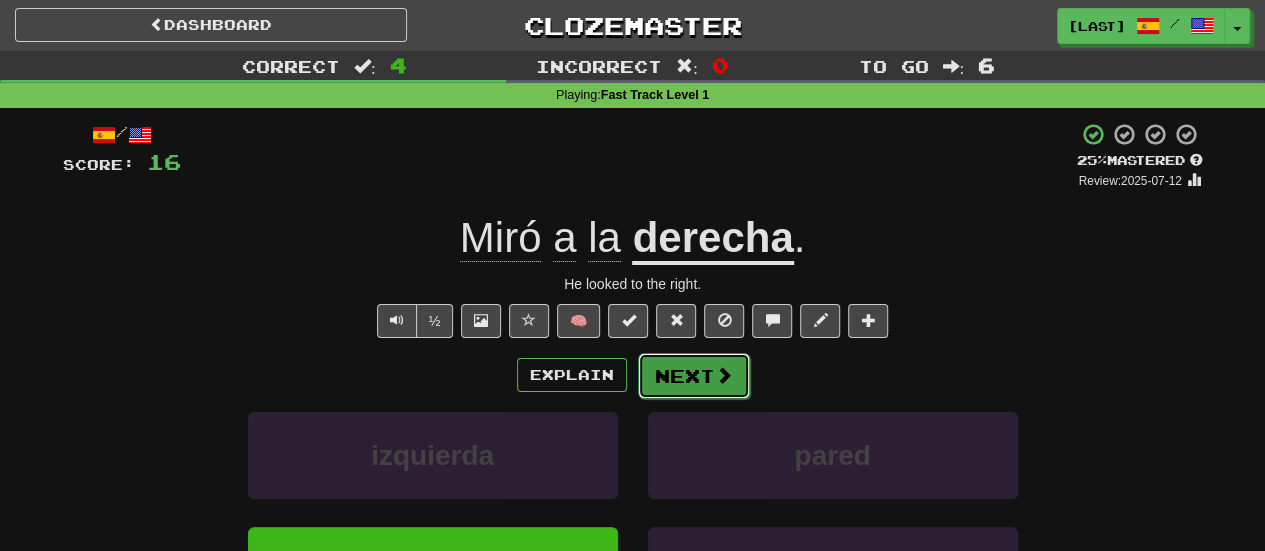 click on "Next" at bounding box center (694, 376) 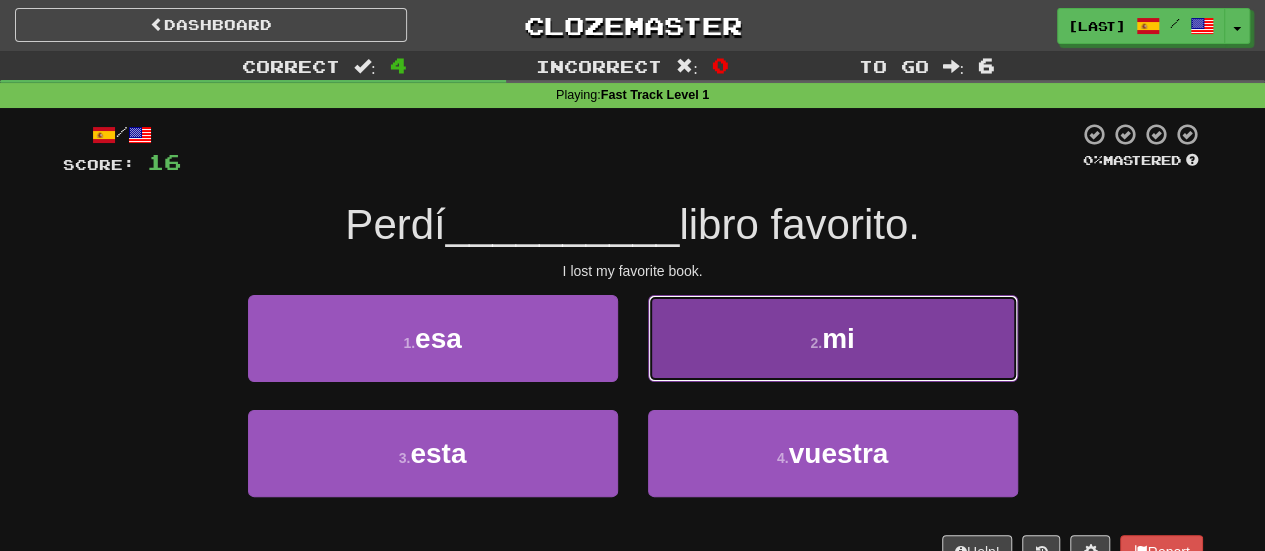 click on "2 .  mi" at bounding box center [833, 338] 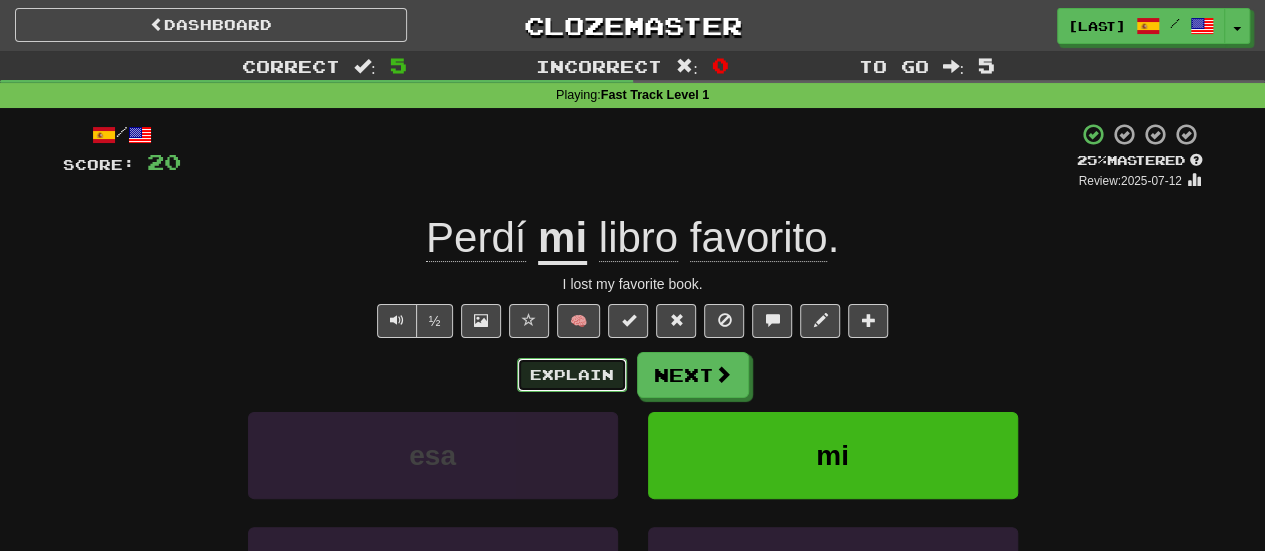 click on "Explain" at bounding box center [572, 375] 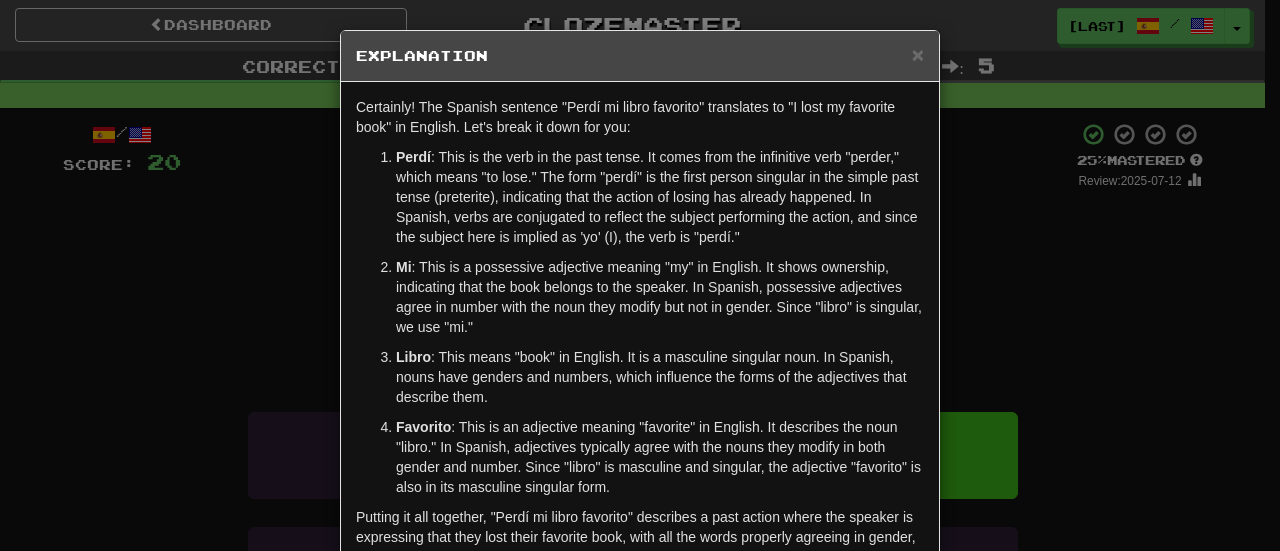 click on "Explanation" at bounding box center (640, 56) 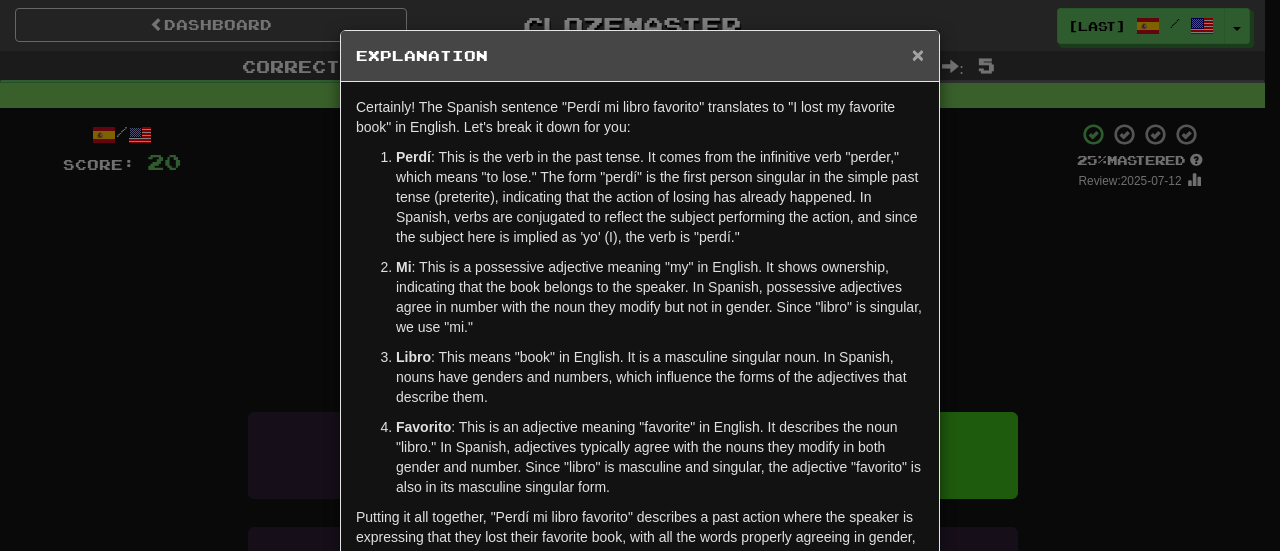 click on "×" at bounding box center [918, 54] 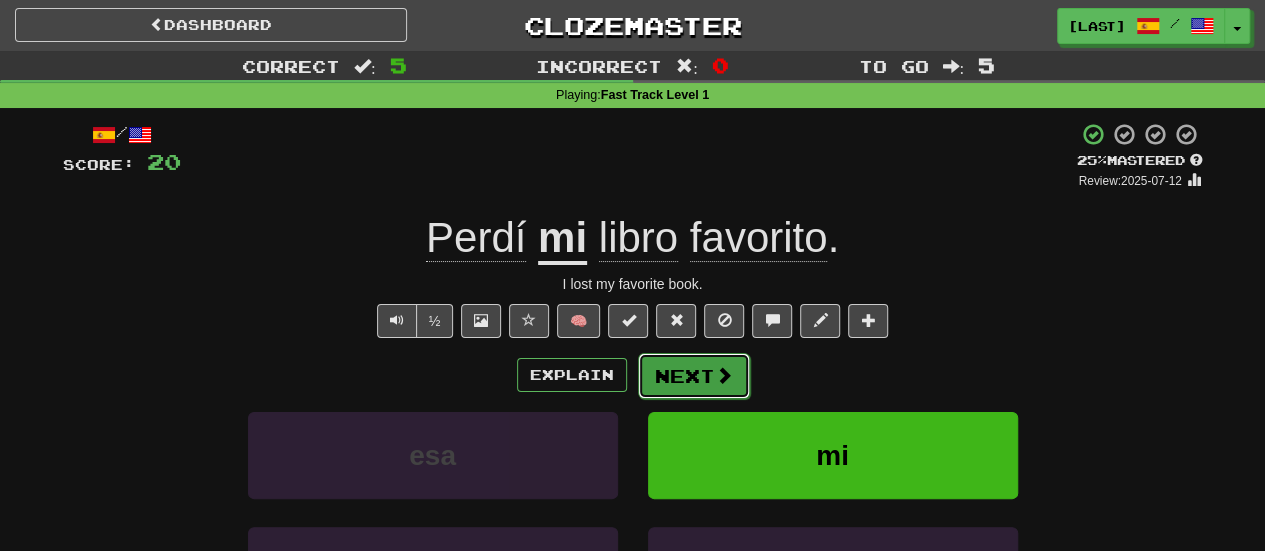 click on "Next" at bounding box center (694, 376) 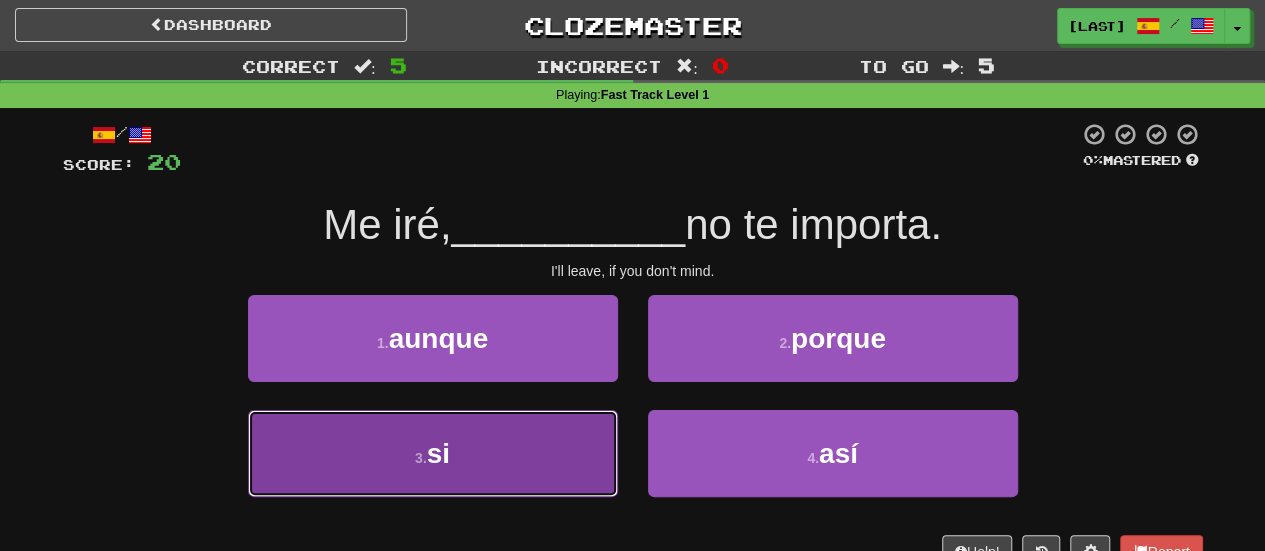 click on "3 .  si" at bounding box center [433, 453] 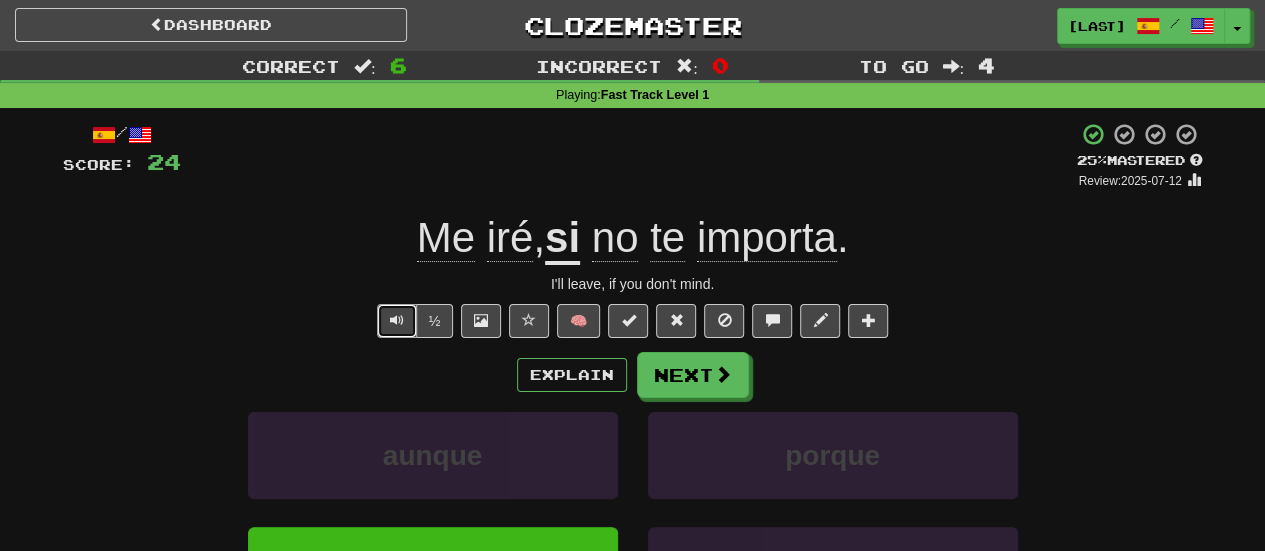 click at bounding box center (397, 320) 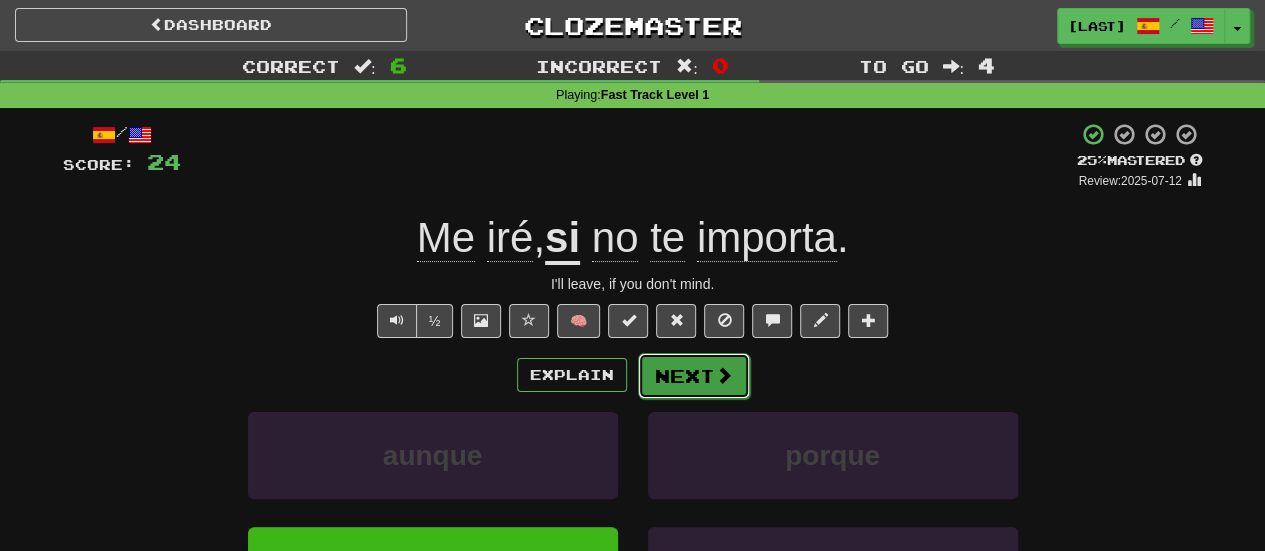 click at bounding box center (724, 375) 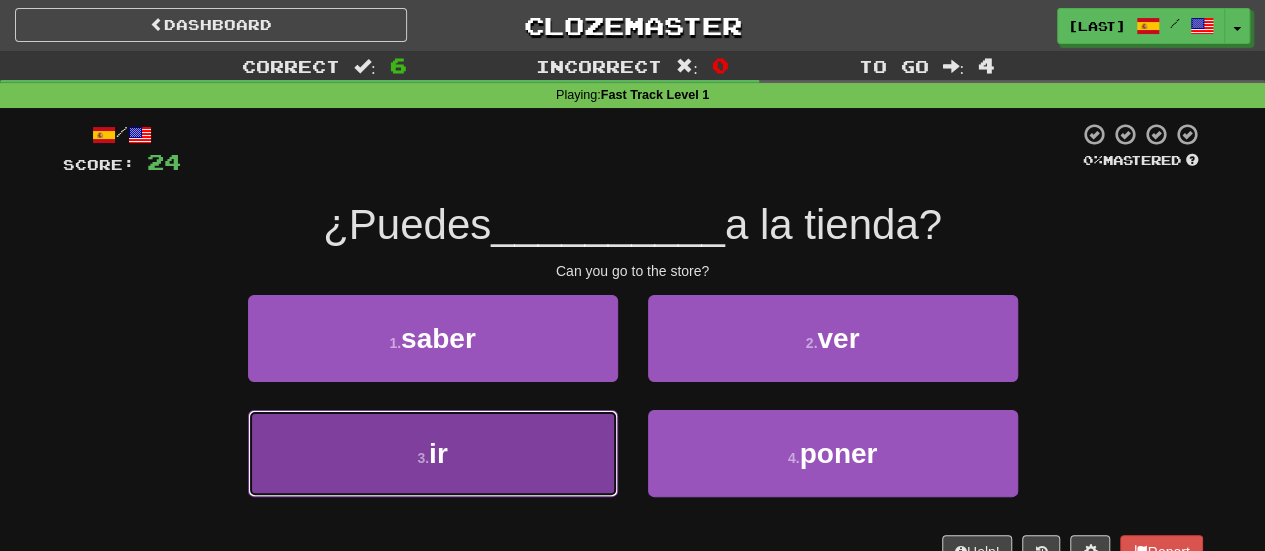 click on "3 .  ir" at bounding box center [433, 453] 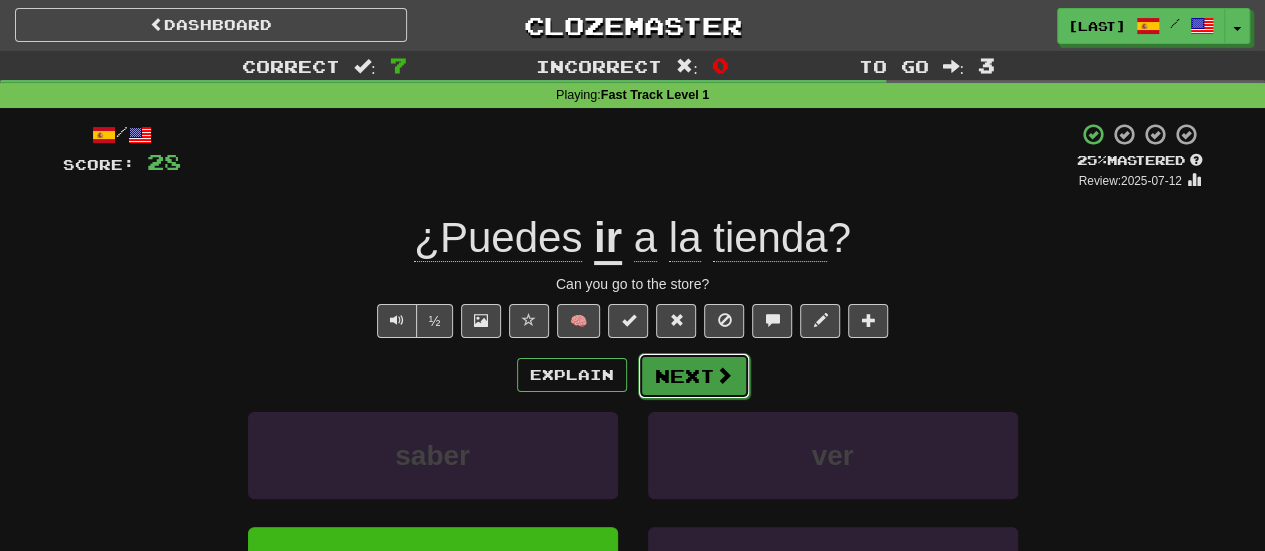 click on "Next" at bounding box center (694, 376) 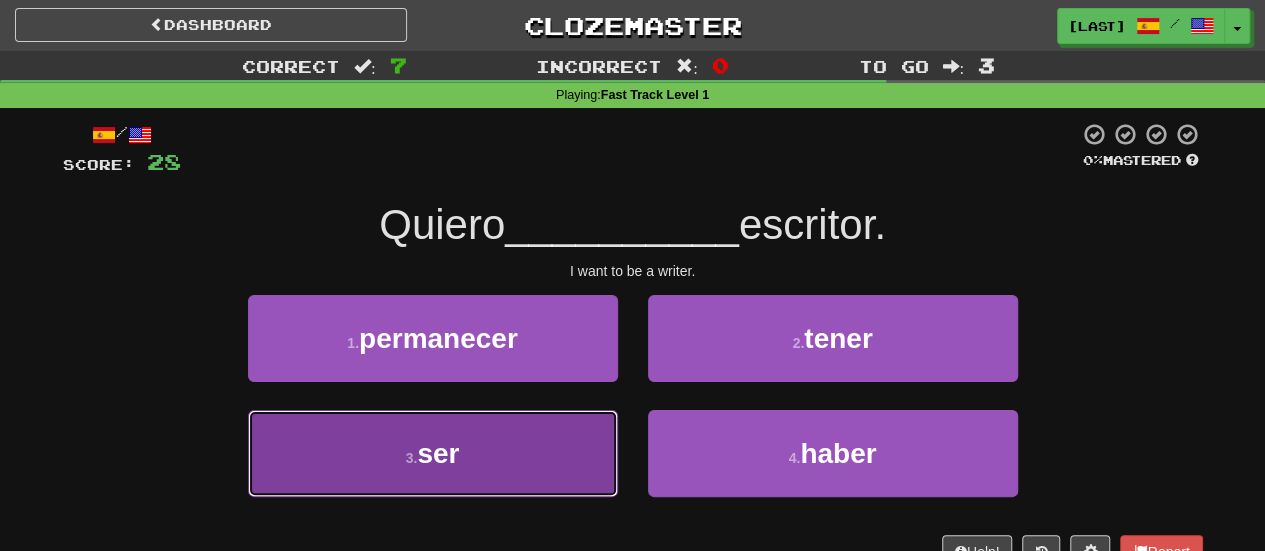 click on "3 .  ser" at bounding box center (433, 453) 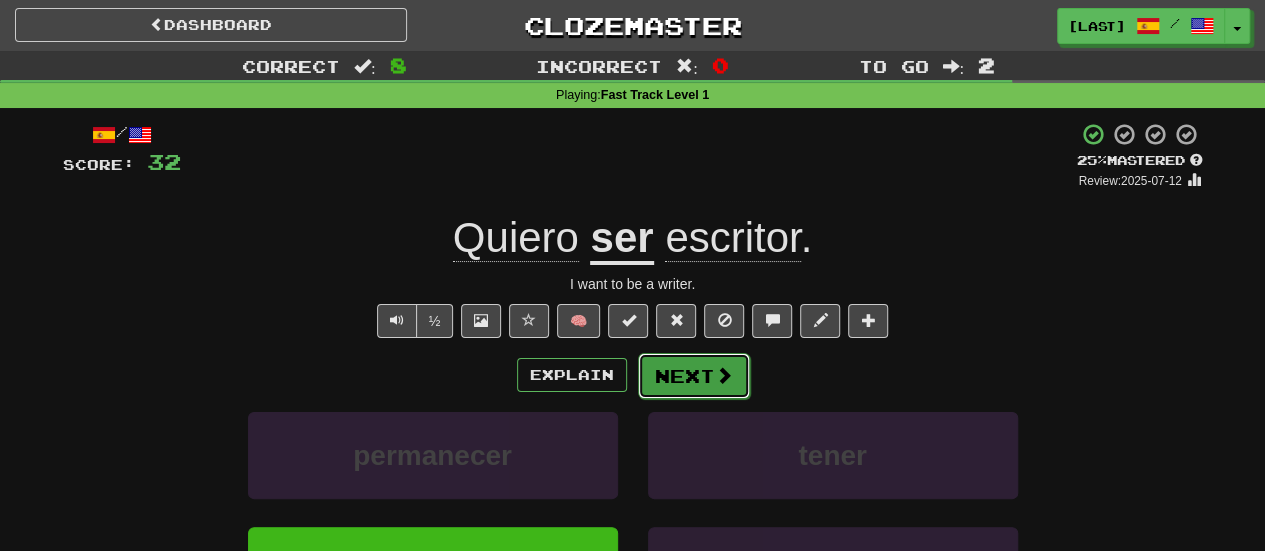 click on "Next" at bounding box center (694, 376) 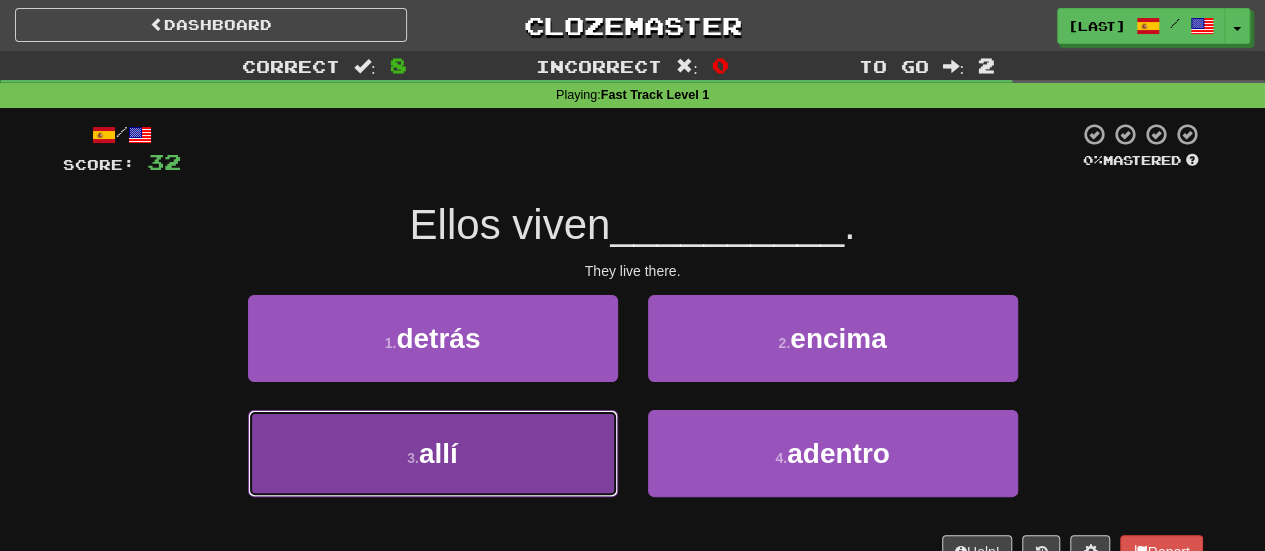 click on "3 .  allí" at bounding box center [433, 453] 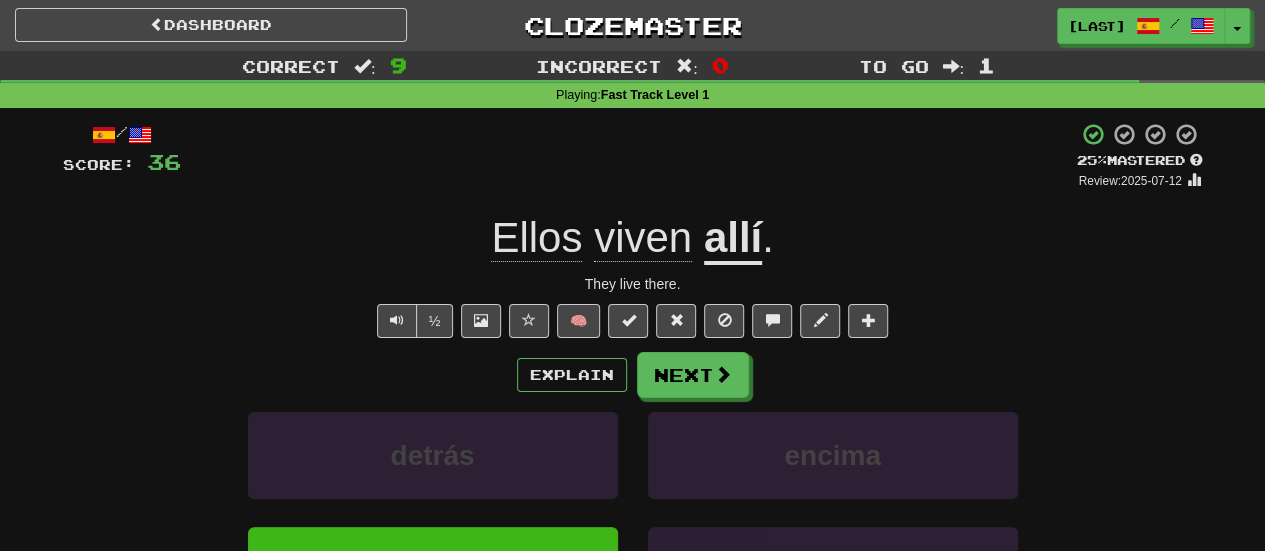 click on "Explain Next detrás encima allí adentro Learn more: detrás encima allí adentro" at bounding box center [633, 512] 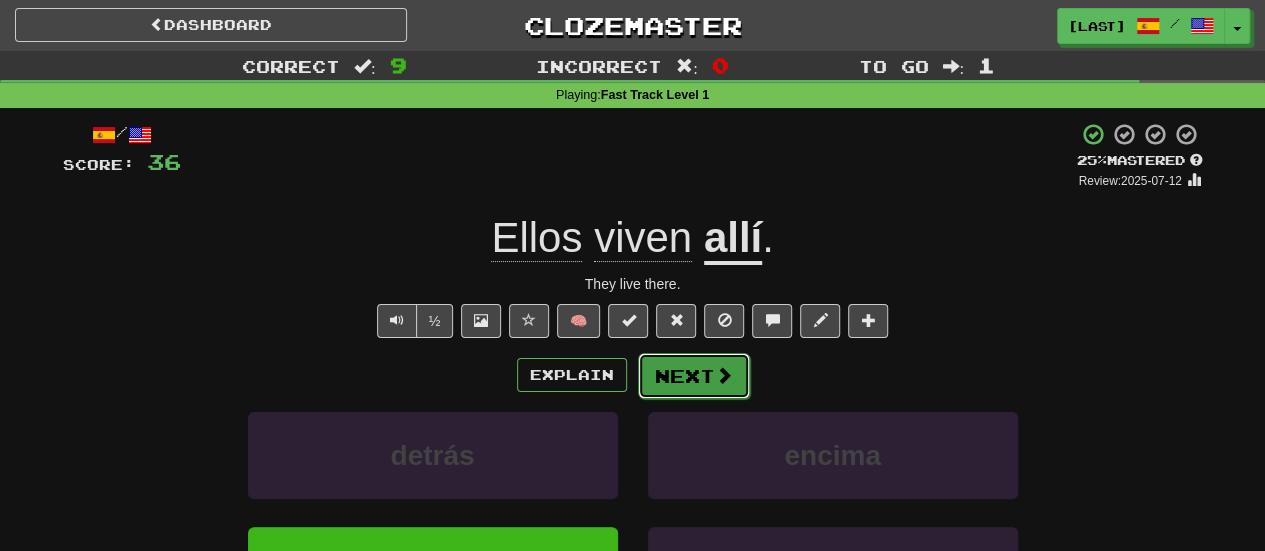 click on "Next" at bounding box center (694, 376) 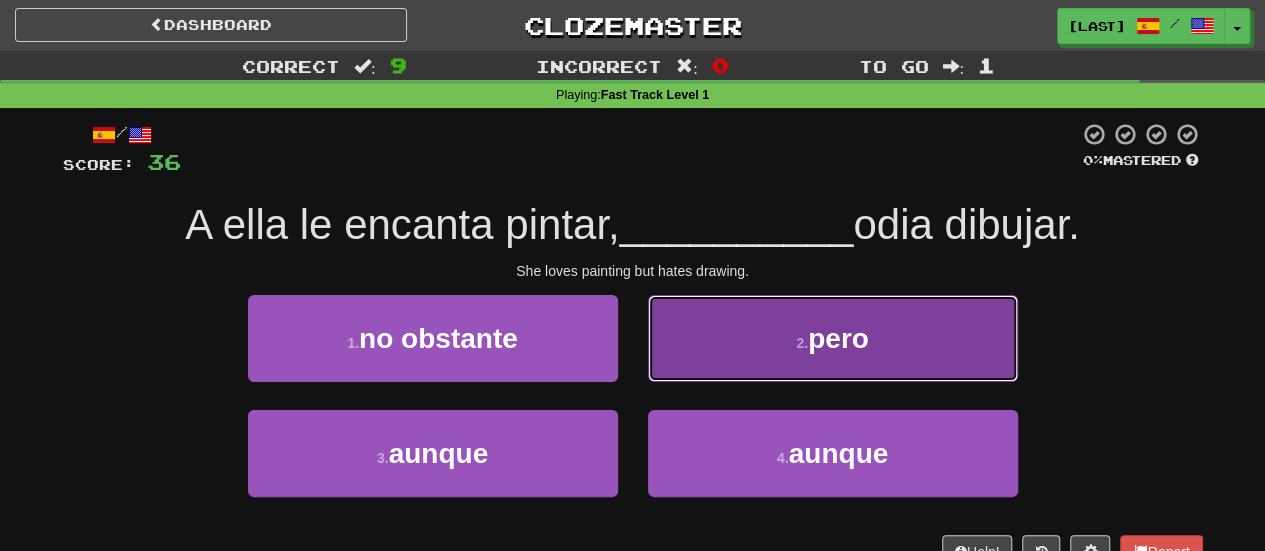 click on "2 .  pero" at bounding box center [833, 338] 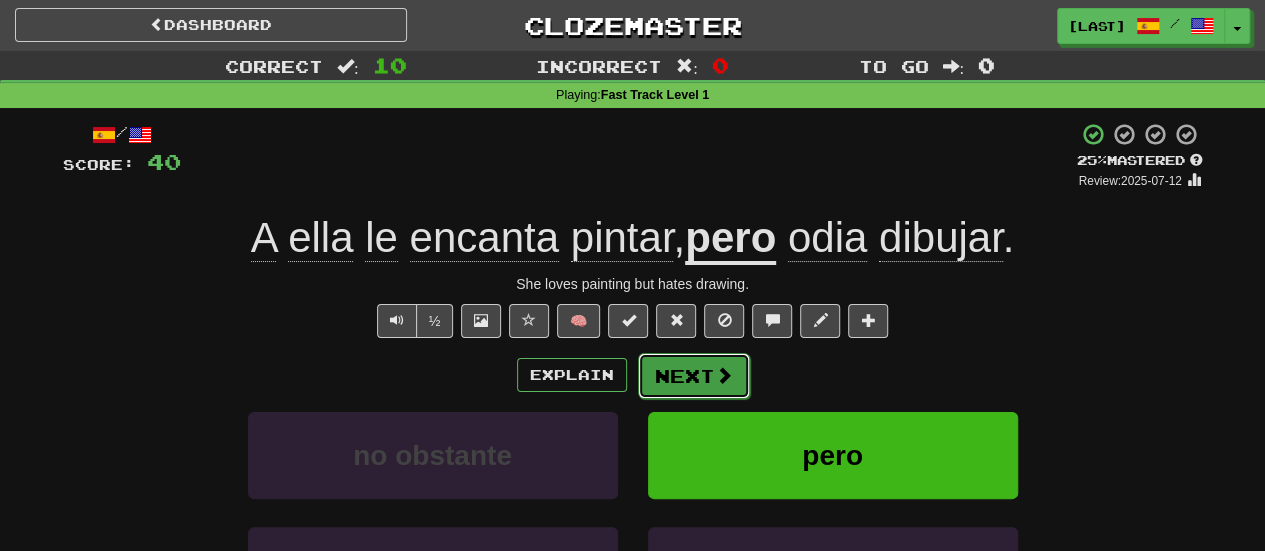 click on "Next" at bounding box center [694, 376] 